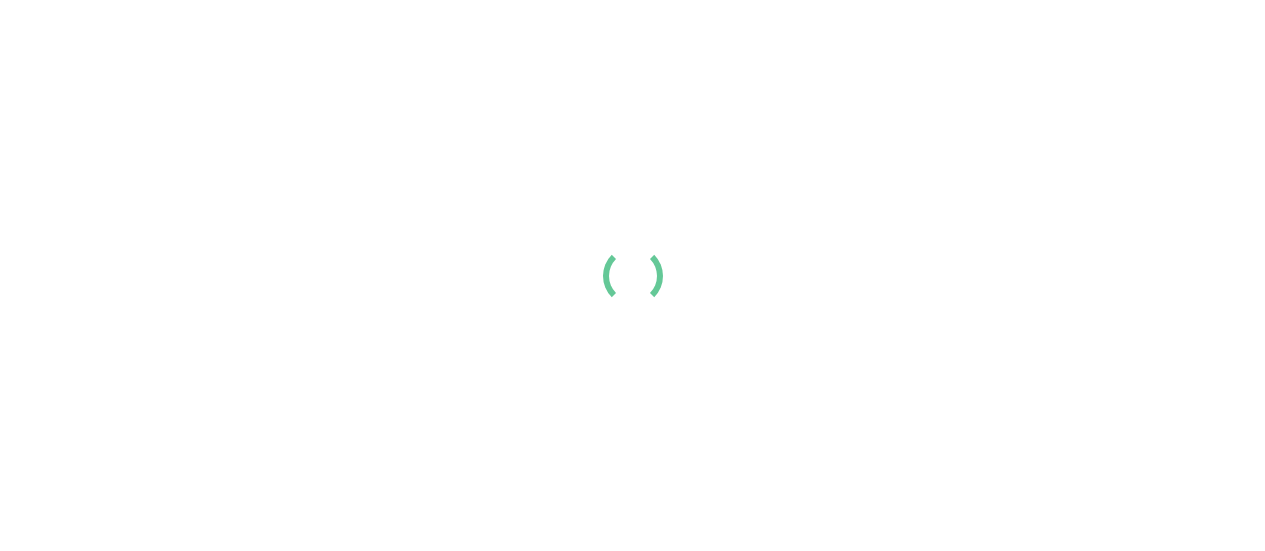 scroll, scrollTop: 0, scrollLeft: 0, axis: both 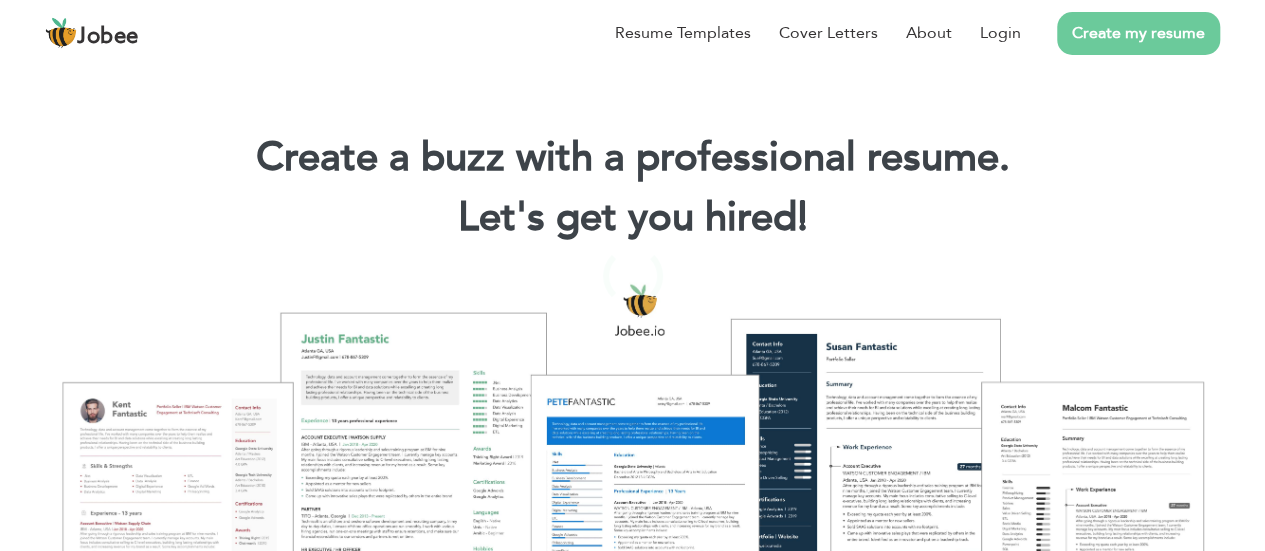 click at bounding box center (632, 275) 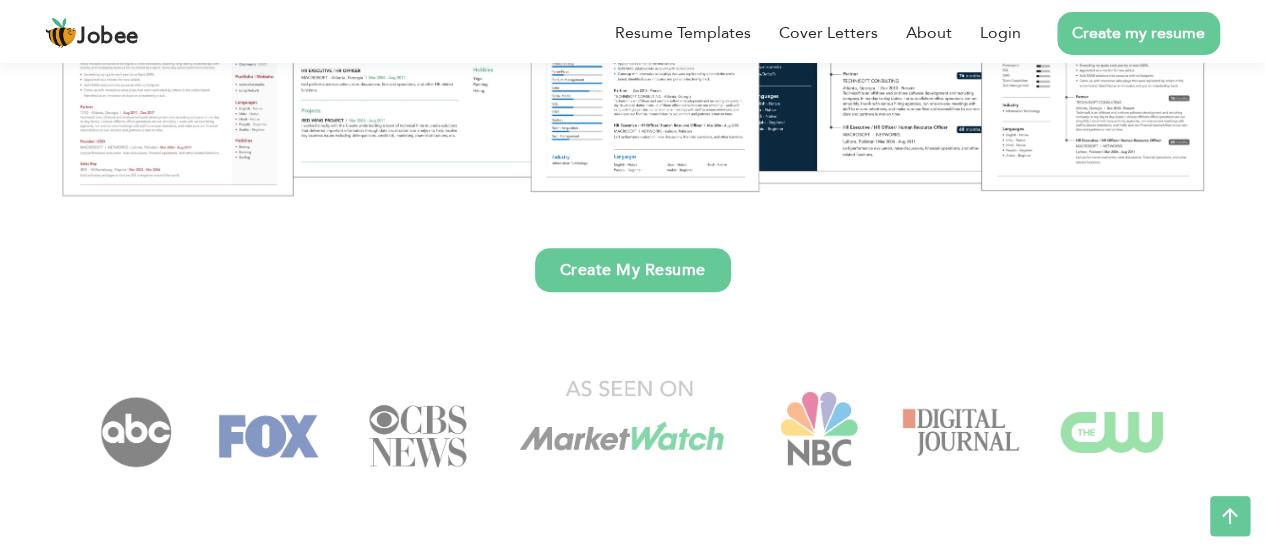scroll, scrollTop: 480, scrollLeft: 0, axis: vertical 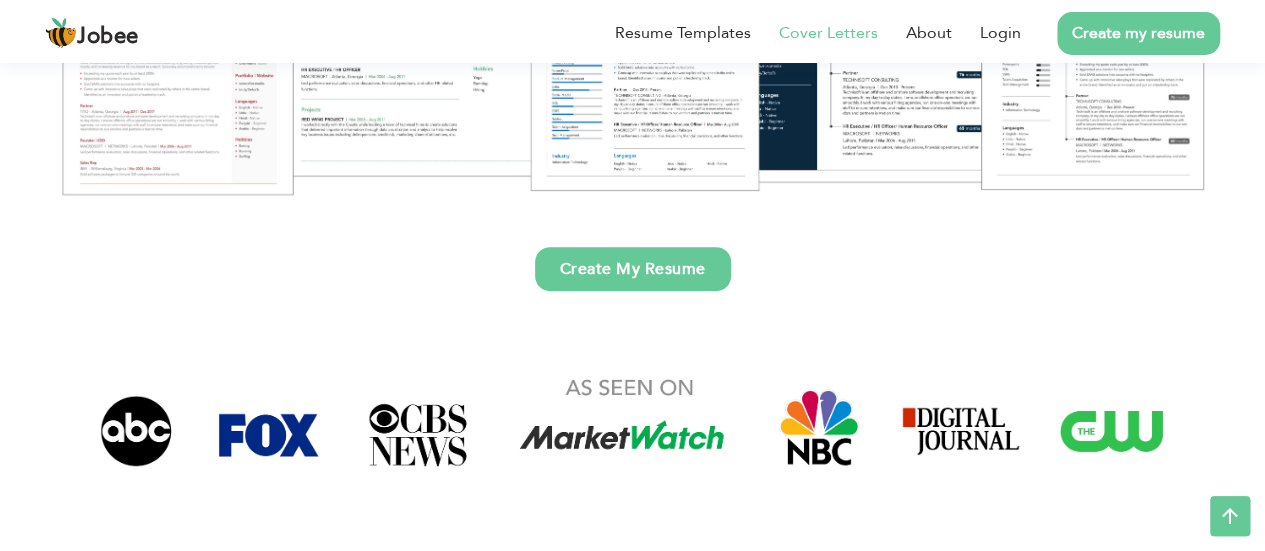 click on "Cover Letters" at bounding box center (828, 33) 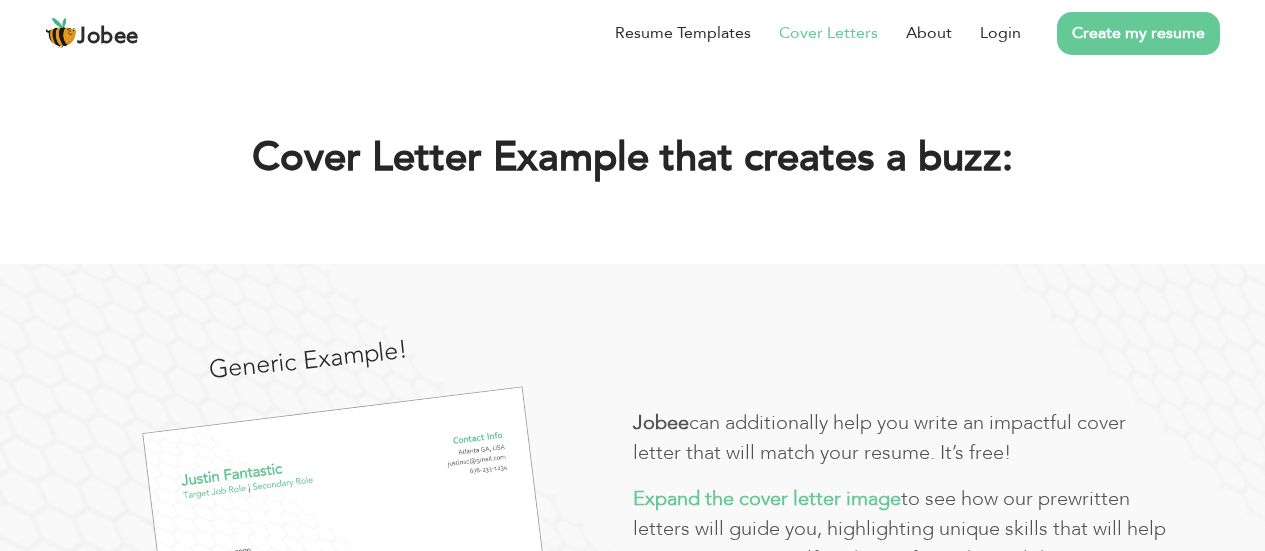scroll, scrollTop: 0, scrollLeft: 0, axis: both 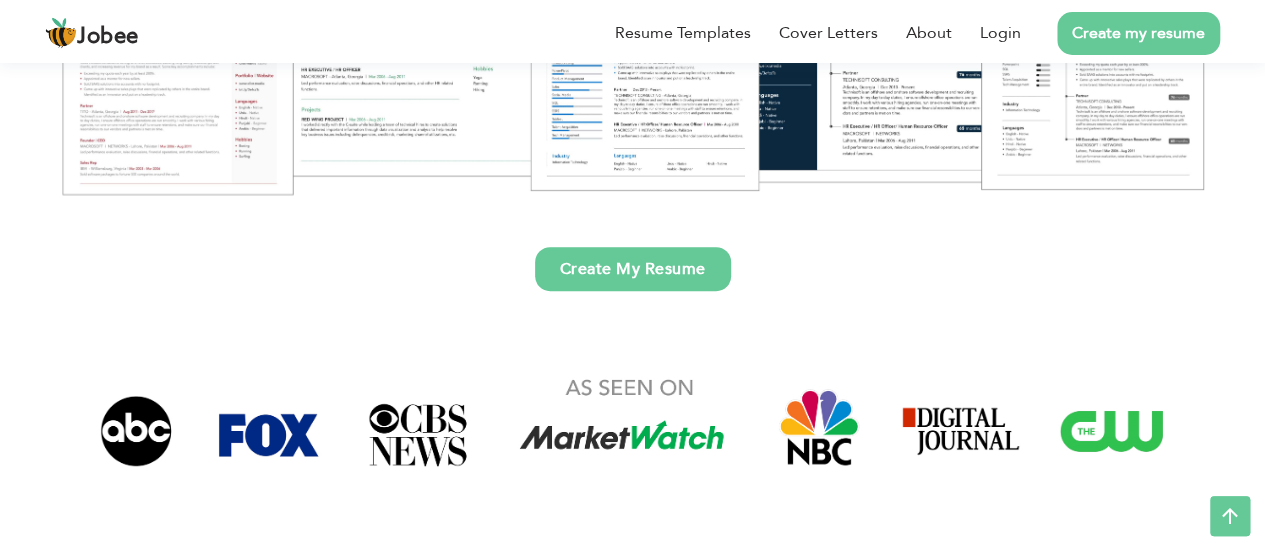 click on "Create My Resume" at bounding box center (633, 269) 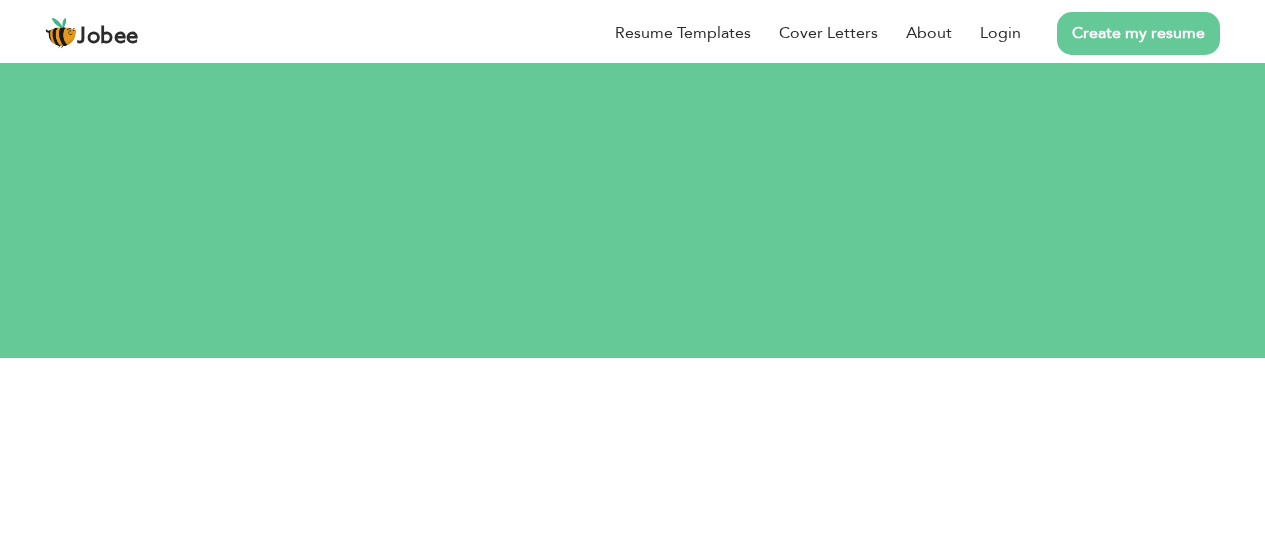 scroll, scrollTop: 0, scrollLeft: 0, axis: both 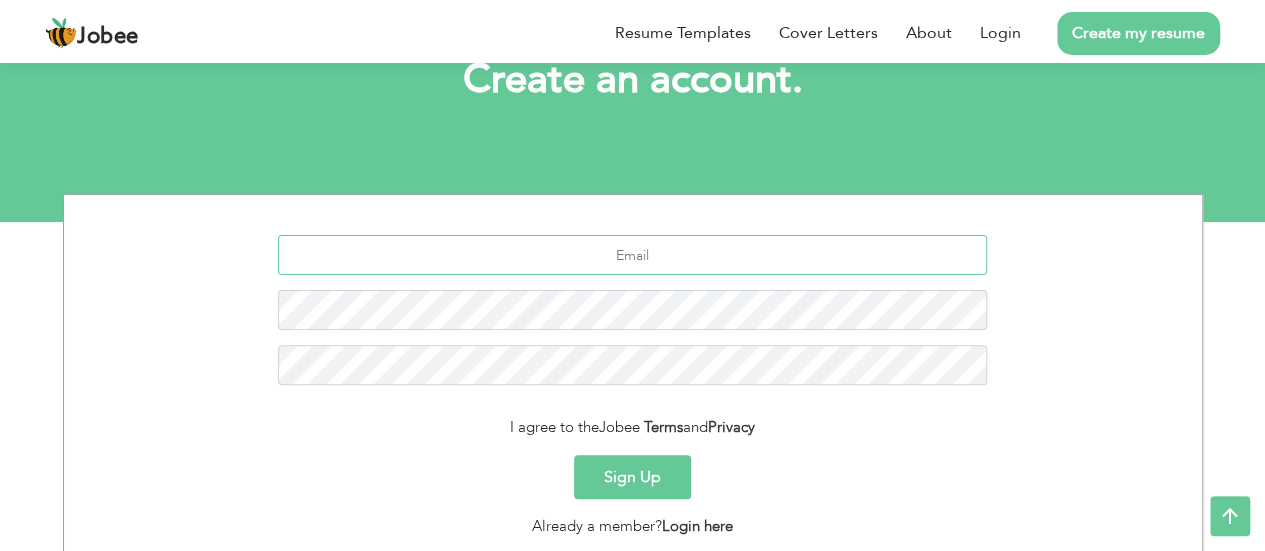 click at bounding box center [632, 255] 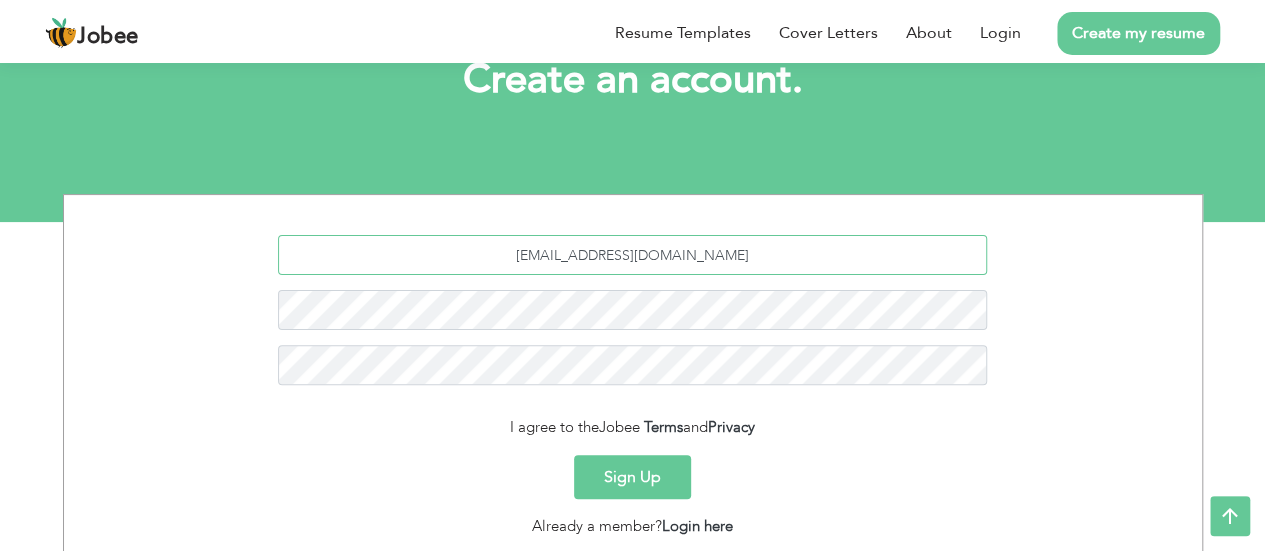 type on "ahbarshahsyed@gmail.com" 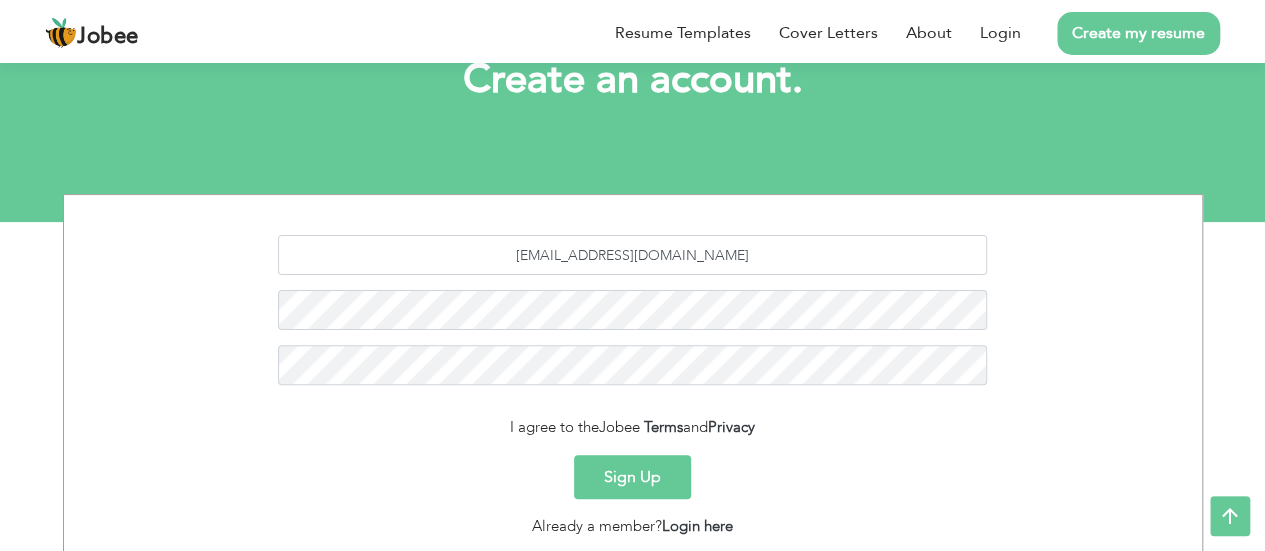 click on "Sign Up" at bounding box center (632, 477) 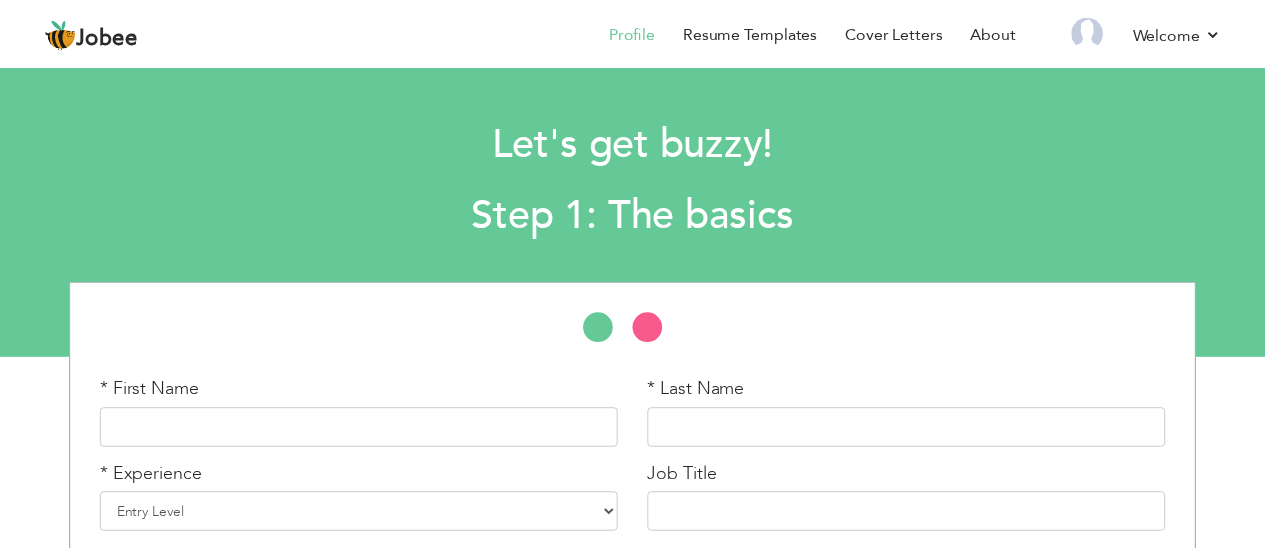 scroll, scrollTop: 0, scrollLeft: 0, axis: both 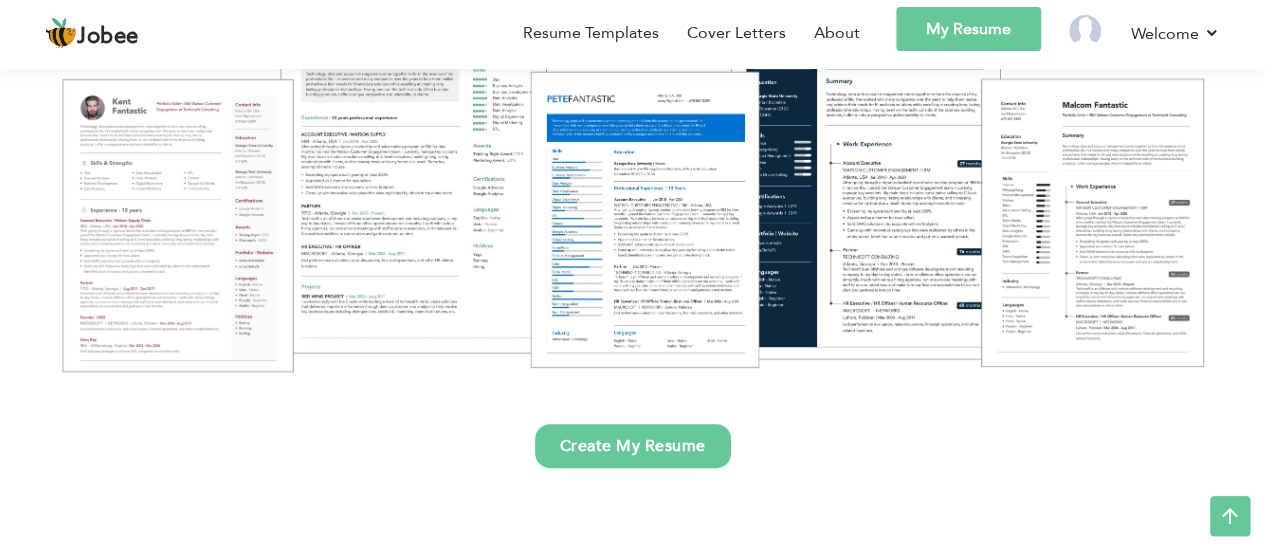 click at bounding box center [632, 175] 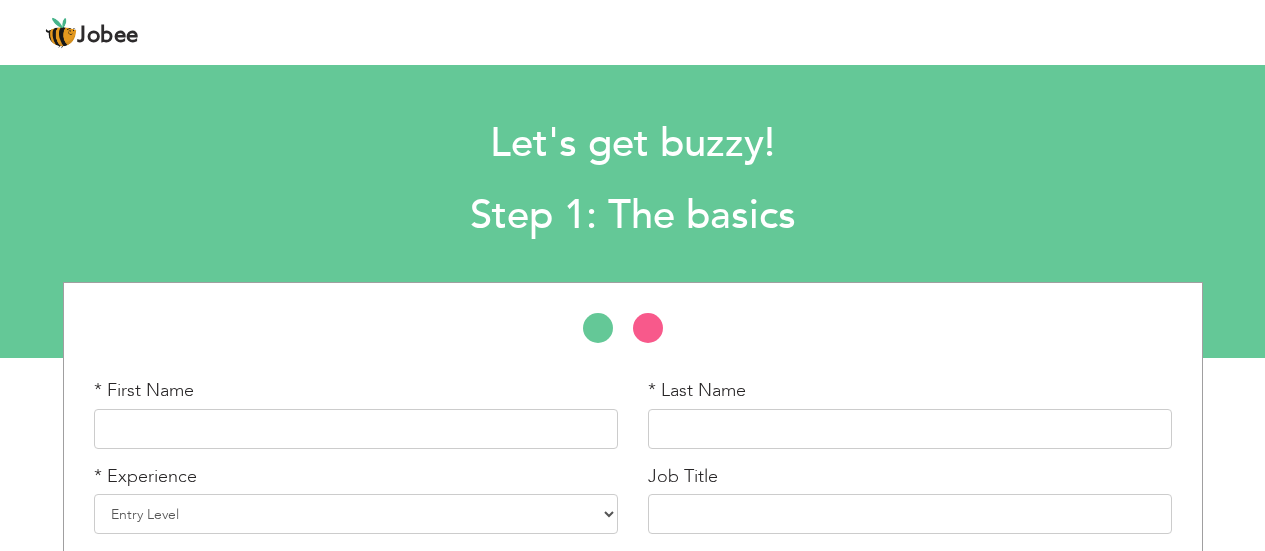 scroll, scrollTop: 0, scrollLeft: 0, axis: both 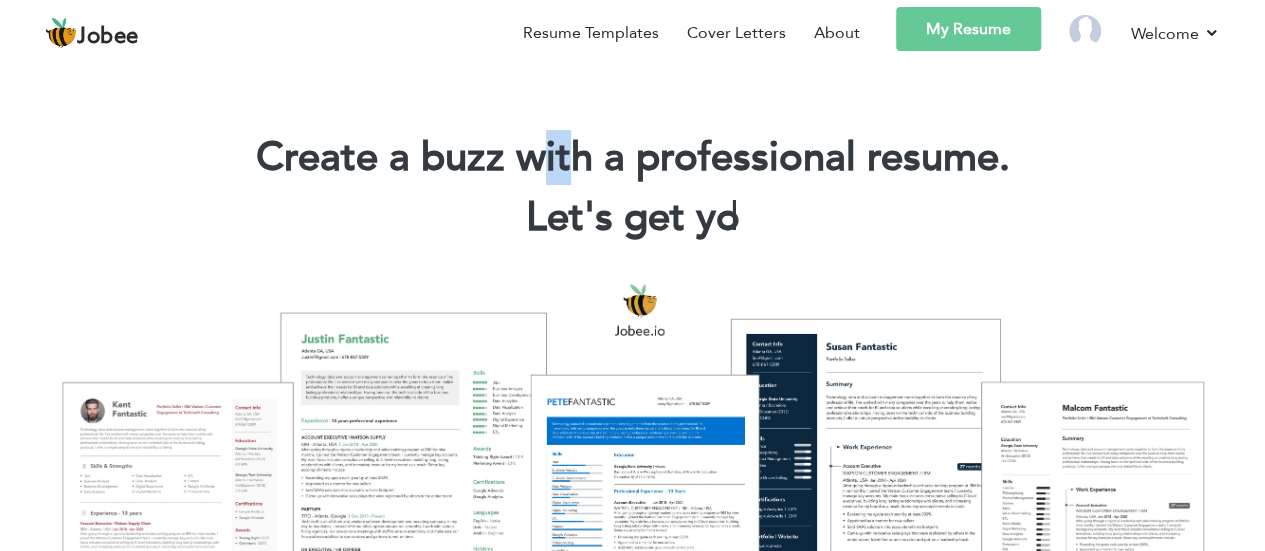 drag, startPoint x: 544, startPoint y: 78, endPoint x: 564, endPoint y: 131, distance: 56.648037 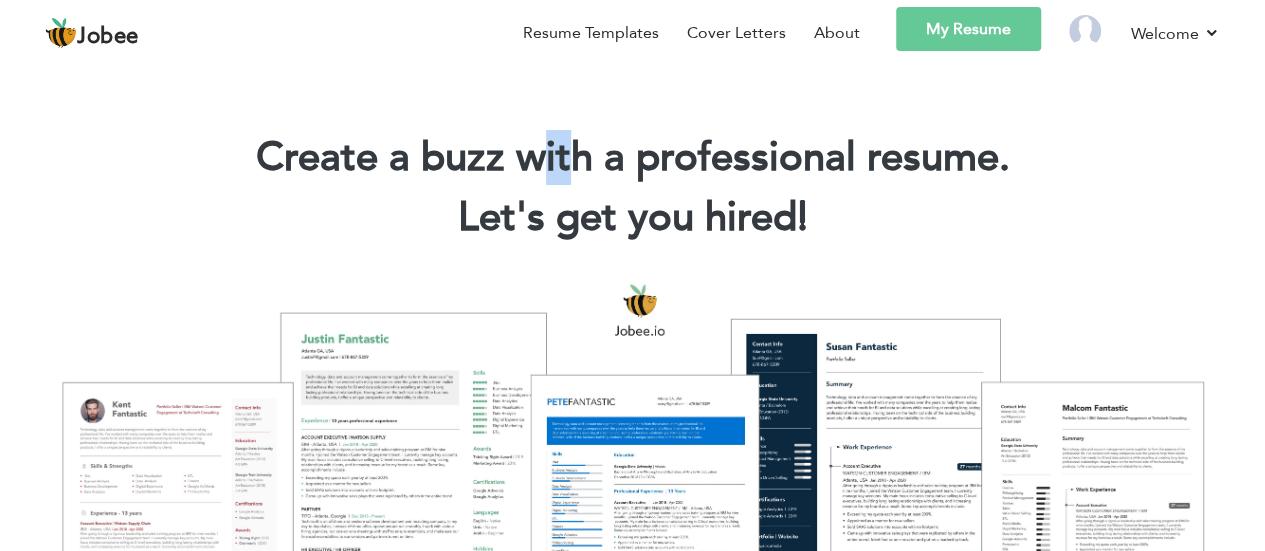 click on "My Resume" at bounding box center [968, 29] 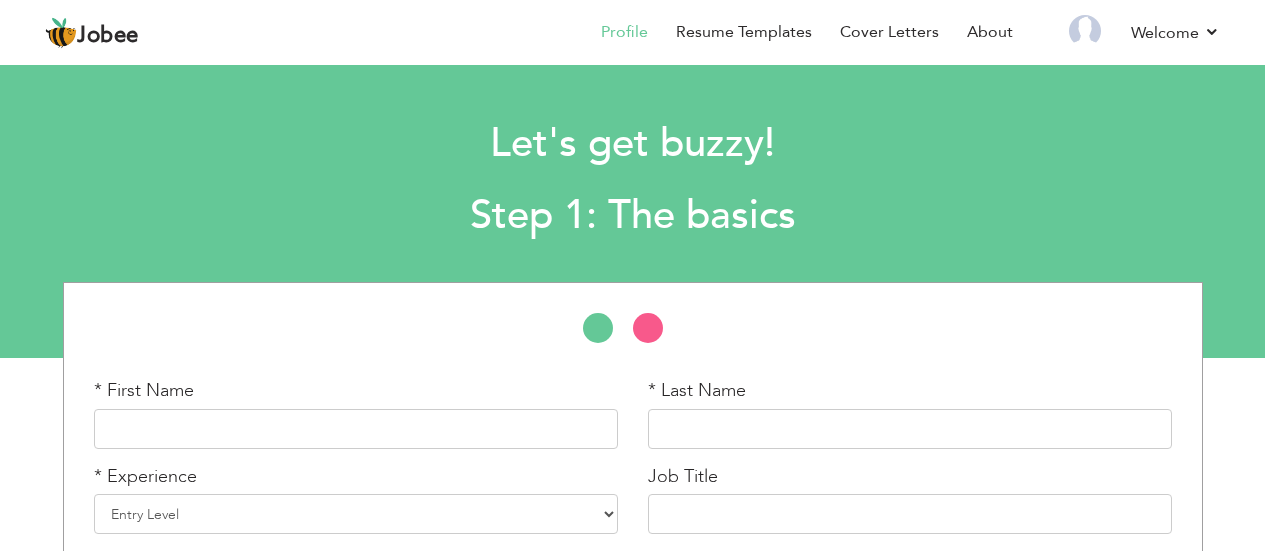 scroll, scrollTop: 0, scrollLeft: 0, axis: both 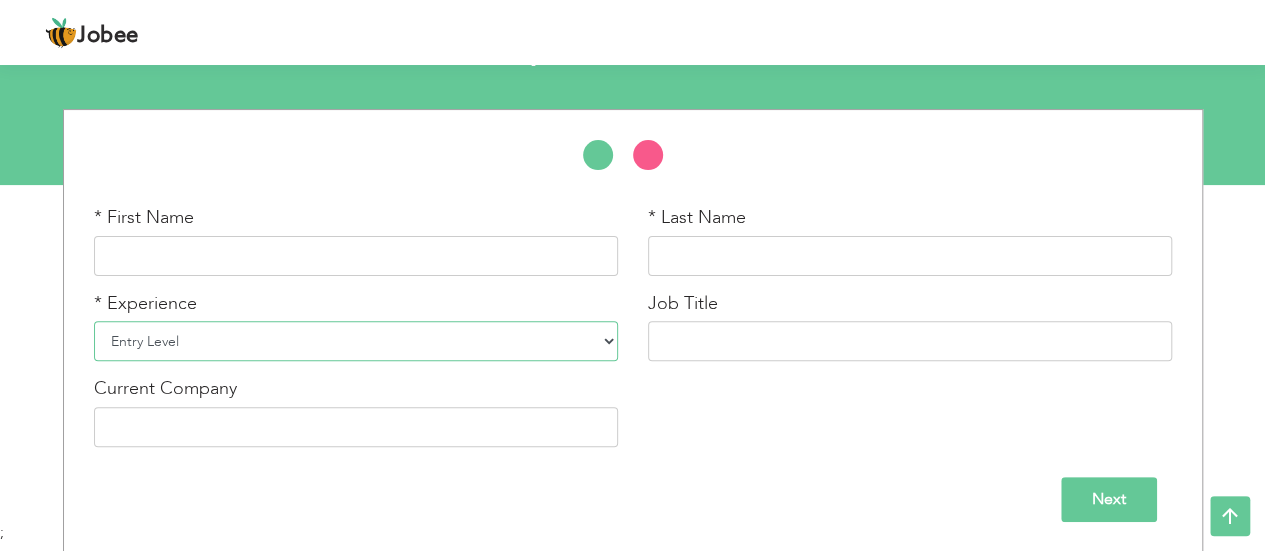 click on "Entry Level
Less than 1 Year
1 Year
2 Years
3 Years
4 Years
5 Years
6 Years
7 Years
8 Years
9 Years
10 Years
11 Years
12 Years
13 Years
14 Years
15 Years
16 Years
17 Years
18 Years
19 Years
20 Years
21 Years
22 Years
23 Years
24 Years
25 Years
26 Years
27 Years
28 Years
29 Years
30 Years
31 Years
32 Years
33 Years
34 Years
35 Years
More than 35 Years" at bounding box center [356, 341] 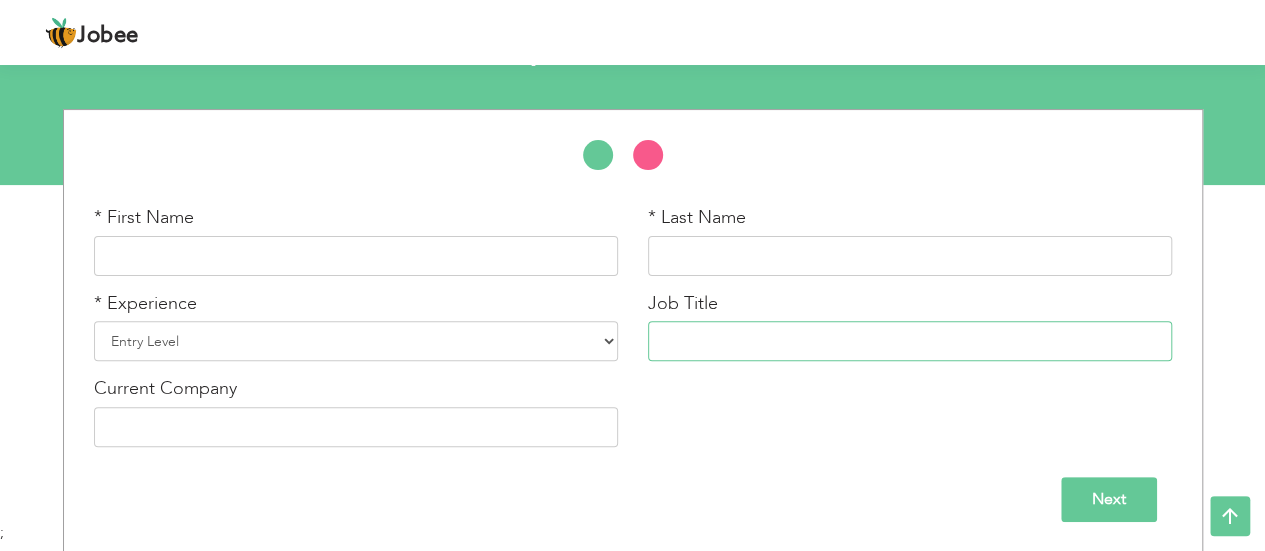 click at bounding box center [910, 341] 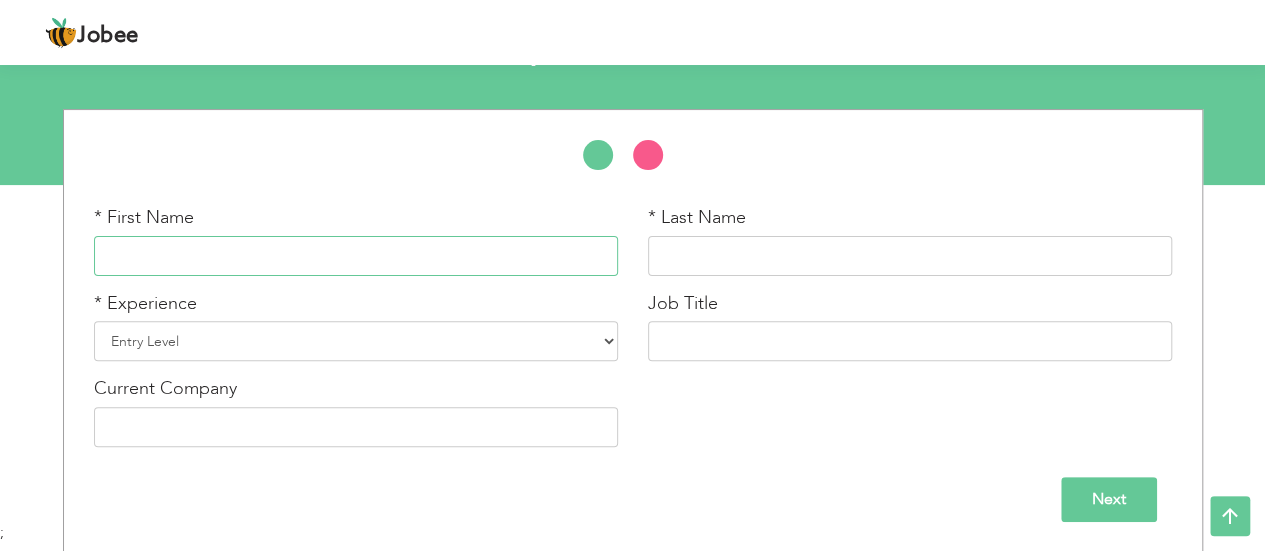 click at bounding box center (356, 256) 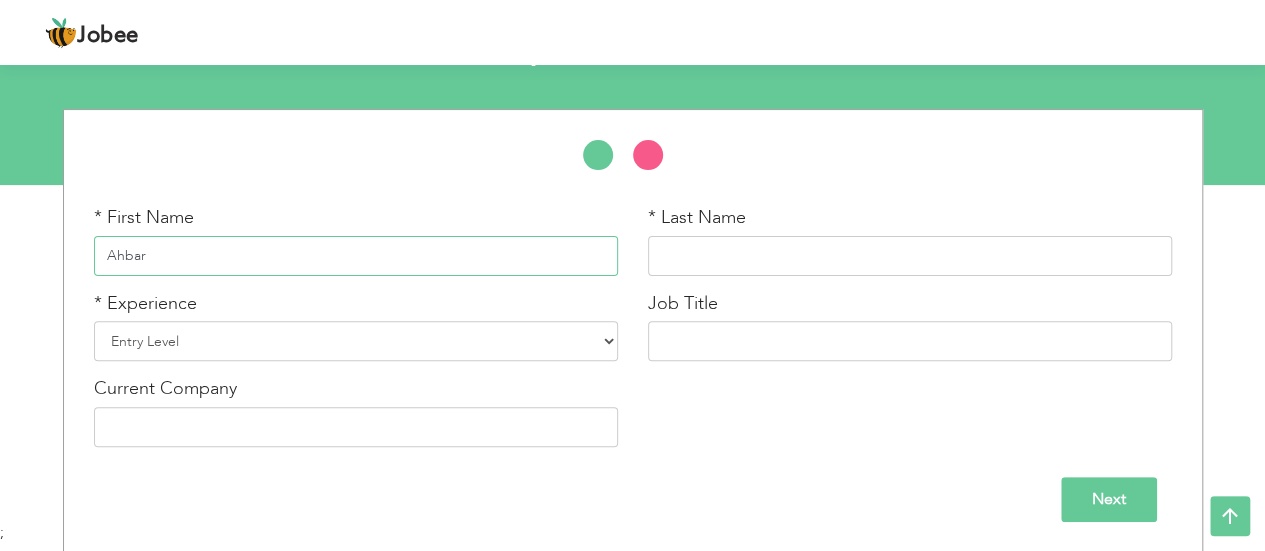 type on "Ahbar" 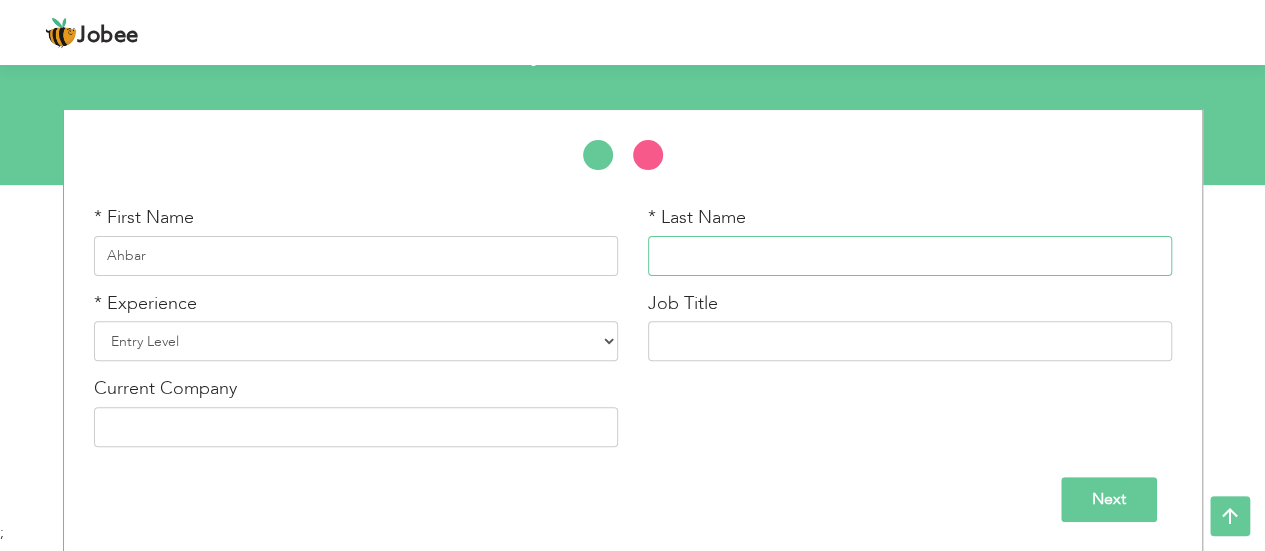 click at bounding box center (910, 256) 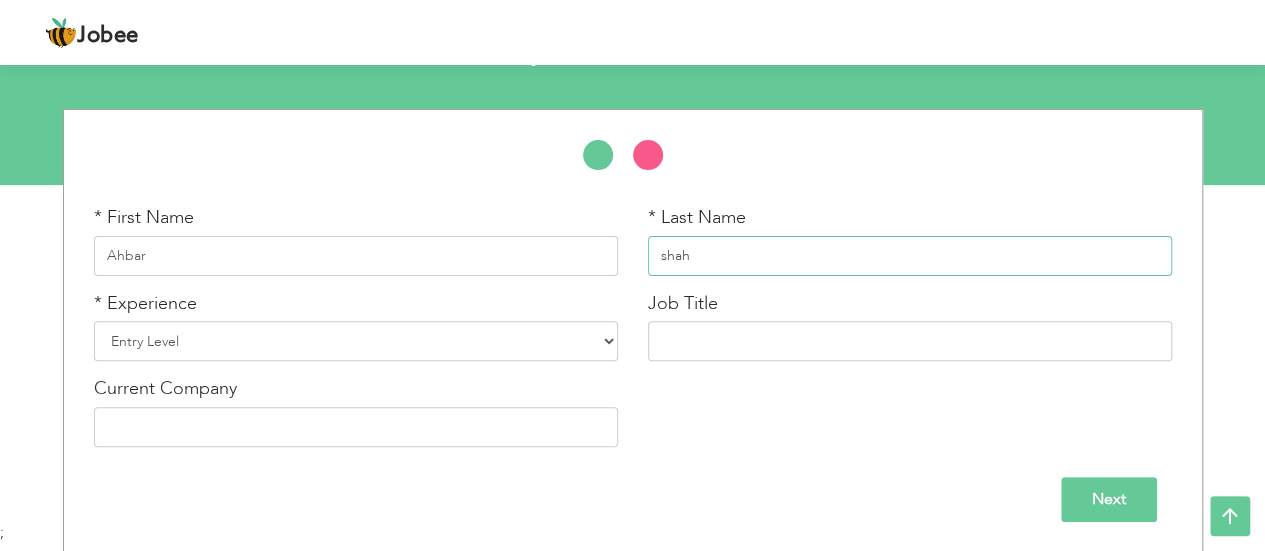 type on "shah" 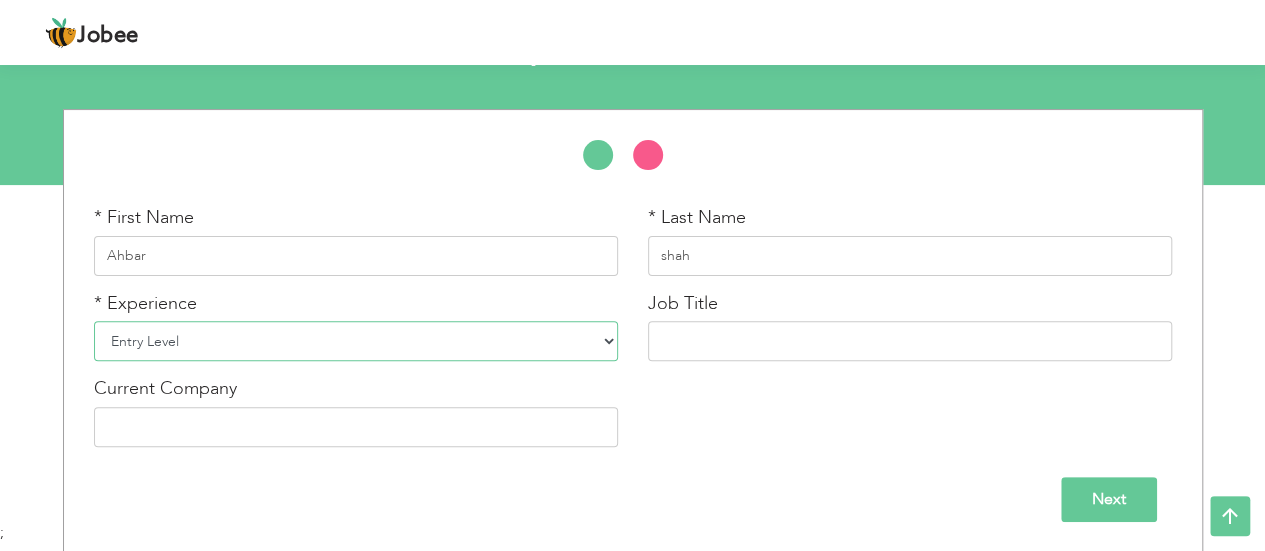 click on "Entry Level
Less than 1 Year
1 Year
2 Years
3 Years
4 Years
5 Years
6 Years
7 Years
8 Years
9 Years
10 Years
11 Years
12 Years
13 Years
14 Years
15 Years
16 Years
17 Years
18 Years
19 Years
20 Years
21 Years
22 Years
23 Years
24 Years
25 Years
26 Years
27 Years
28 Years
29 Years
30 Years
31 Years
32 Years
33 Years
34 Years
35 Years
More than 35 Years" at bounding box center [356, 341] 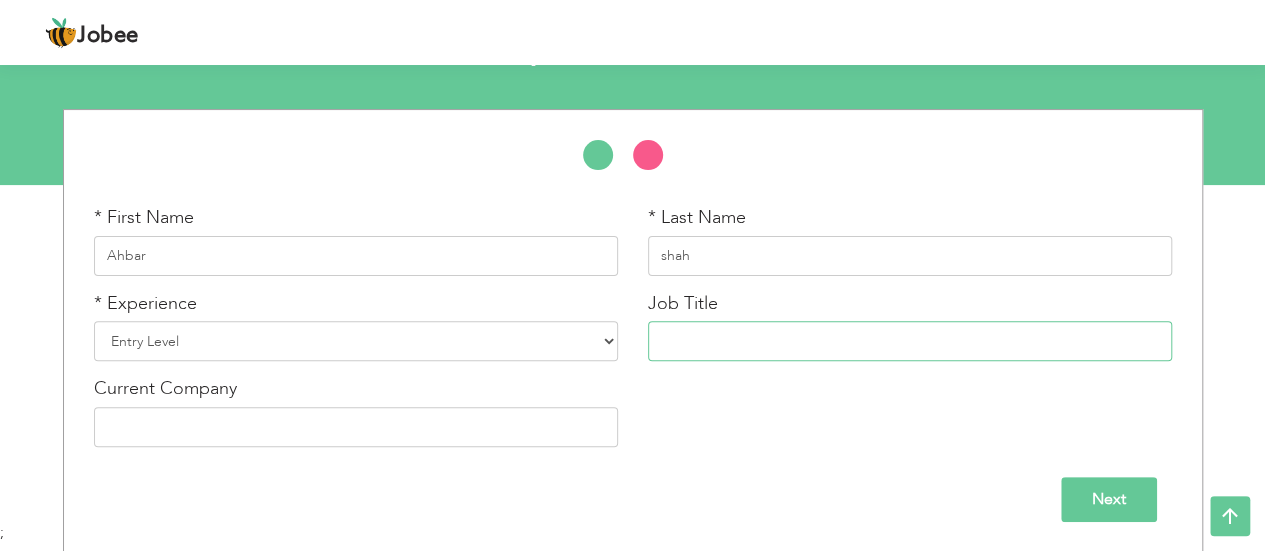 click at bounding box center [910, 341] 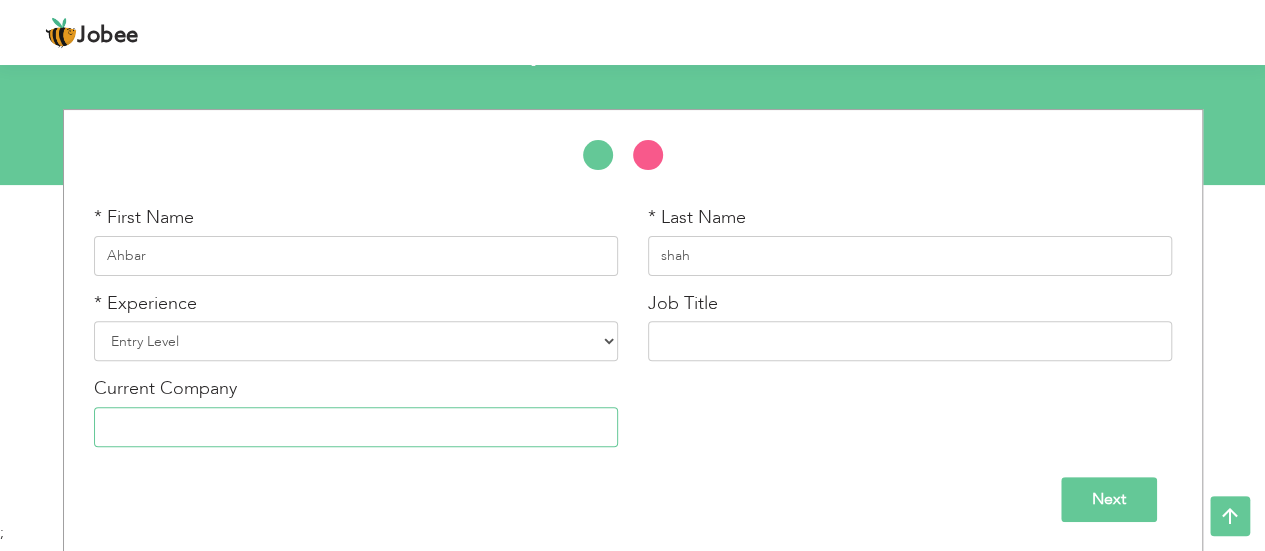 click at bounding box center (356, 427) 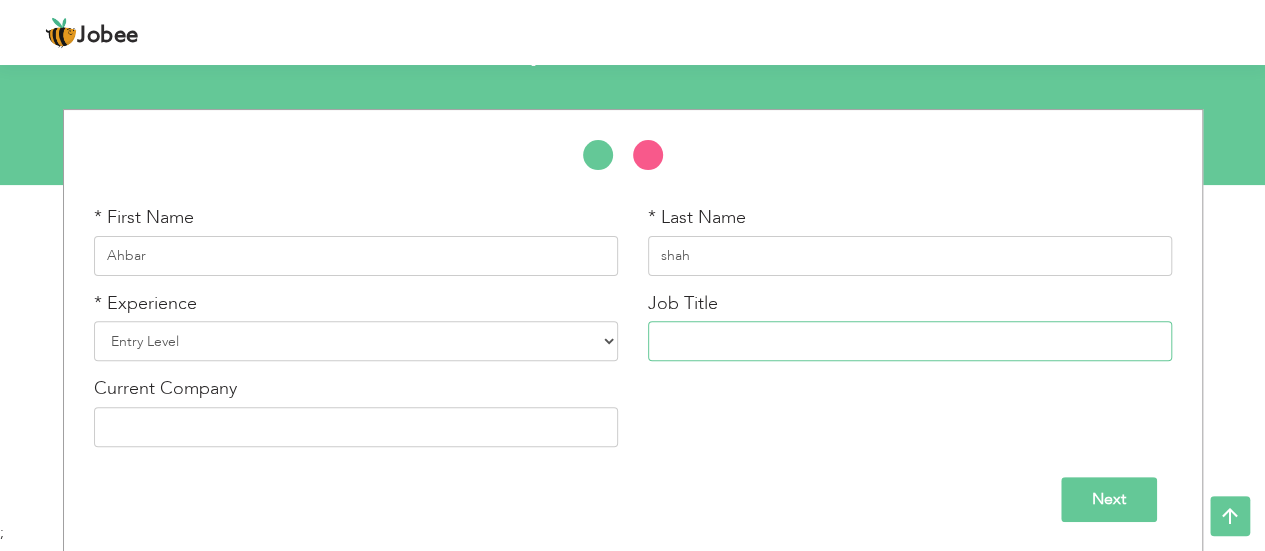 click at bounding box center [910, 341] 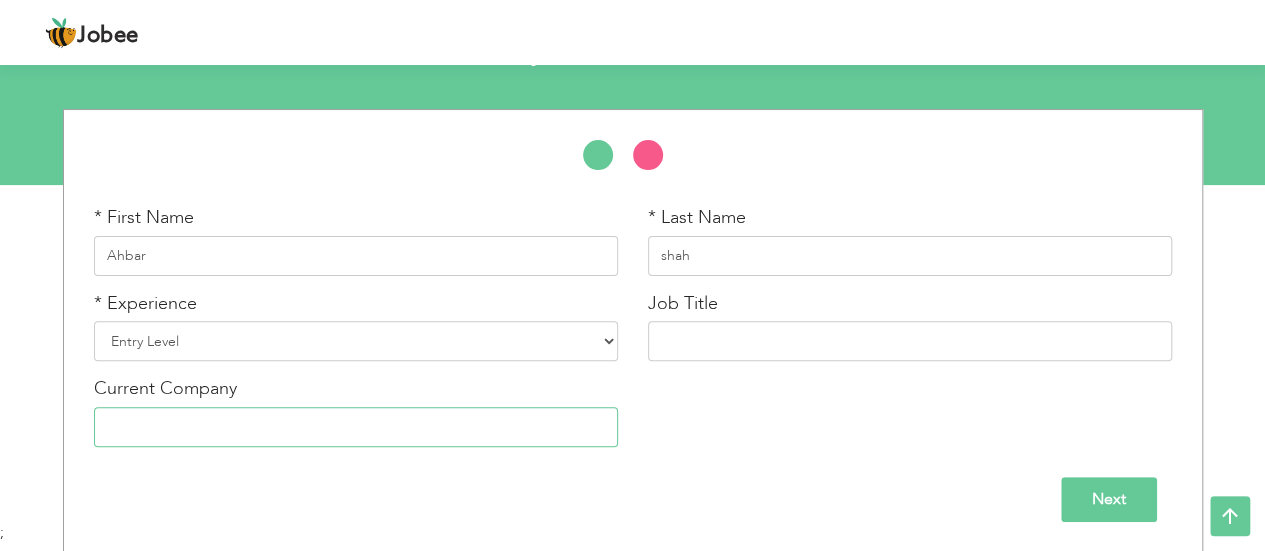 click at bounding box center (356, 427) 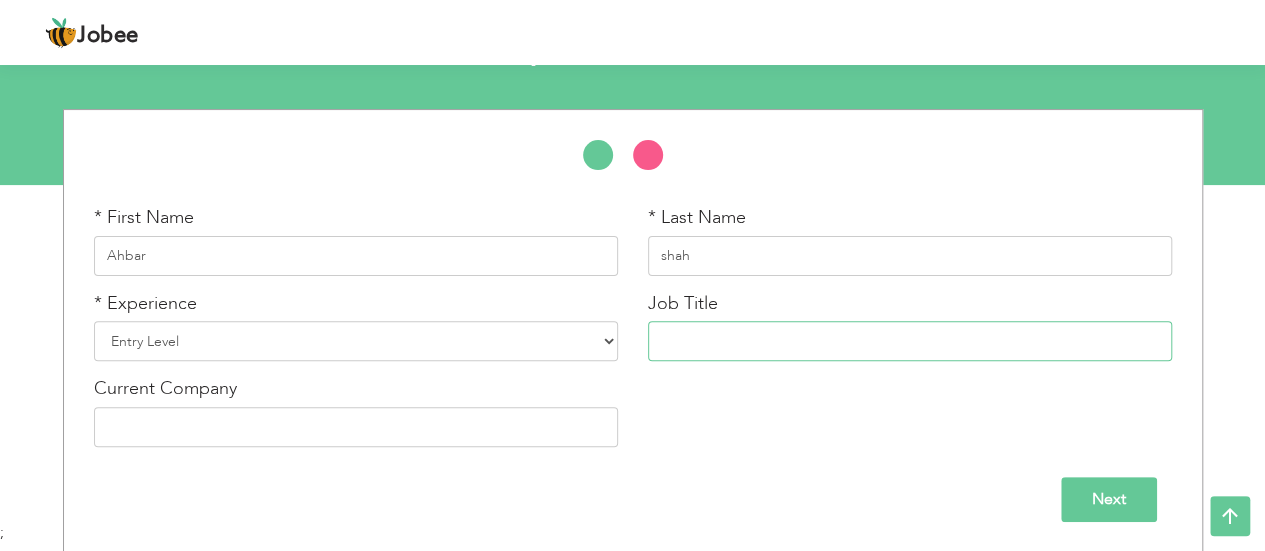 click at bounding box center [910, 341] 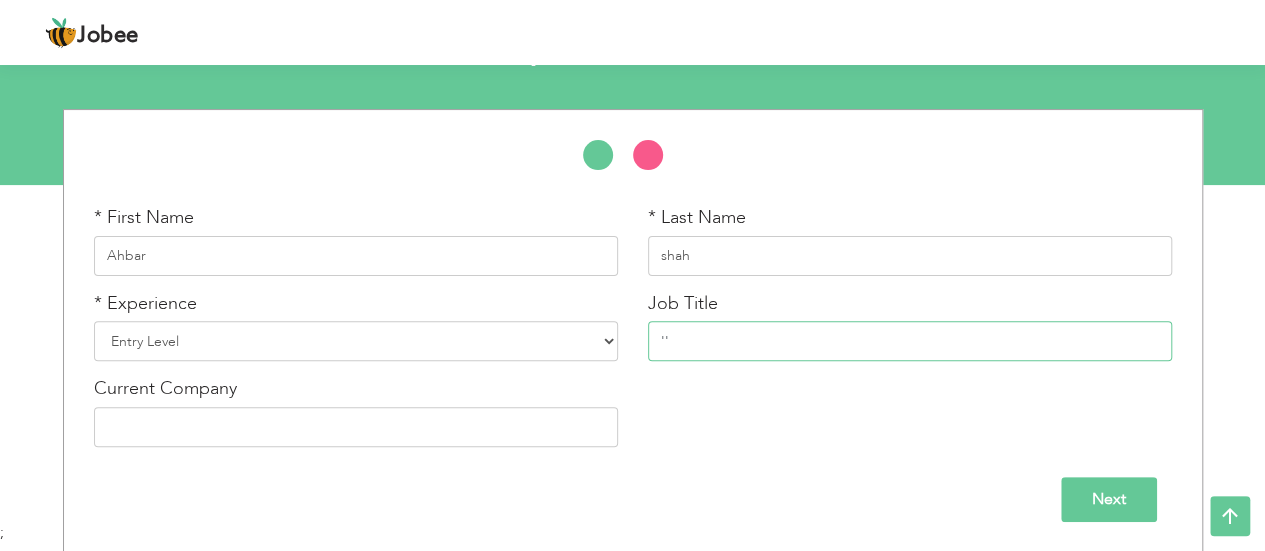 type on "'" 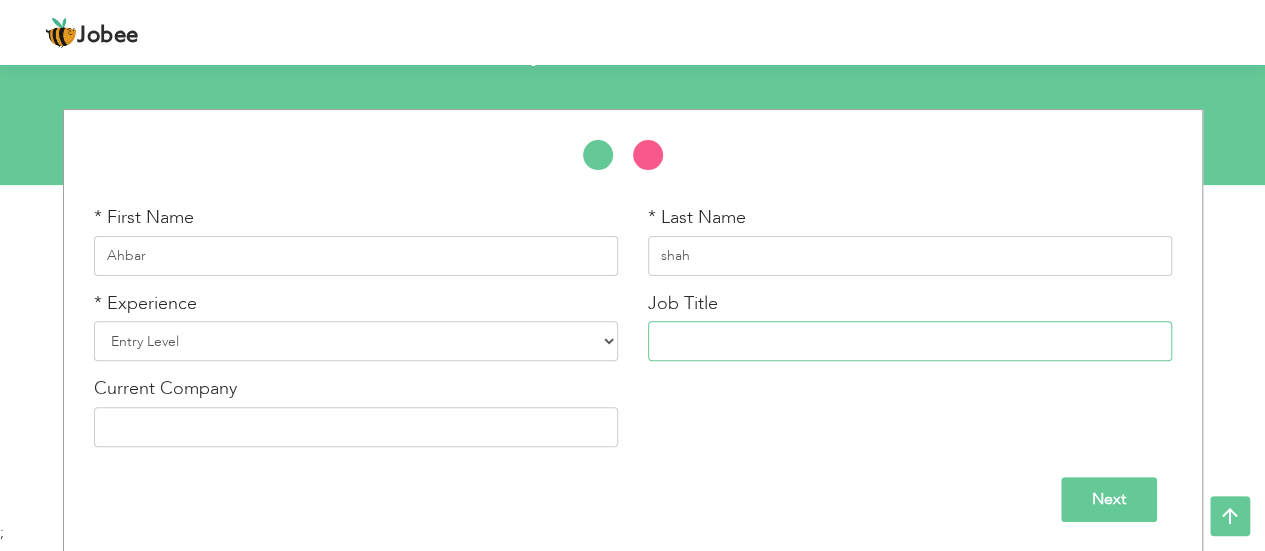 click at bounding box center [910, 341] 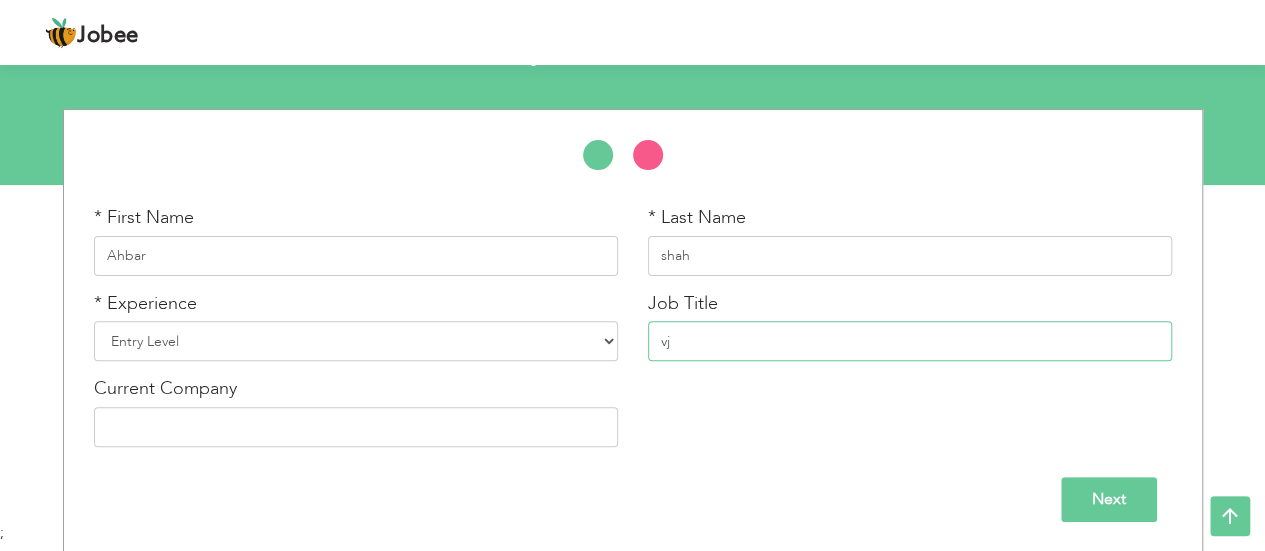 type on "v" 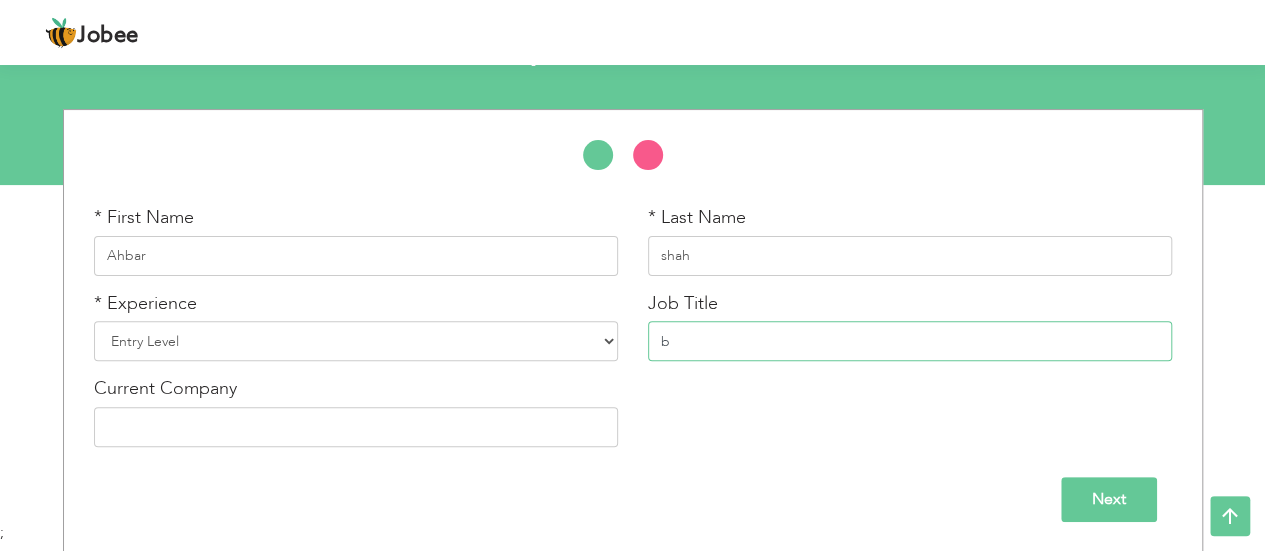 type on "b" 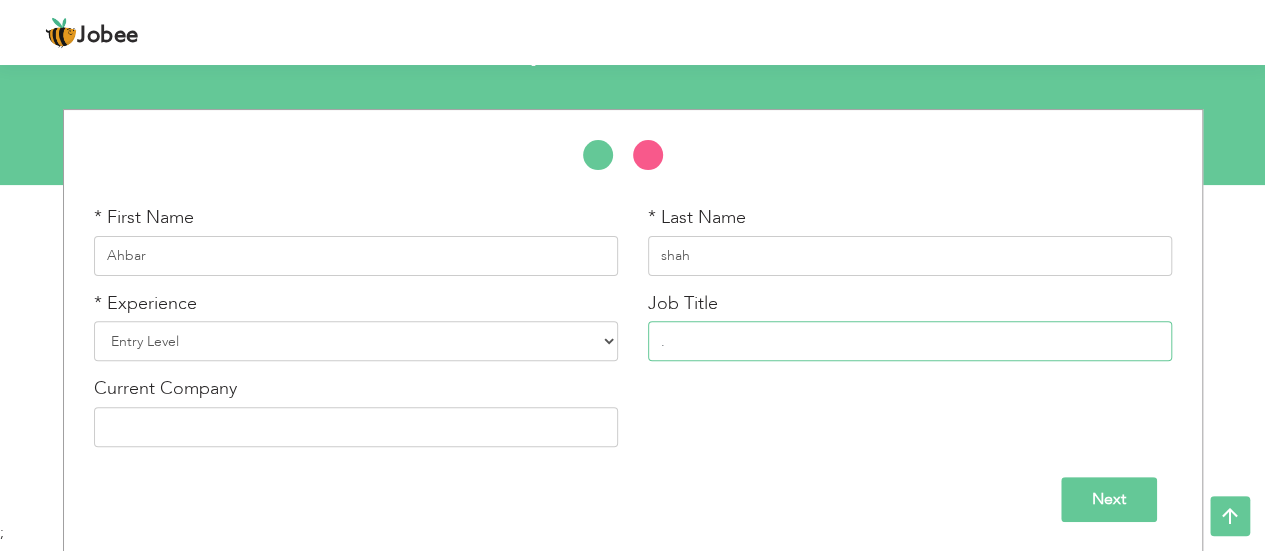 type on "." 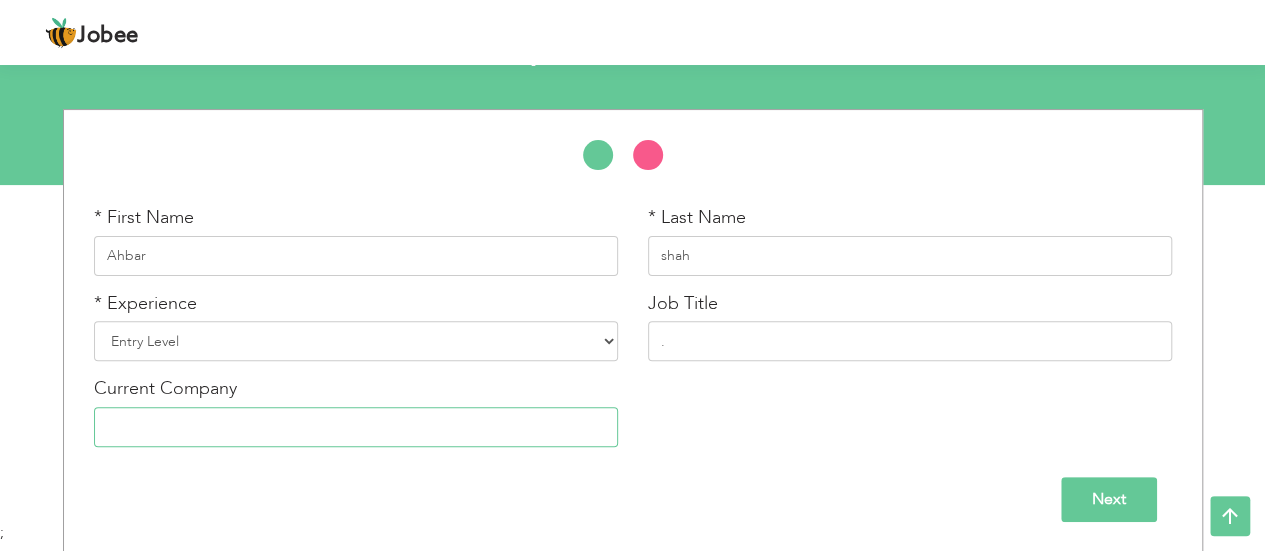 click at bounding box center [356, 427] 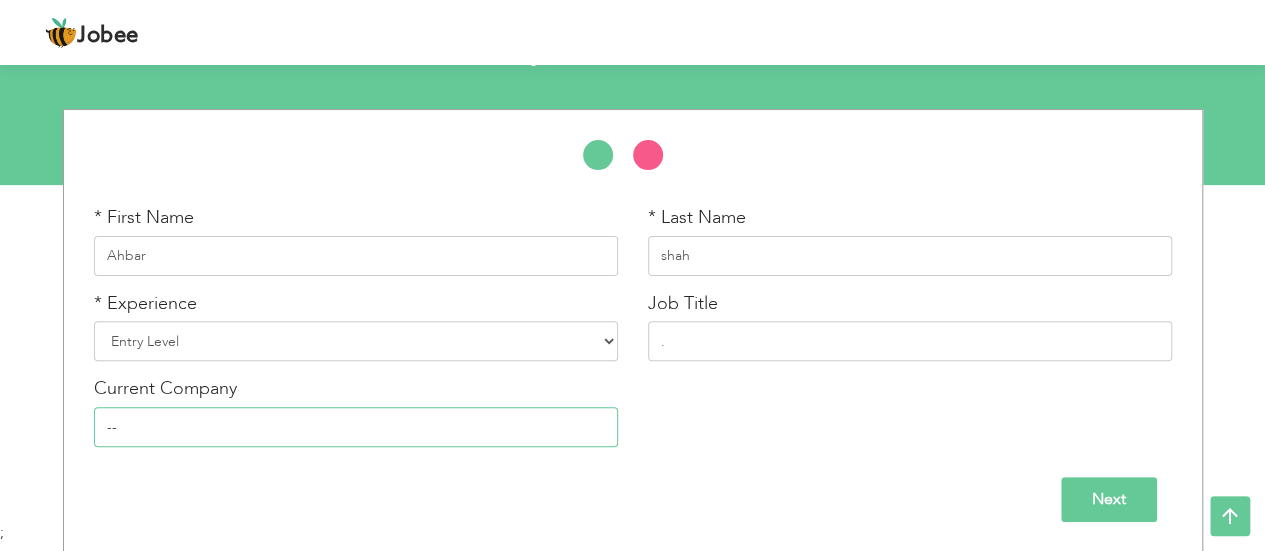type on "-" 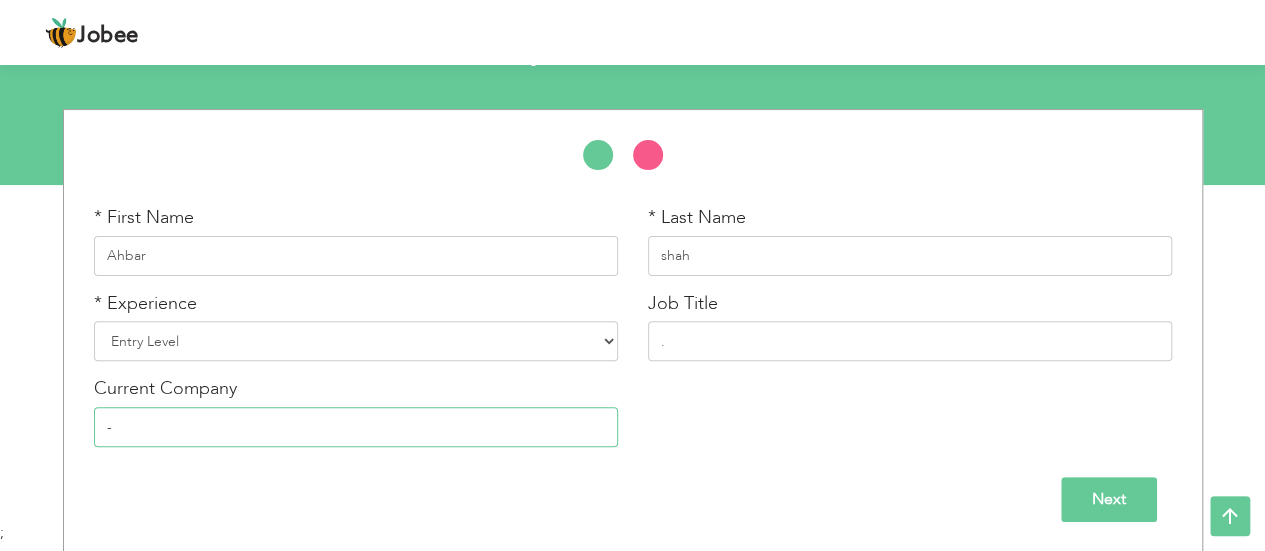 type on "-" 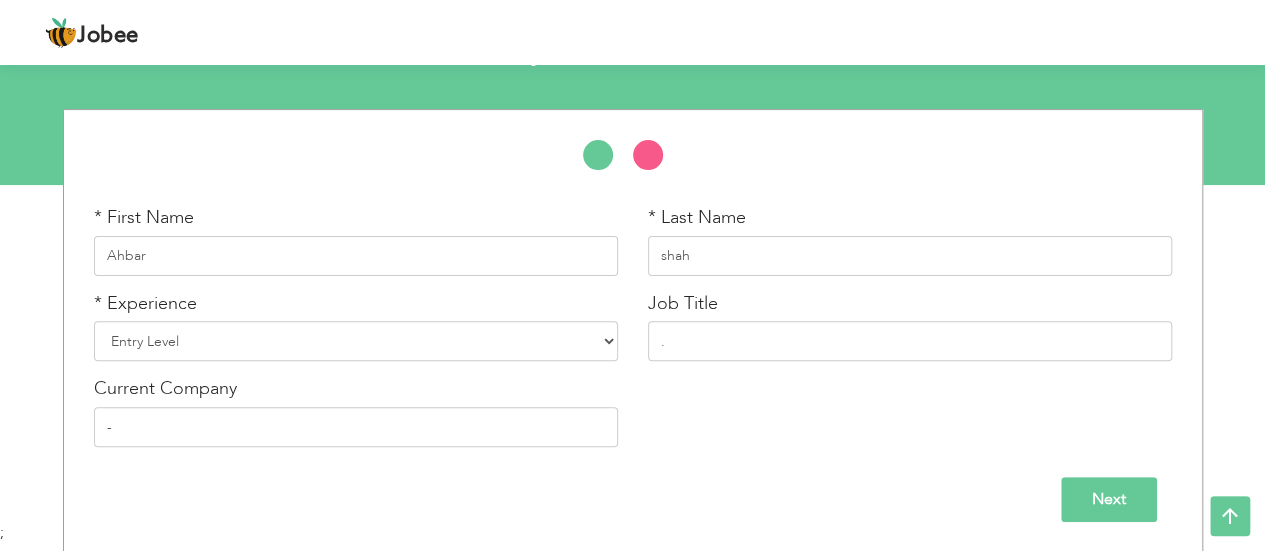 click on "* First Name
Ahbar
* Last Name
shah
* Experience Entry Level
Less than 1 Year" at bounding box center [633, 331] 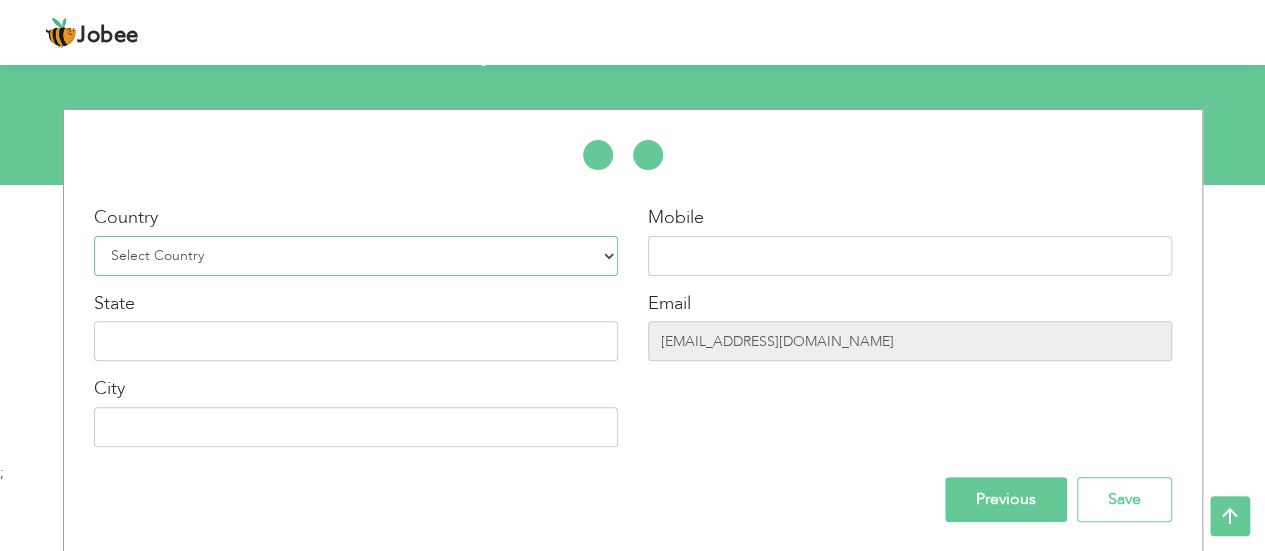 click on "Select Country
Afghanistan
Albania
Algeria
American Samoa
Andorra
Angola
Anguilla
Antarctica
Antigua and Barbuda
Argentina
Armenia
Aruba
Australia
Austria
Azerbaijan
Bahamas
Bahrain
Bangladesh
Barbados
Belarus
Belgium
Belize
Benin
Bermuda
Bhutan
Bolivia
Bosnia-Herzegovina
Botswana
Bouvet Island
Brazil
British Indian Ocean Territory
Brunei Darussalam
Bulgaria
Burkina Faso
Burundi
Cambodia
Cameroon
Canada
Cape Verde
Cayman Islands
Central African Republic
Chad
Chile
China
Christmas Island
Cocos (Keeling) Islands
Colombia
Comoros
Congo
Congo, Dem. Republic
Cook Islands
Costa Rica
Croatia
Cuba
Cyprus
Czech Rep
Denmark
Djibouti
Dominica
Dominican Republic
Ecuador
Egypt
El Salvador
Equatorial Guinea
Eritrea
Estonia
Ethiopia
European Union
Falkland Islands (Malvinas)
Faroe Islands
Fiji
Finland
France
French Guiana
French Southern Territories
Gabon
Gambia
Georgia" at bounding box center [356, 256] 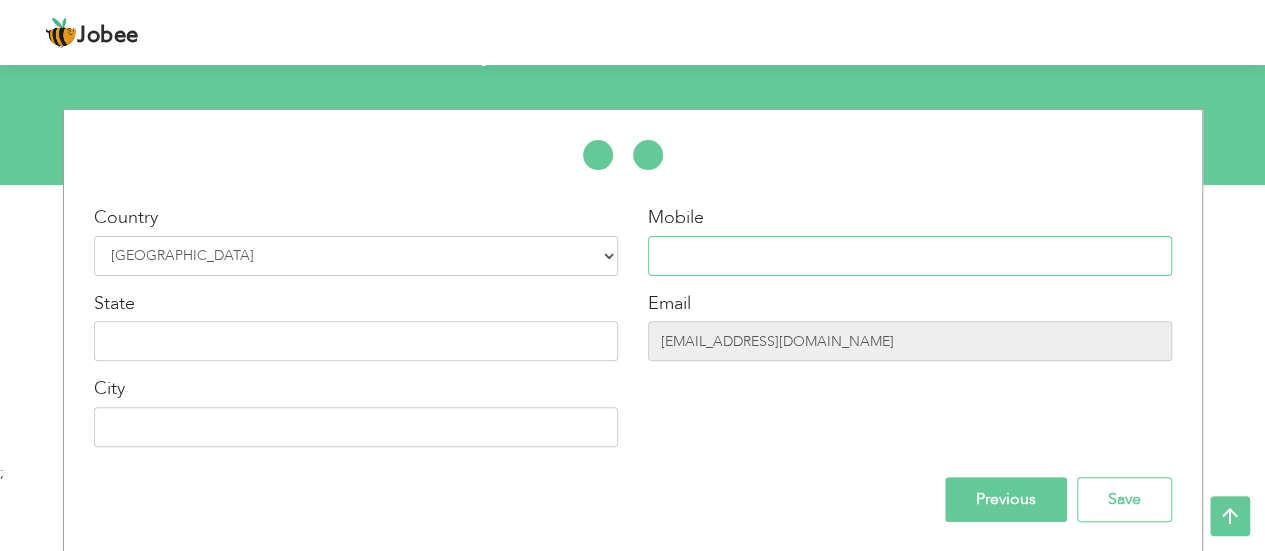 click at bounding box center [910, 256] 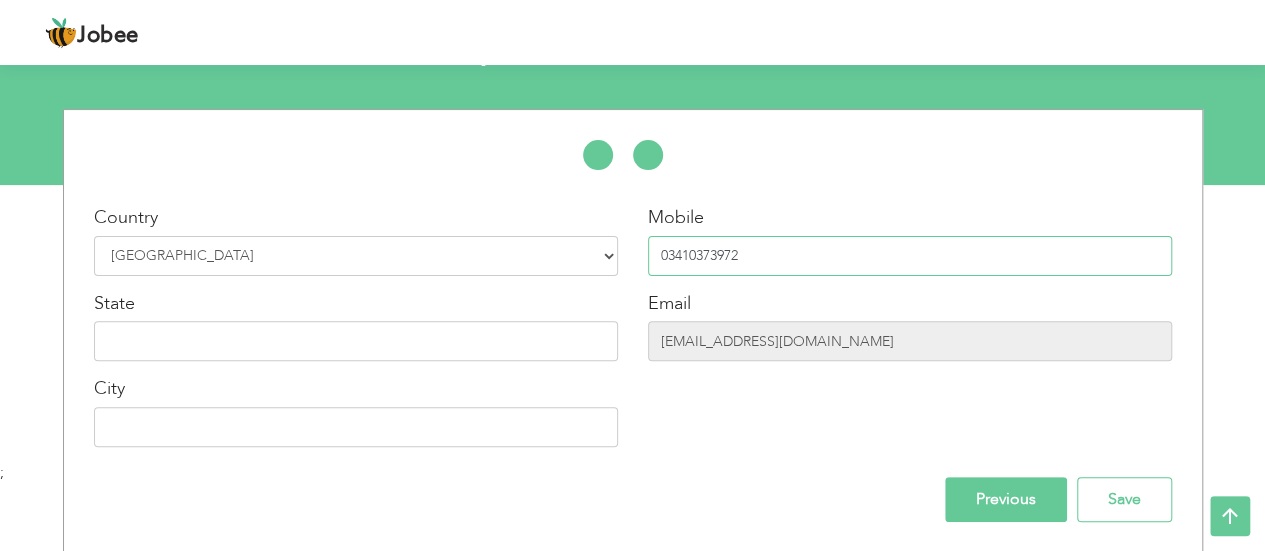 type on "03410373972" 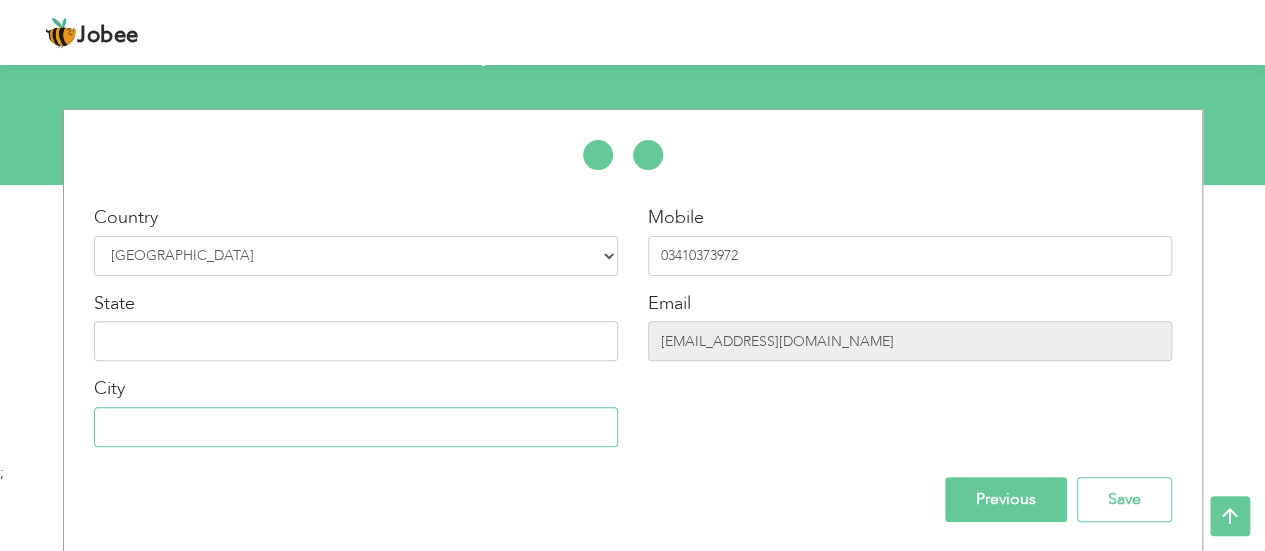 click at bounding box center [356, 427] 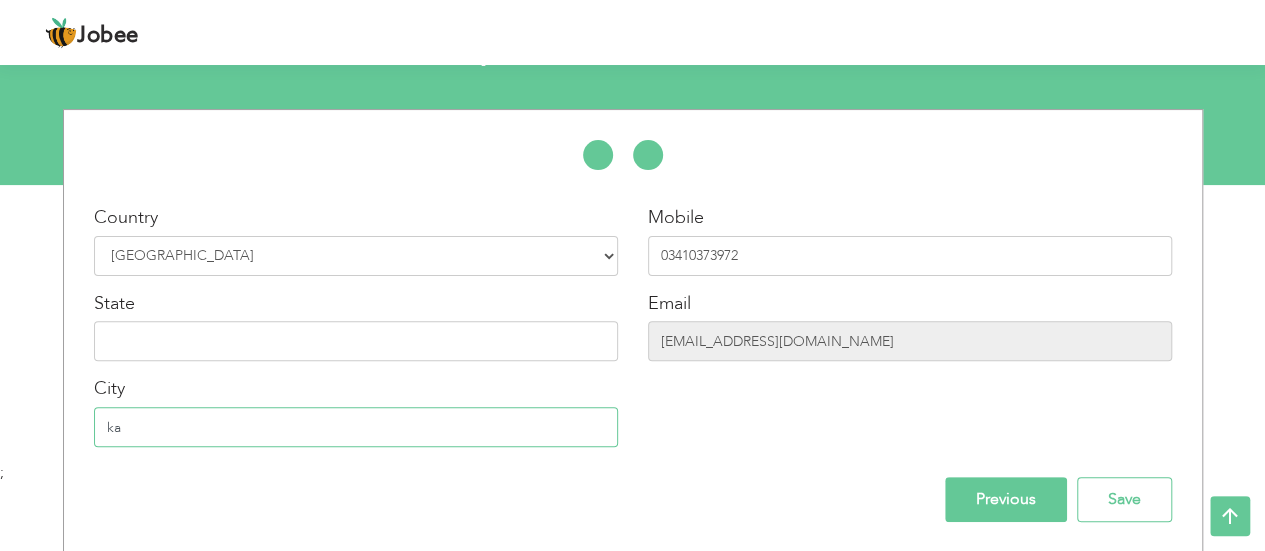 type on "k" 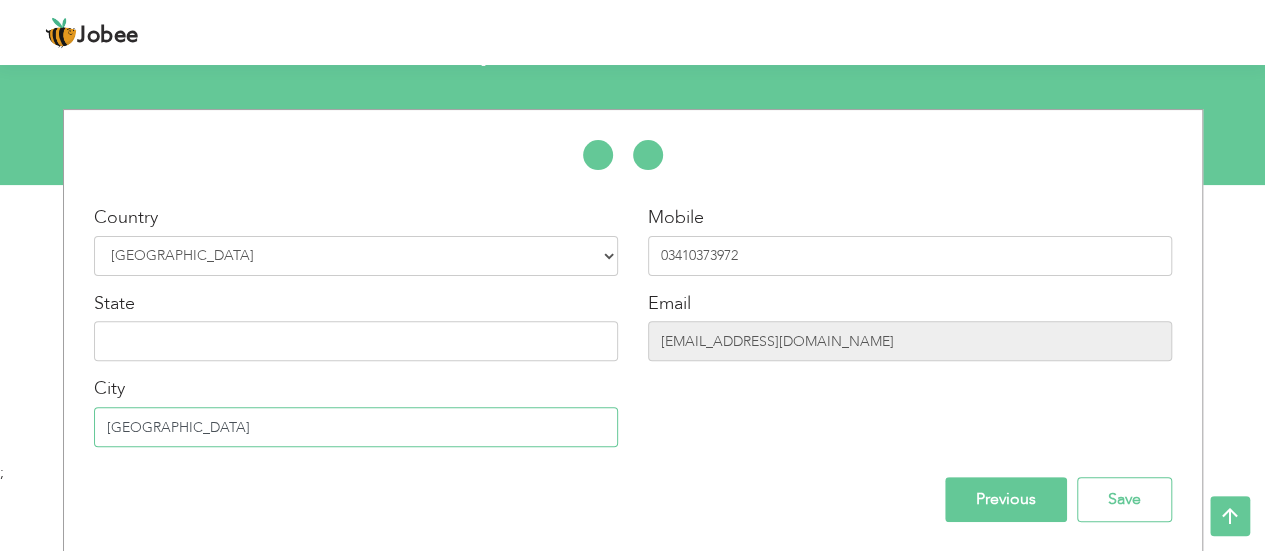 type on "Karachi" 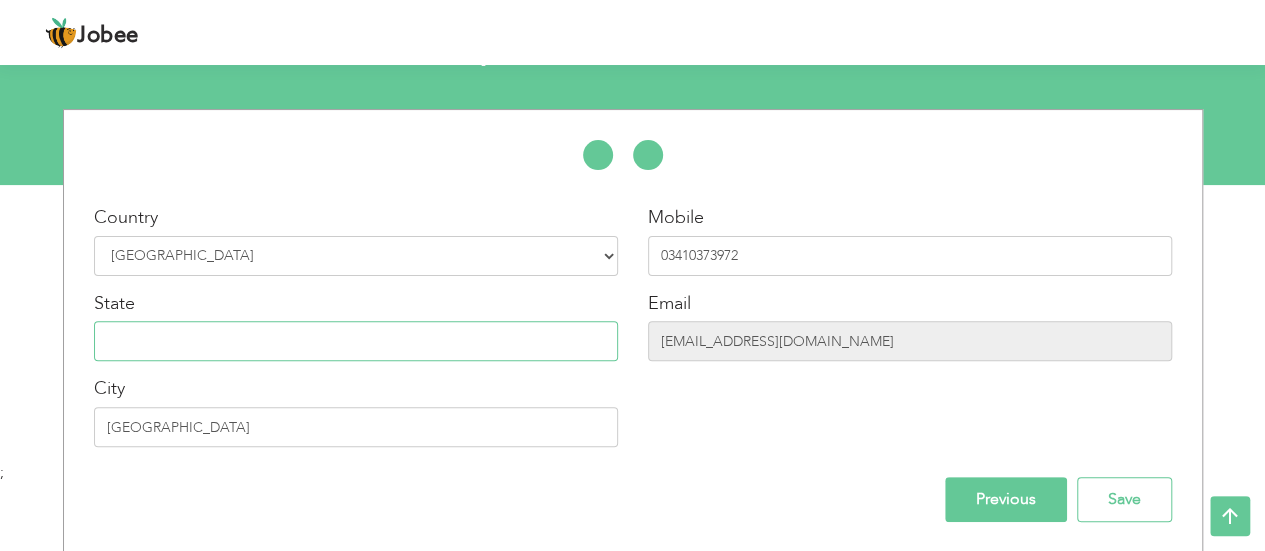 click at bounding box center [356, 341] 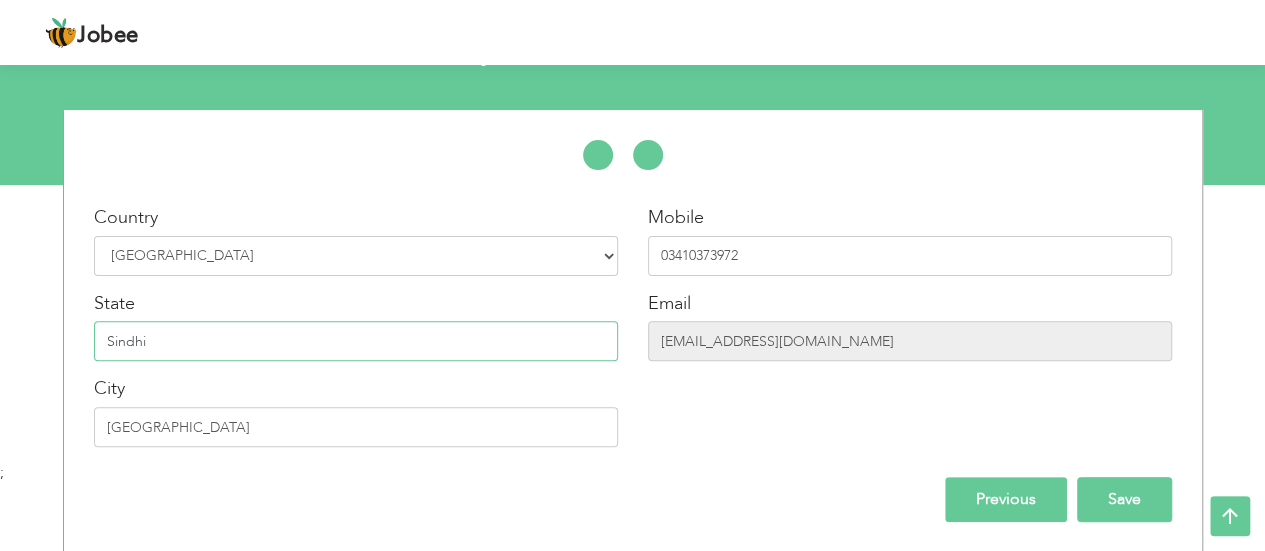 type on "Sindhi" 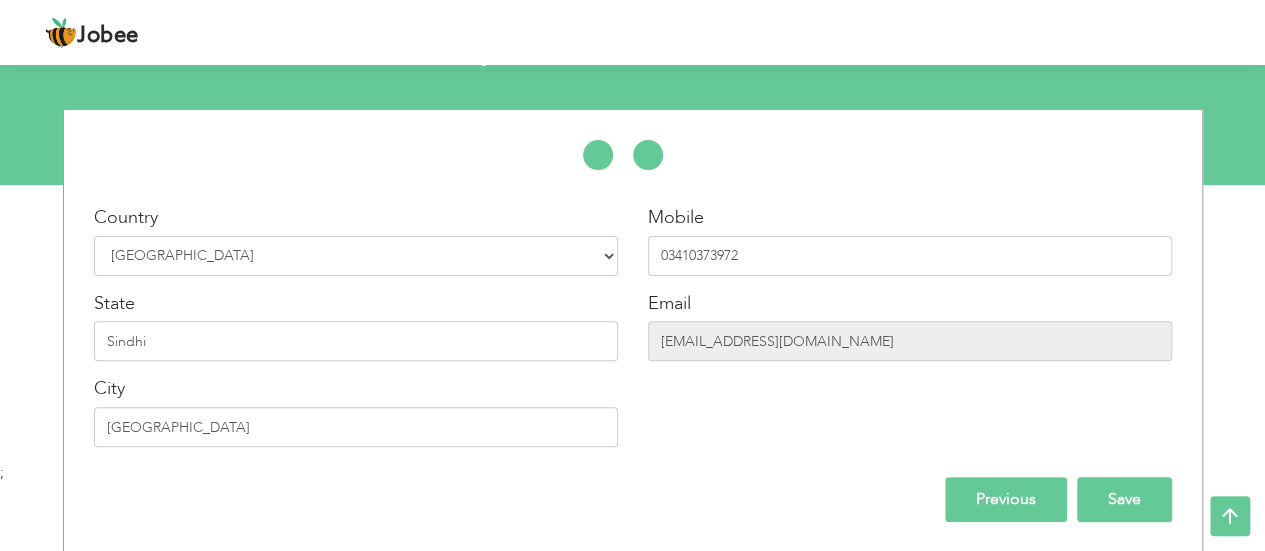click on "Save" at bounding box center [1124, 499] 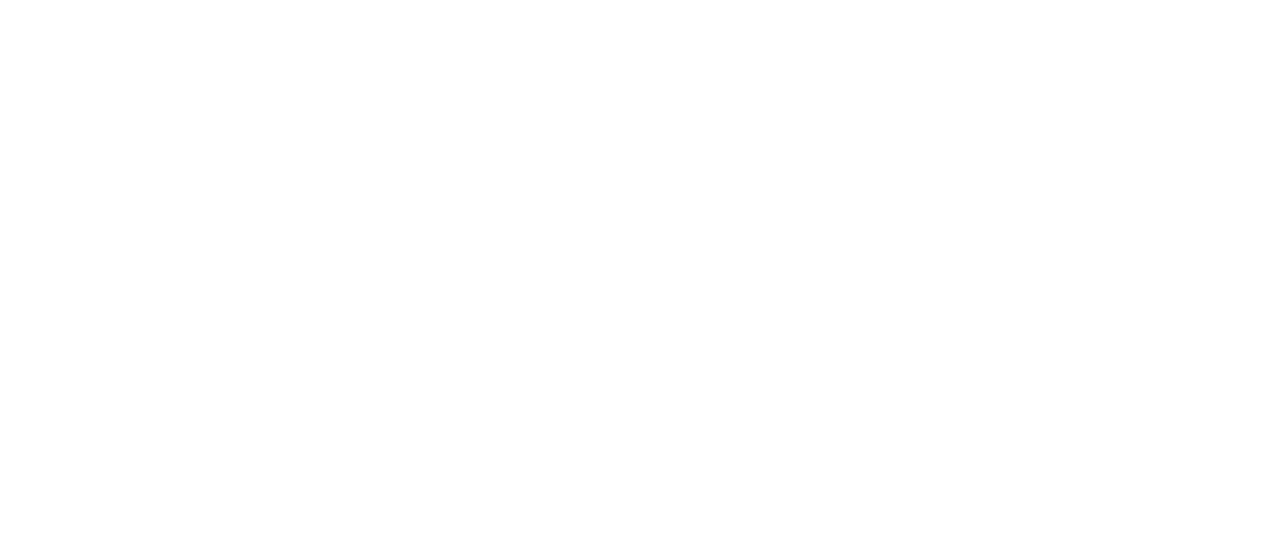 scroll, scrollTop: 0, scrollLeft: 0, axis: both 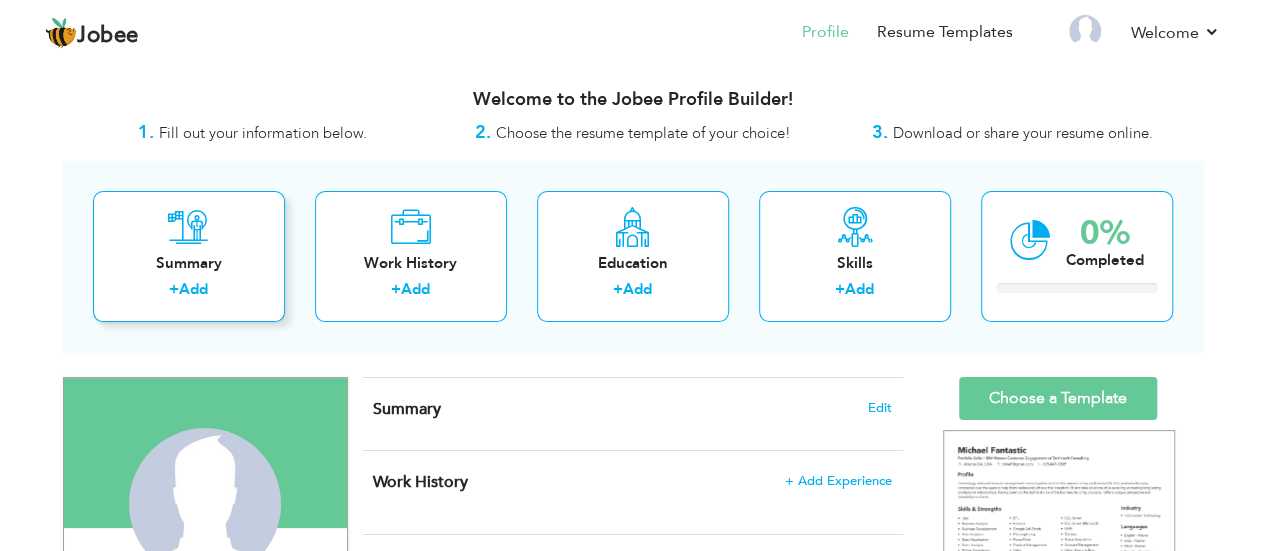 click on "Summary" at bounding box center (189, 263) 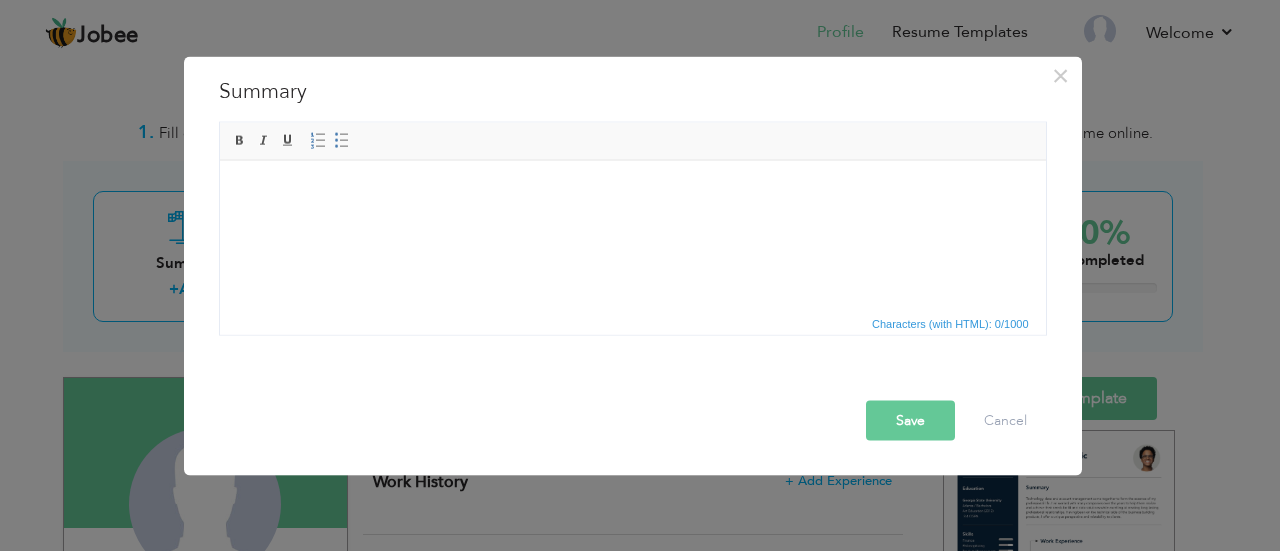 click at bounding box center (632, 190) 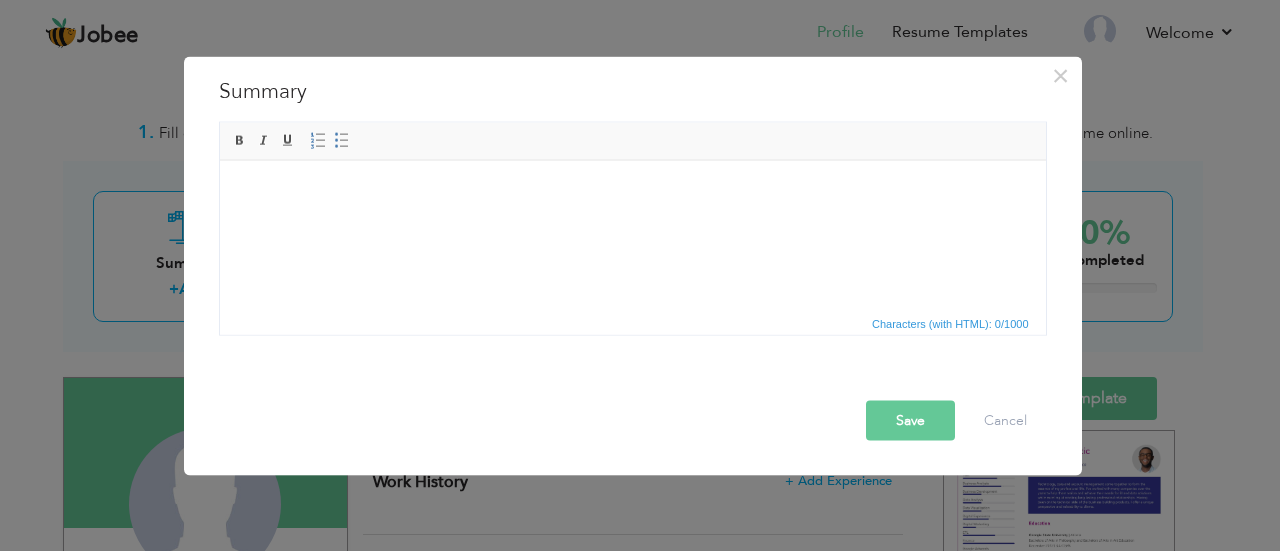 click at bounding box center (632, 190) 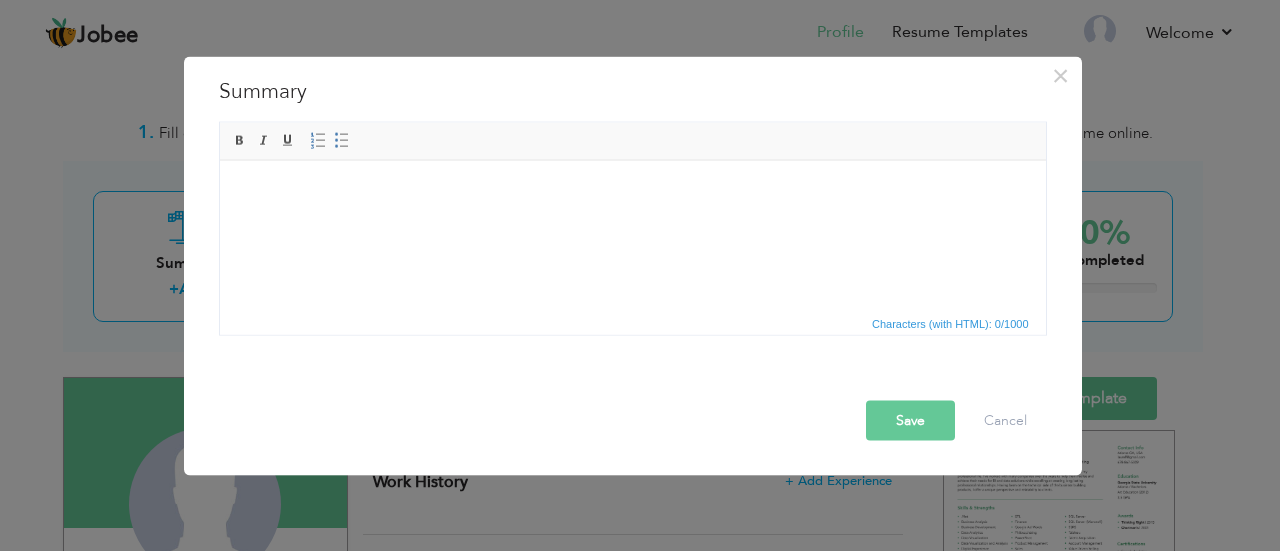 drag, startPoint x: 346, startPoint y: 178, endPoint x: 275, endPoint y: 248, distance: 99.70457 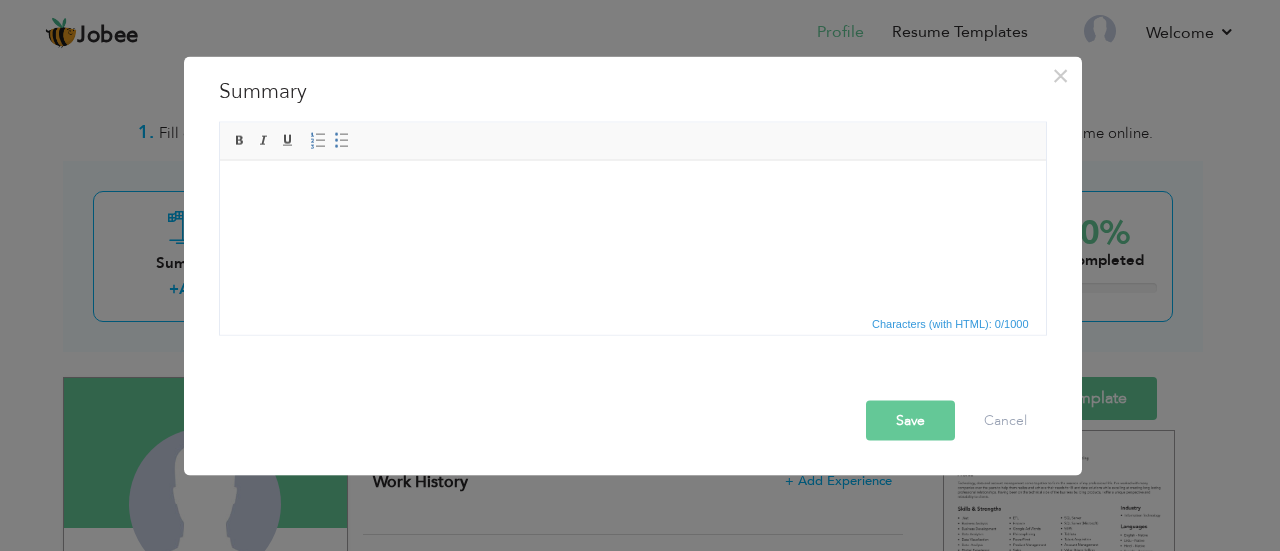 click at bounding box center [632, 190] 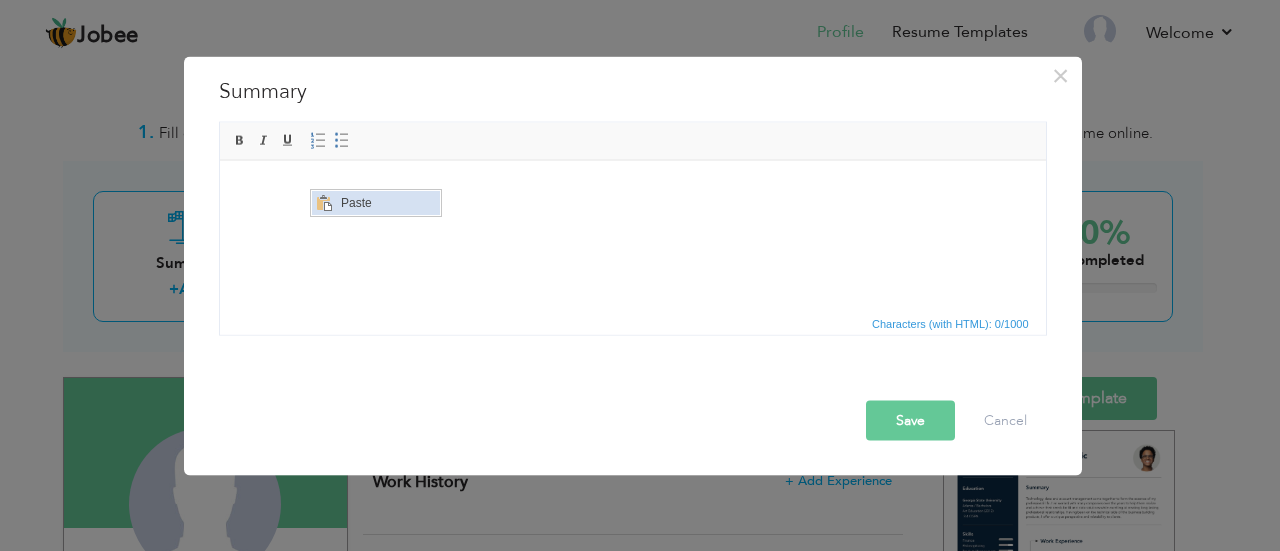 click on "Paste" at bounding box center [387, 203] 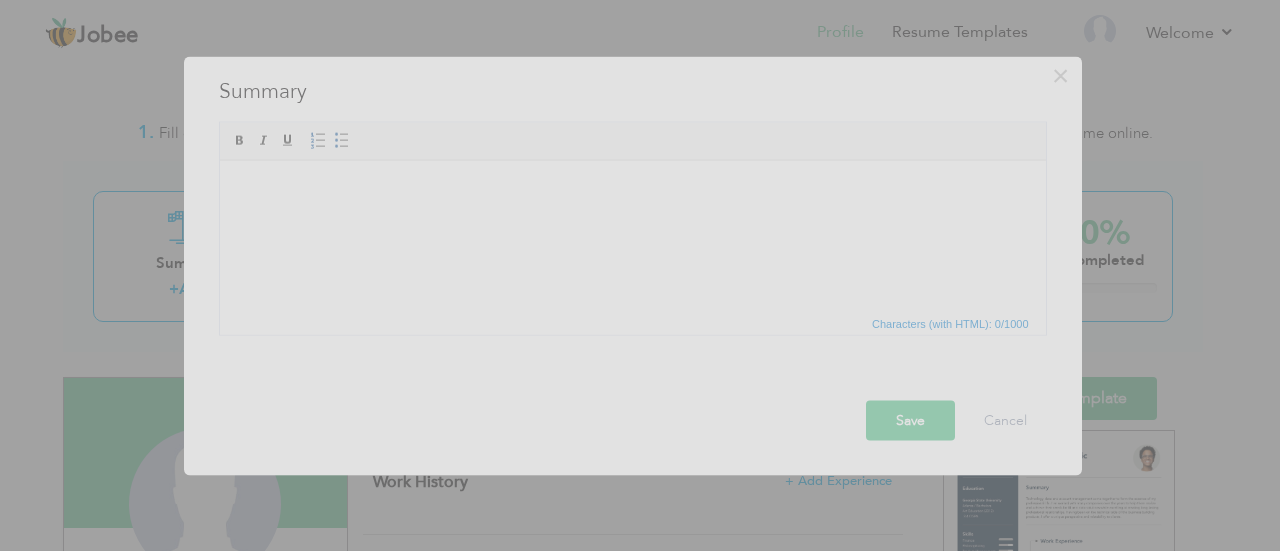 click at bounding box center [640, 275] 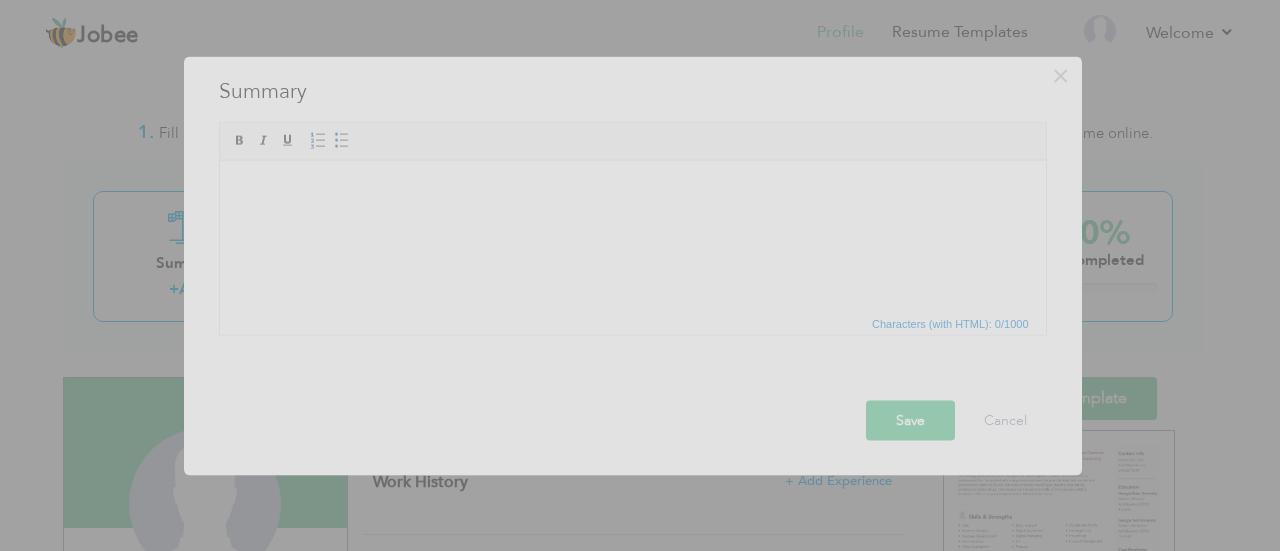 drag, startPoint x: 355, startPoint y: 208, endPoint x: 253, endPoint y: 217, distance: 102.396286 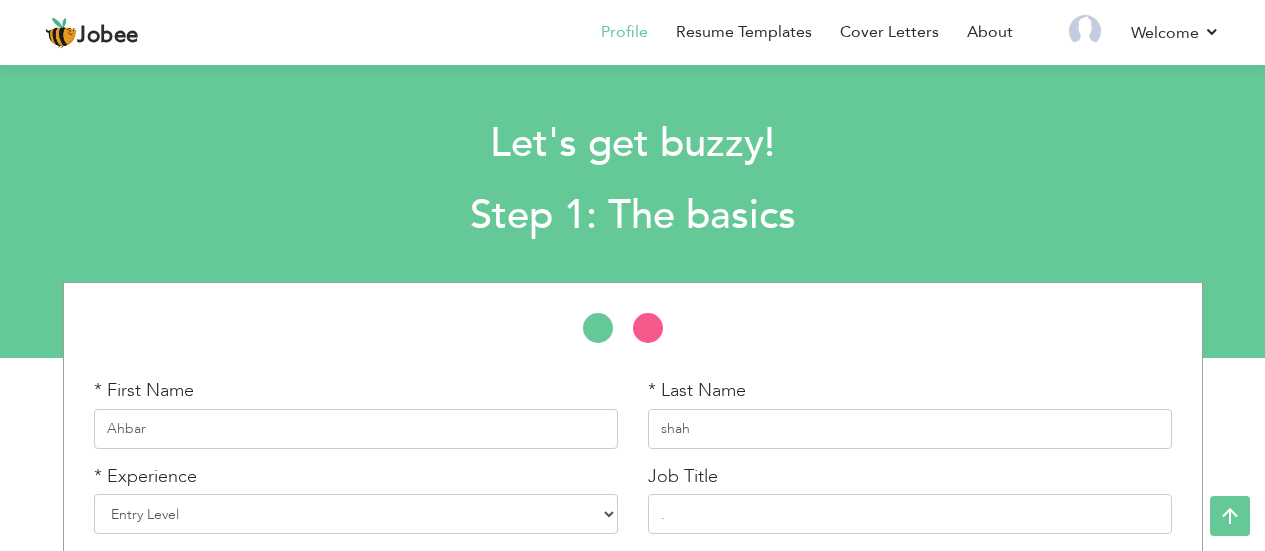 scroll, scrollTop: 173, scrollLeft: 0, axis: vertical 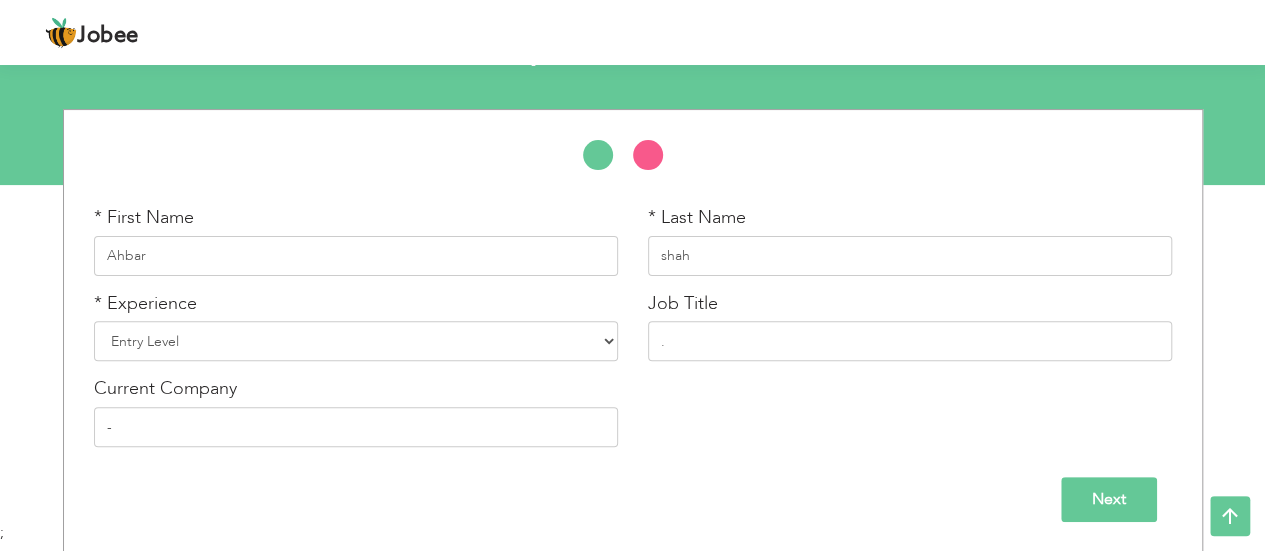 click on "Next" at bounding box center (1109, 499) 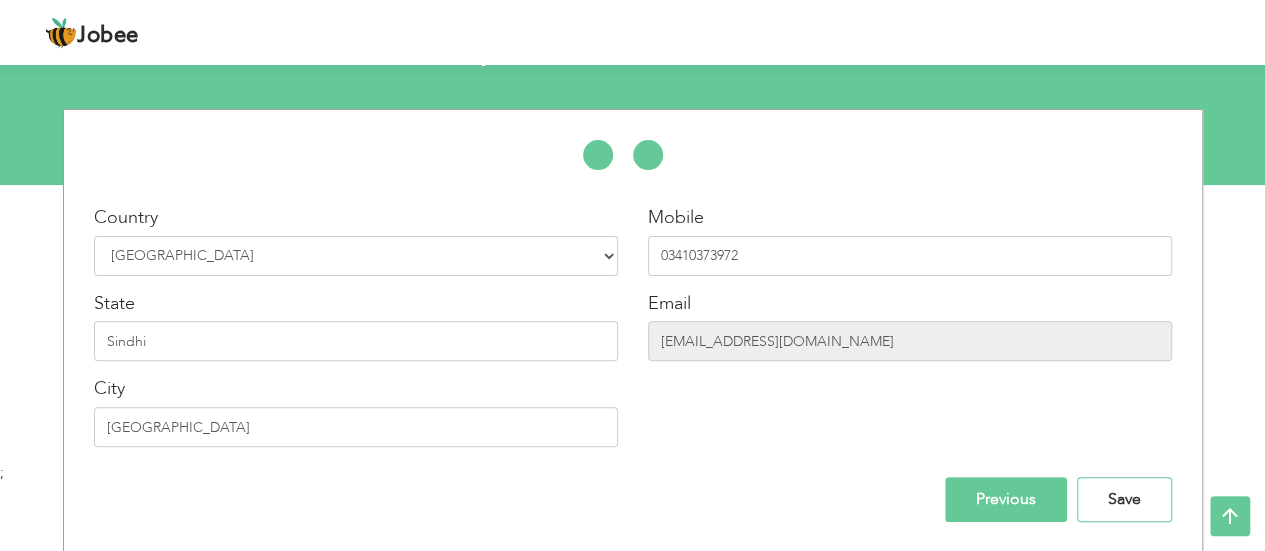 click on "Save" at bounding box center [1124, 499] 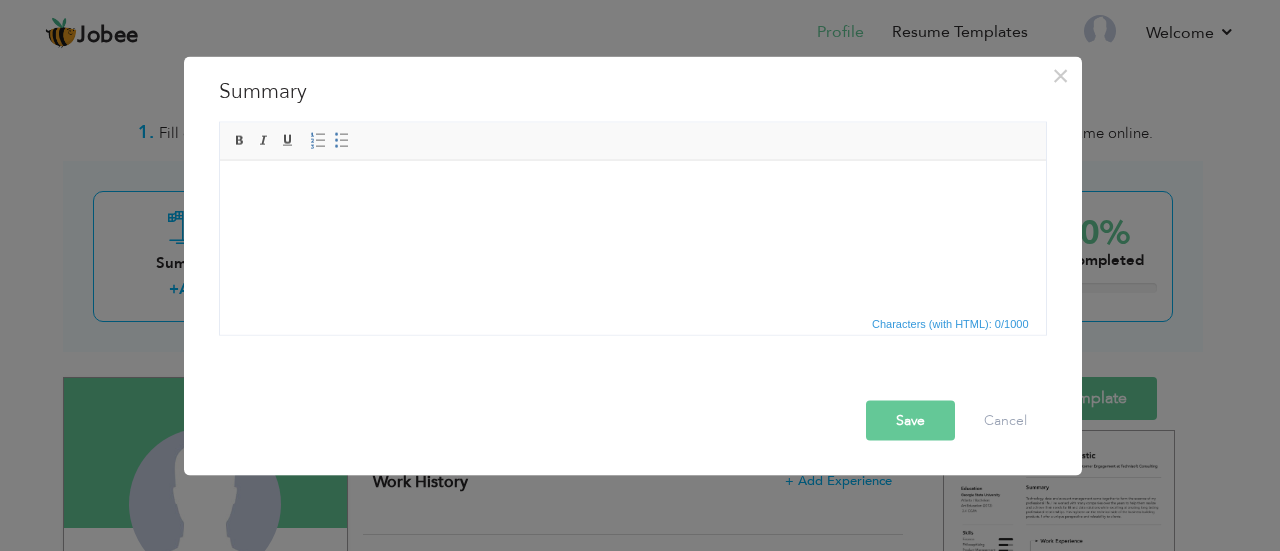 scroll, scrollTop: 0, scrollLeft: 0, axis: both 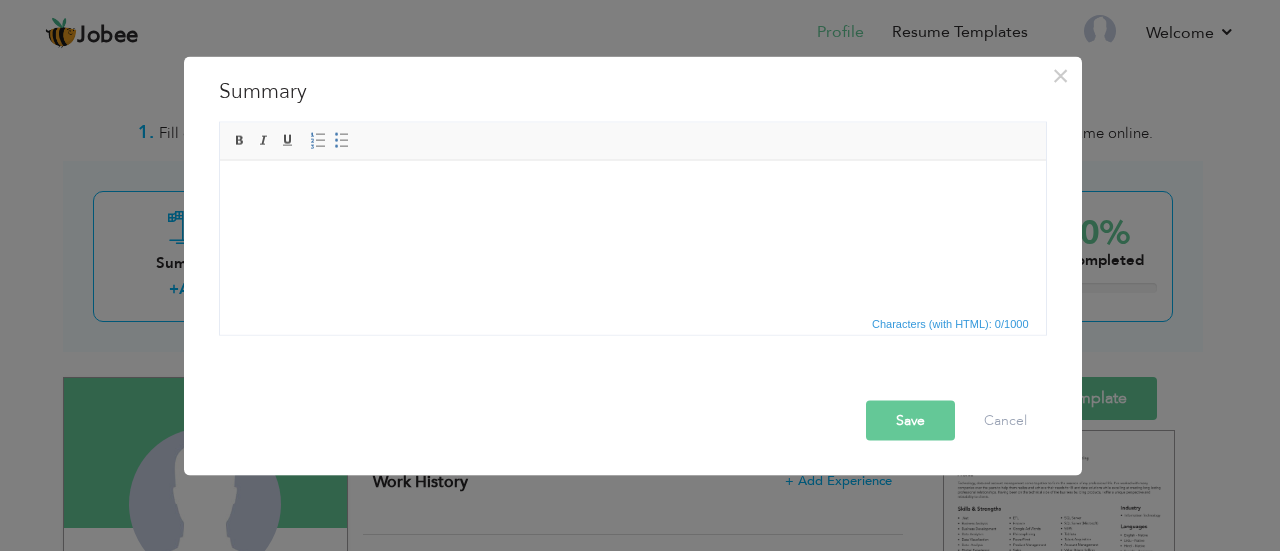 drag, startPoint x: 285, startPoint y: 179, endPoint x: 245, endPoint y: 178, distance: 40.012497 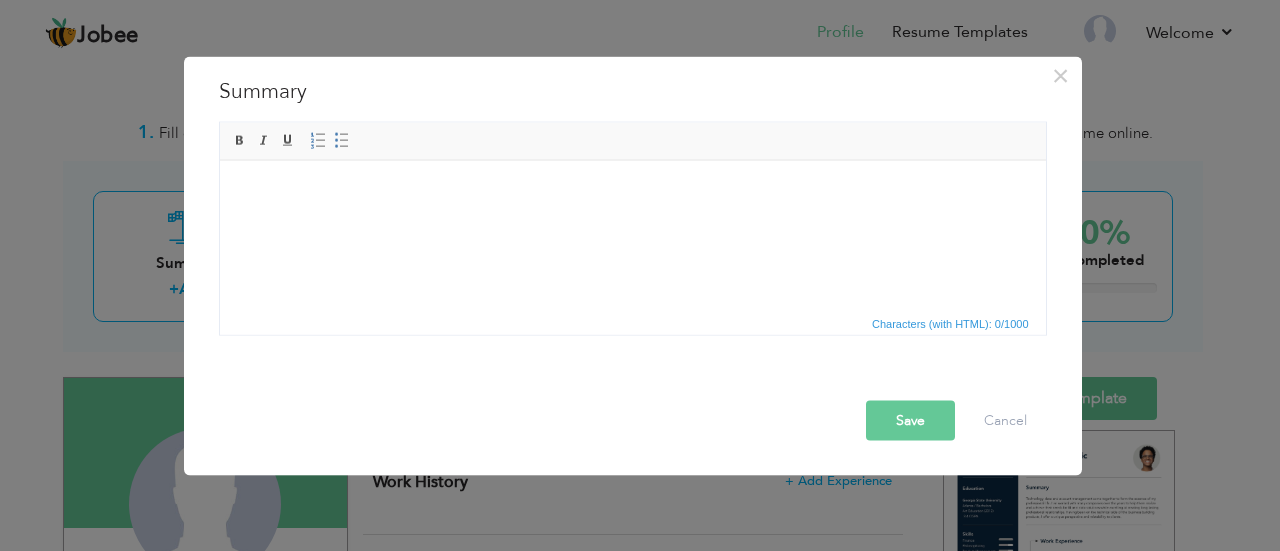 click at bounding box center [632, 190] 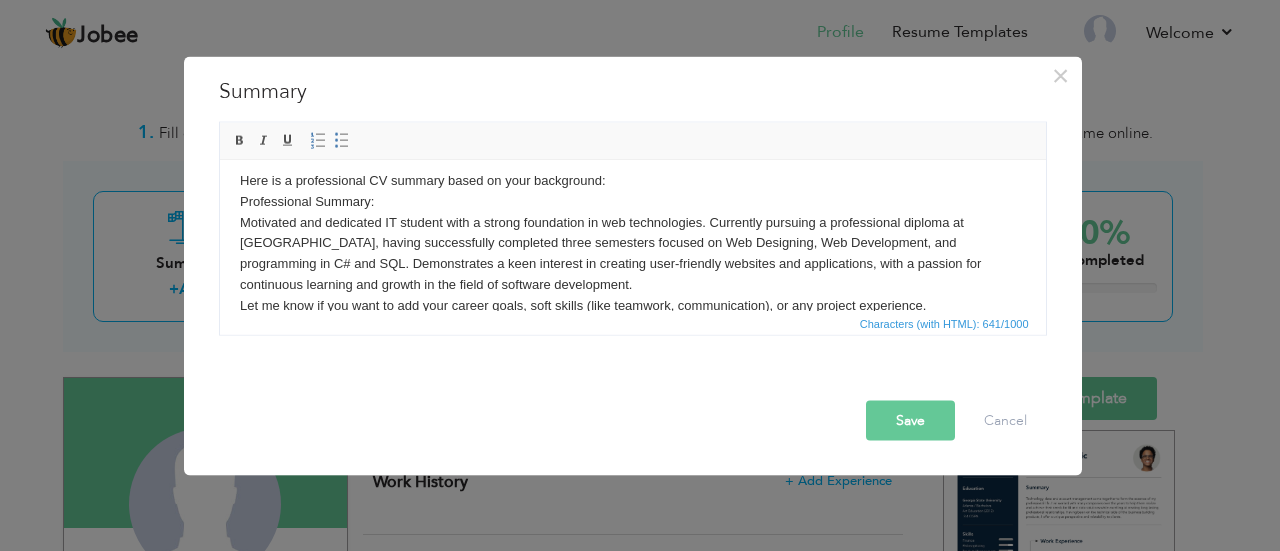 scroll, scrollTop: 0, scrollLeft: 0, axis: both 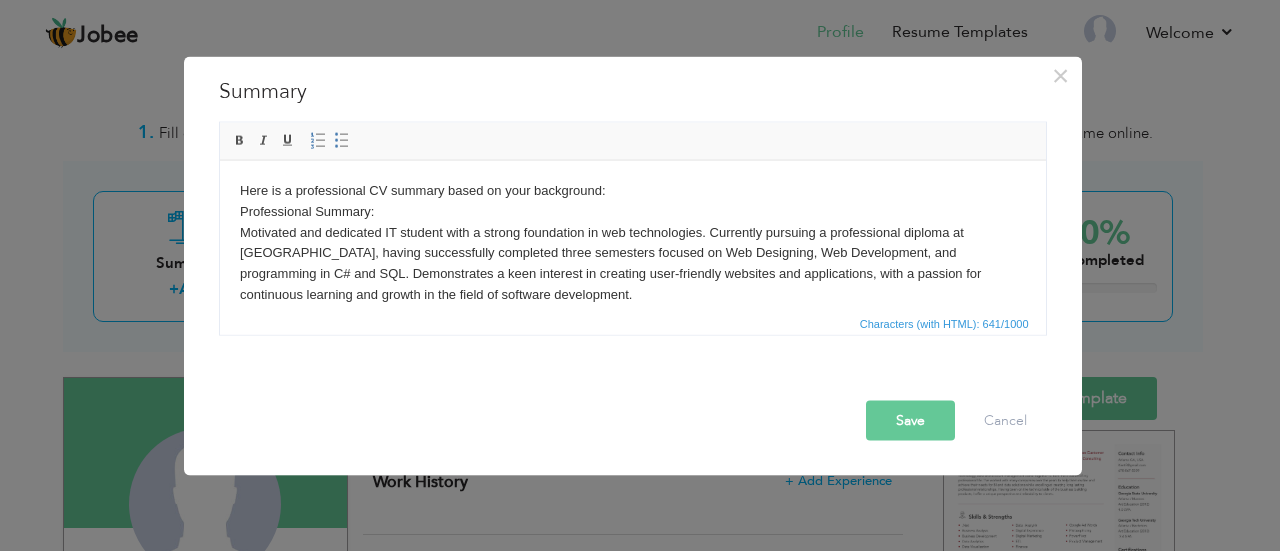 click on "Here is a professional CV summary based on your background: Professional Summary: Motivated and dedicated IT student with a strong foundation in web technologies. Currently pursuing a professional diploma at Aptech, having successfully completed three semesters focused on Web Designing, Web Development, and programming in C# and SQL. Demonstrates a keen interest in creating user-friendly websites and applications, with a passion for continuous learning and growth in the field of software development. Let me know if you want to add your career goals, soft skills (like teamwork, communication), or any project experience." at bounding box center [632, 253] 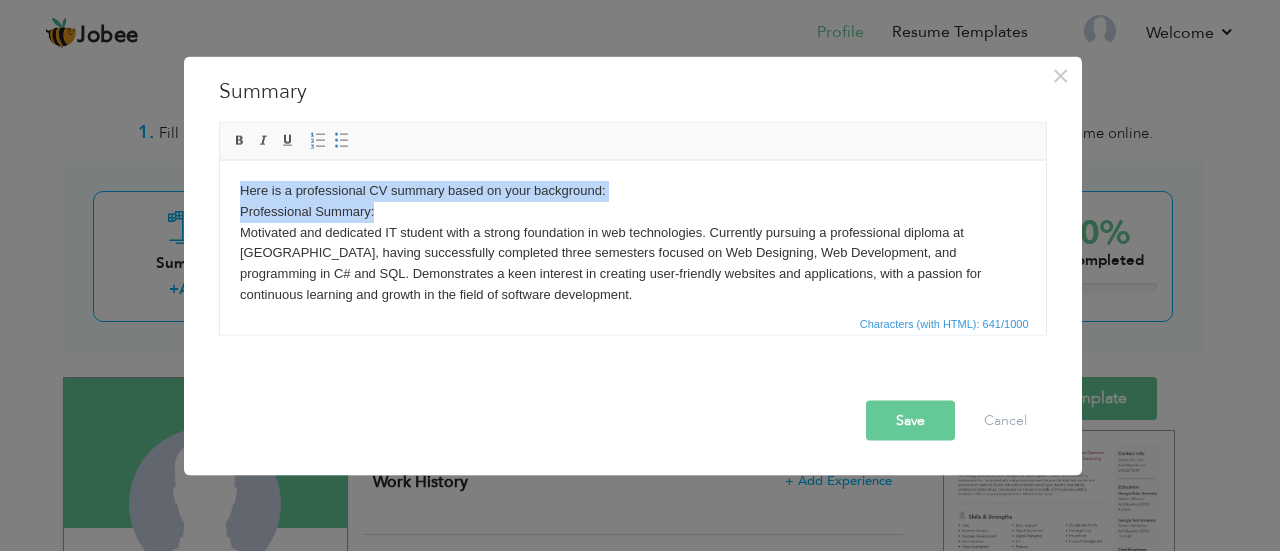 drag, startPoint x: 236, startPoint y: 188, endPoint x: 379, endPoint y: 211, distance: 144.83784 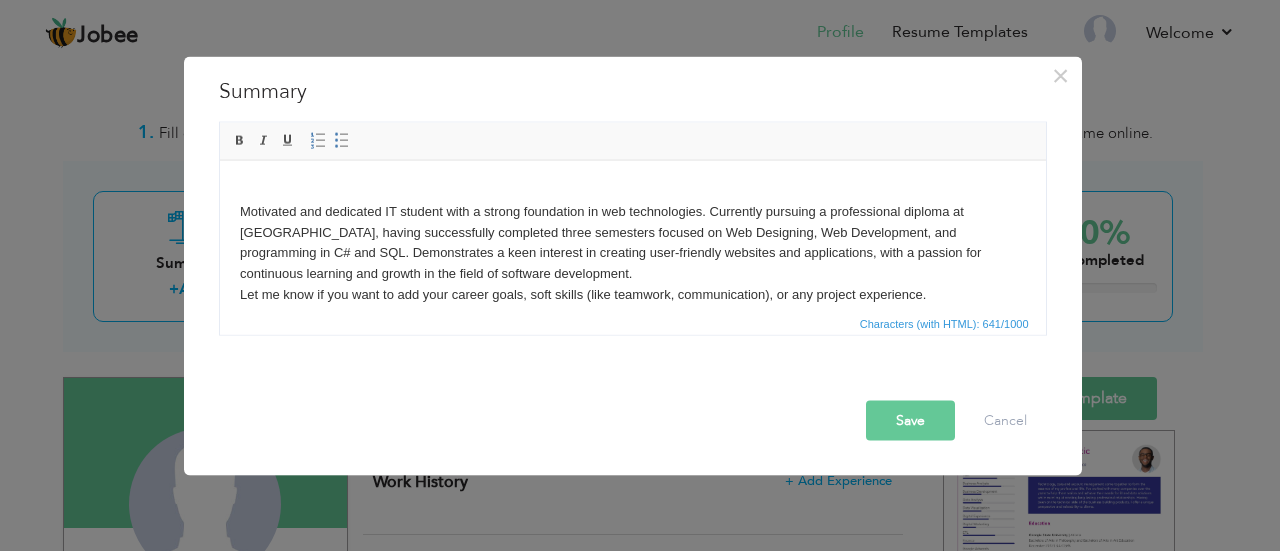 scroll, scrollTop: 14, scrollLeft: 0, axis: vertical 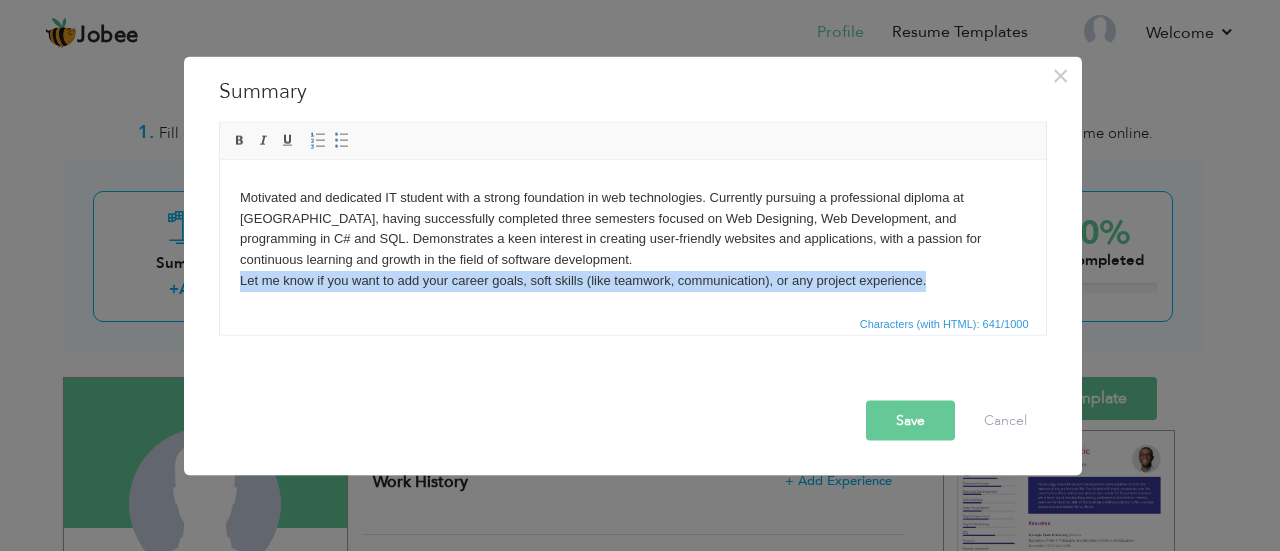 drag, startPoint x: 234, startPoint y: 291, endPoint x: 924, endPoint y: 311, distance: 690.2898 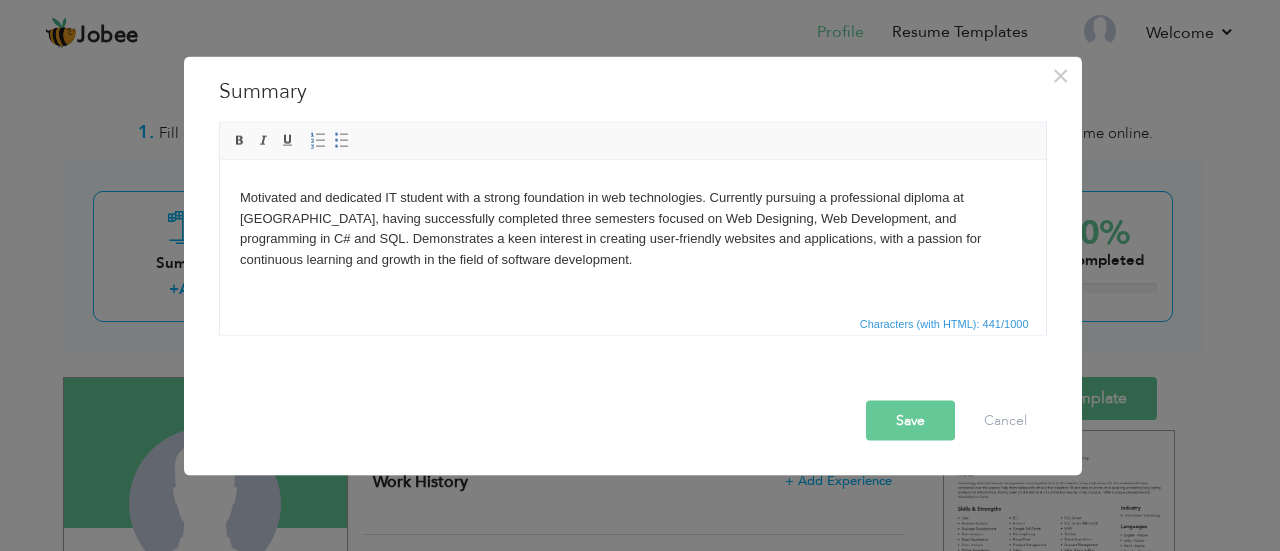 click on "Save" at bounding box center (910, 420) 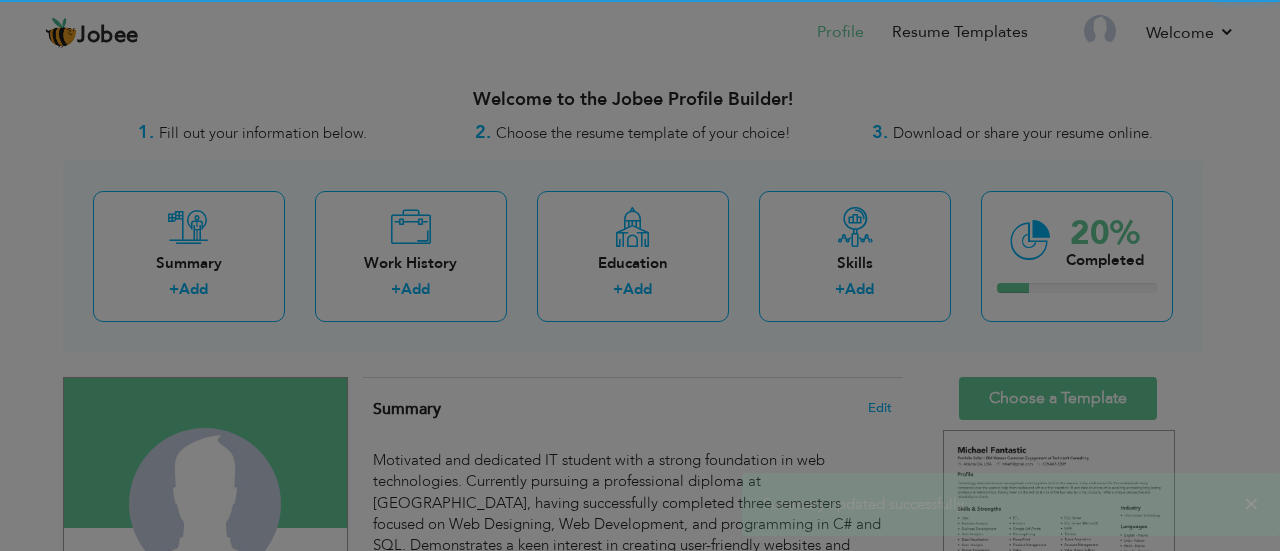scroll, scrollTop: 0, scrollLeft: 0, axis: both 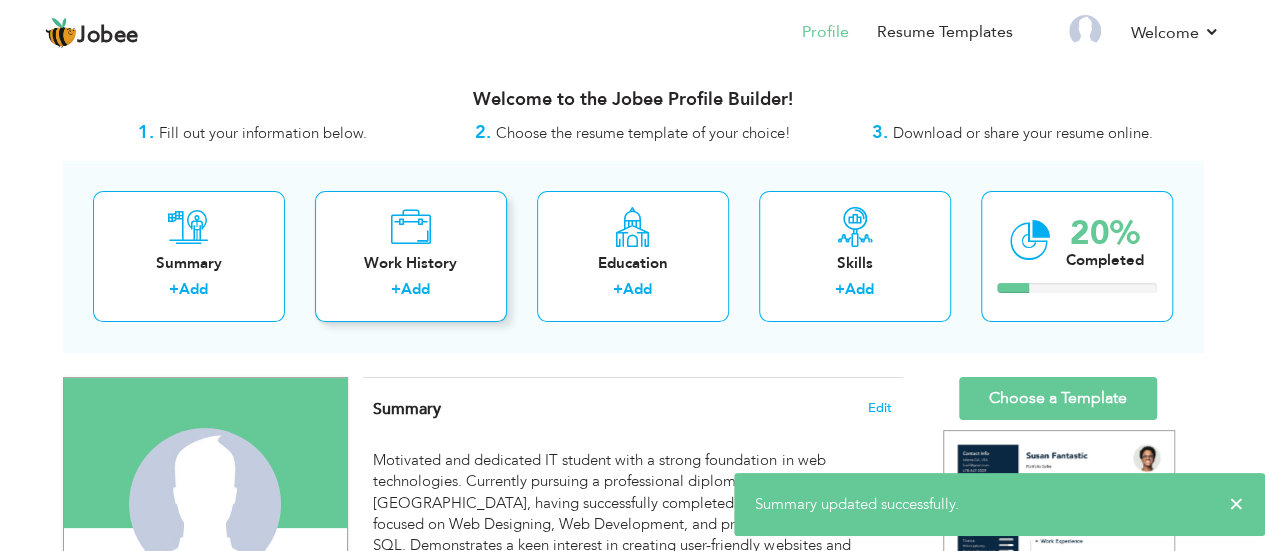 click on "Work History" at bounding box center [411, 263] 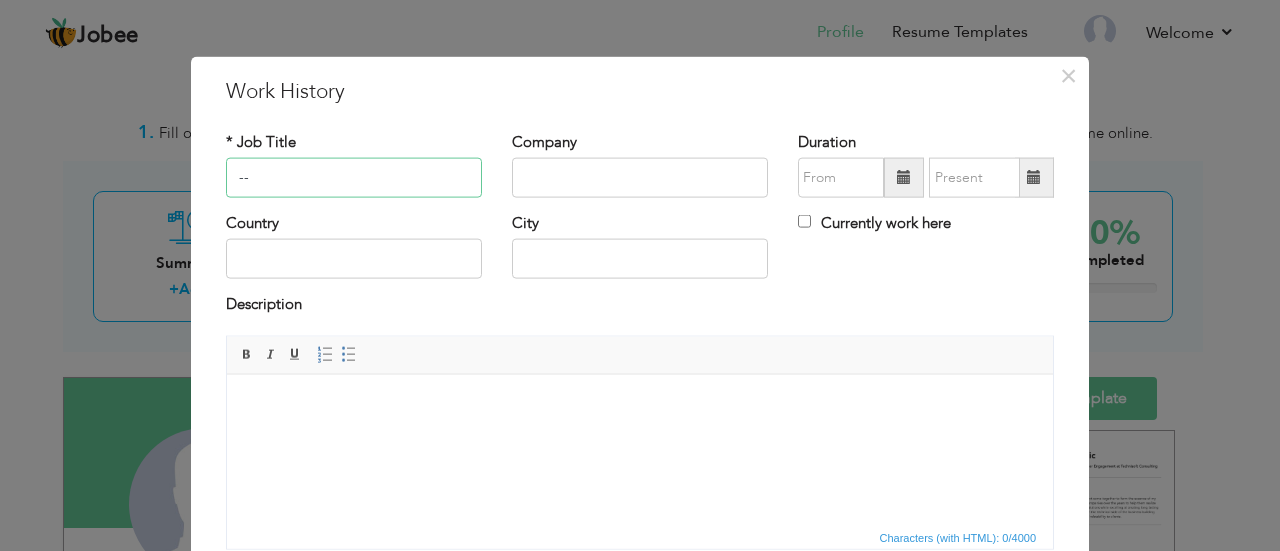 type on "-" 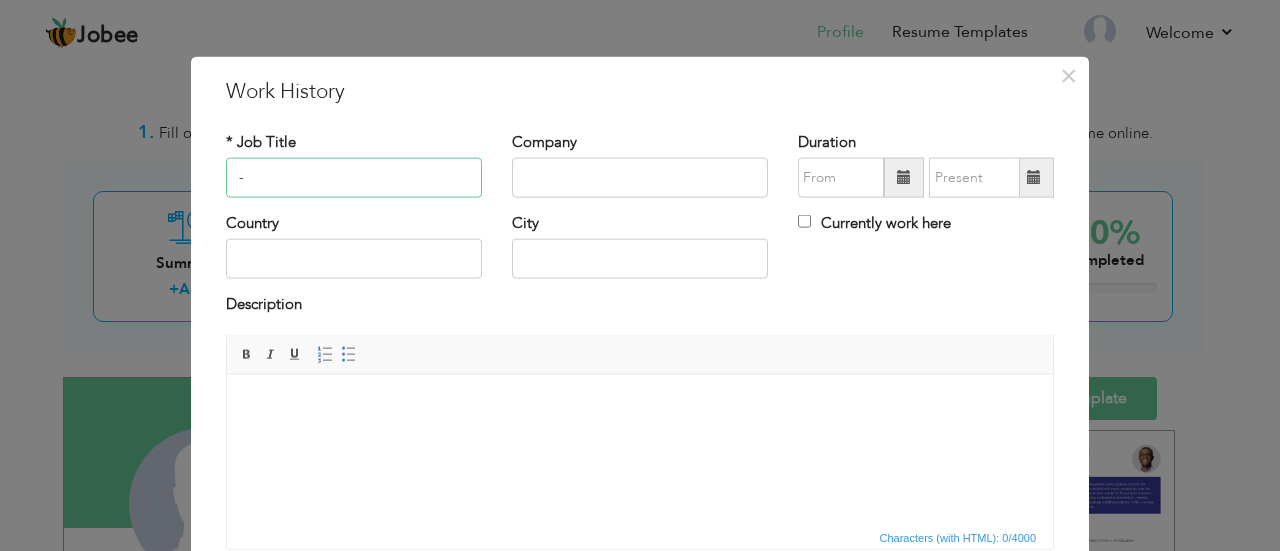 type on "-" 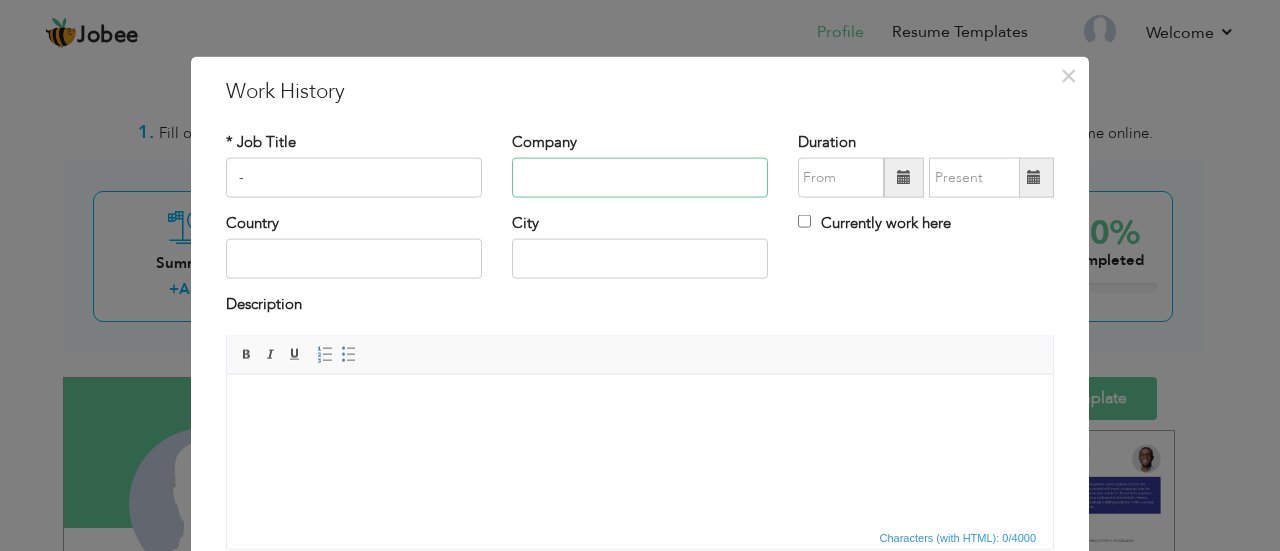 click at bounding box center [640, 178] 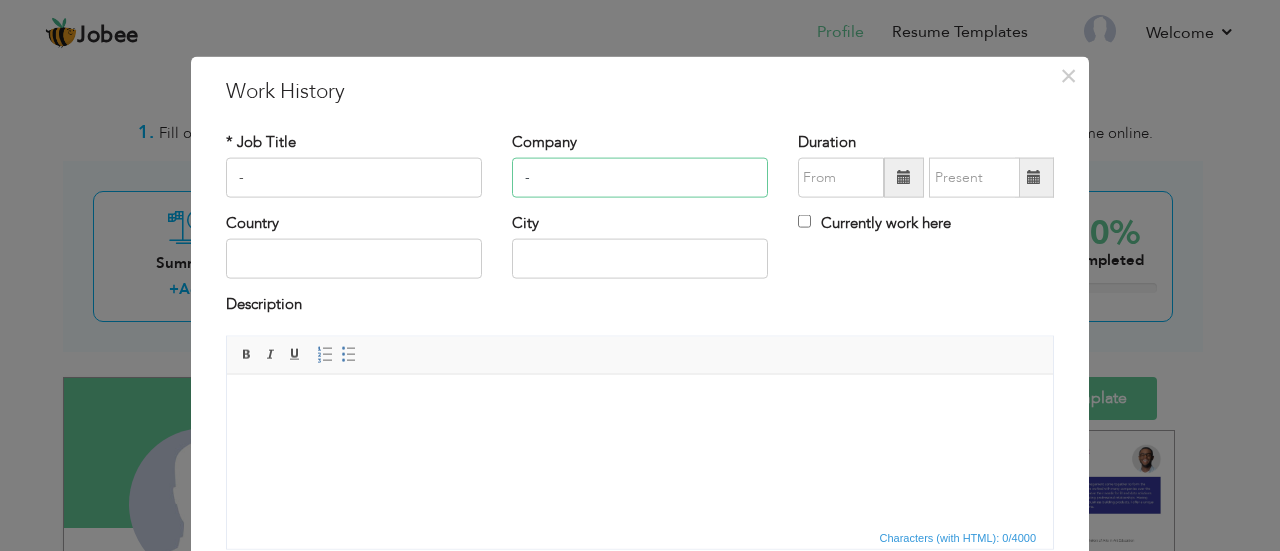 type on "-" 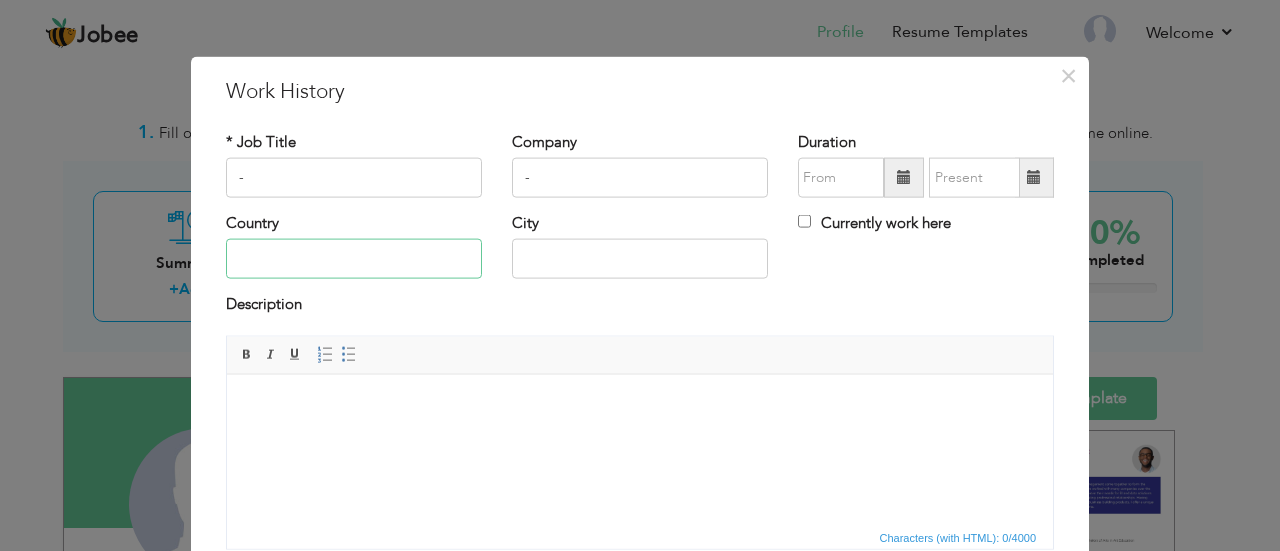 click at bounding box center [354, 259] 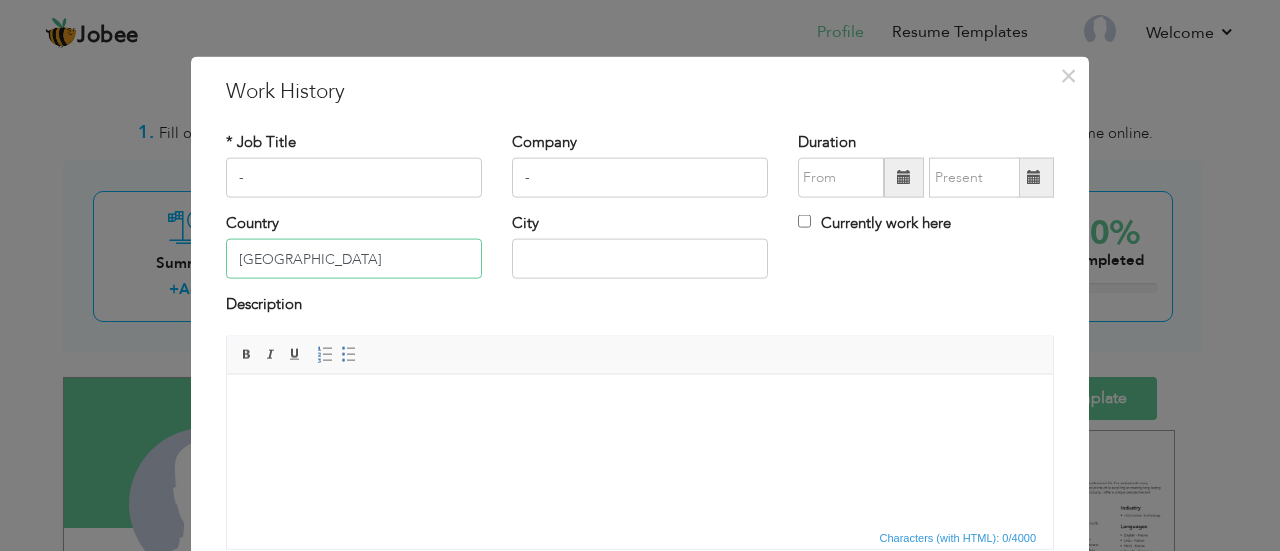type on "Pakistan" 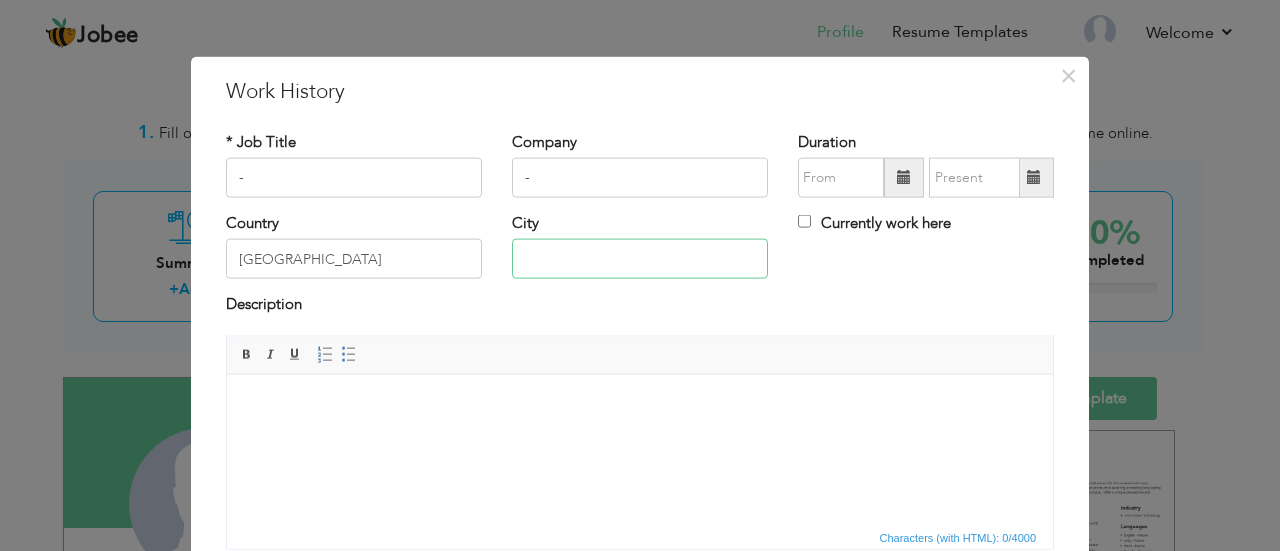 click at bounding box center (640, 259) 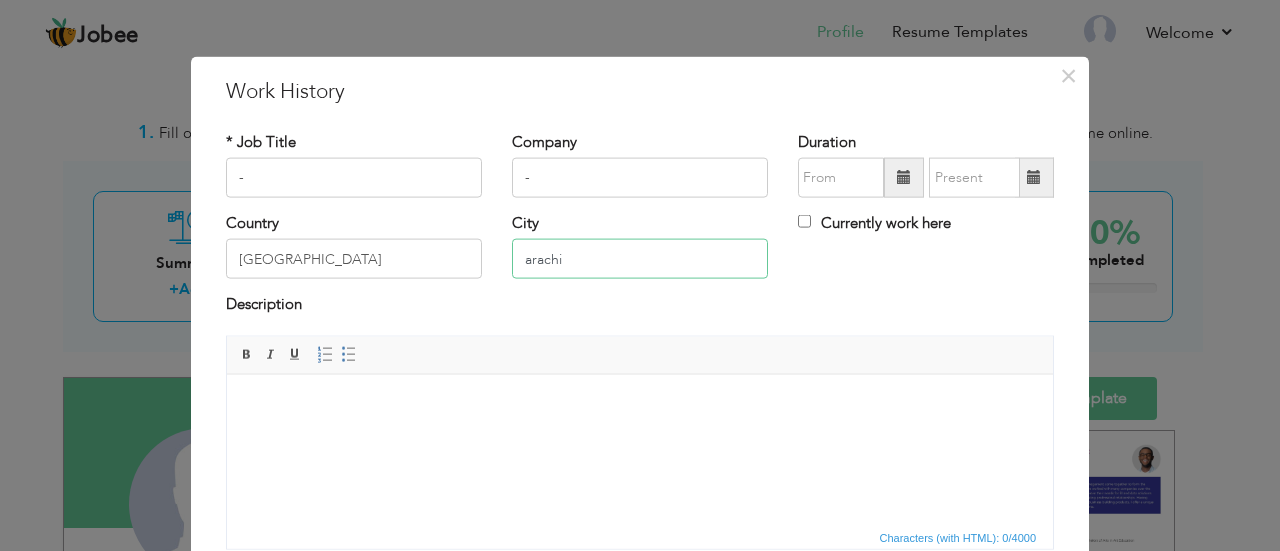 click on "arachi" at bounding box center (640, 259) 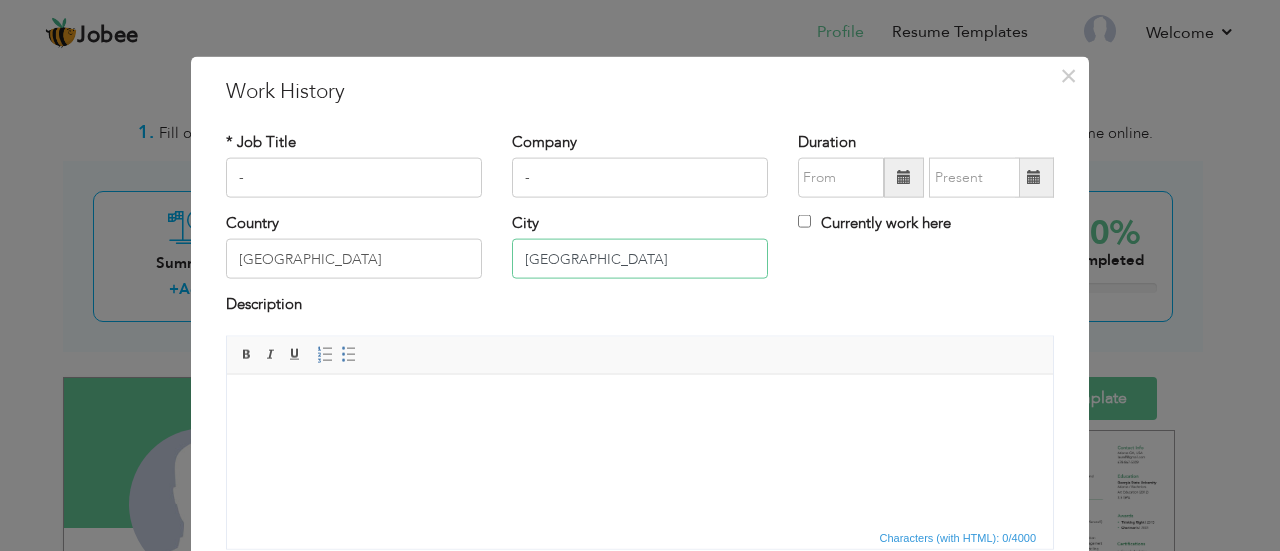 click on "Karachi" at bounding box center [640, 259] 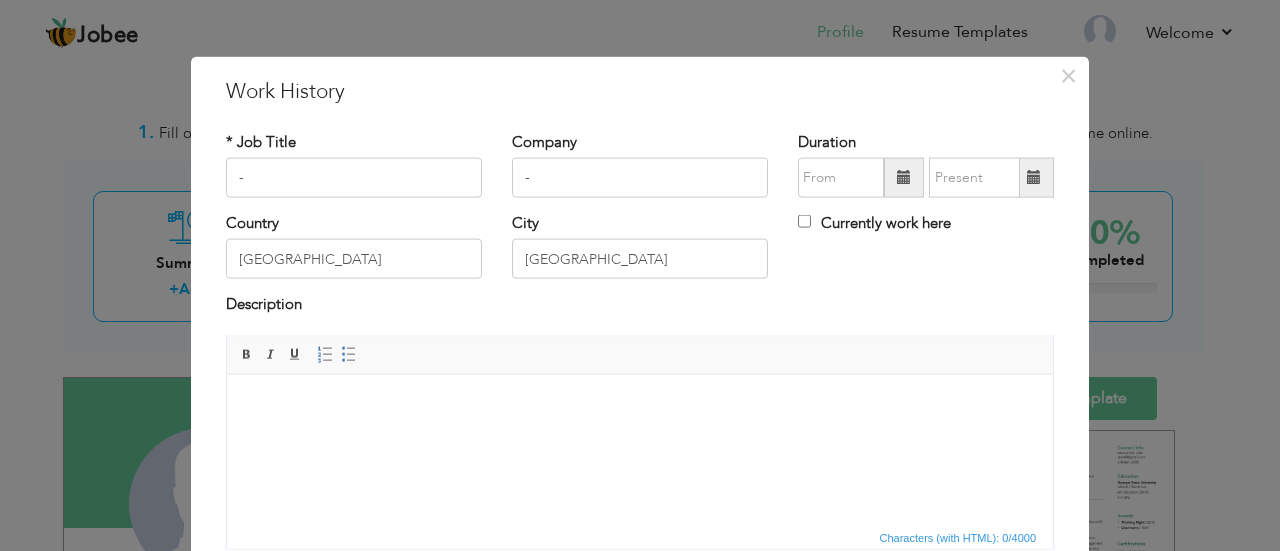 click at bounding box center [904, 177] 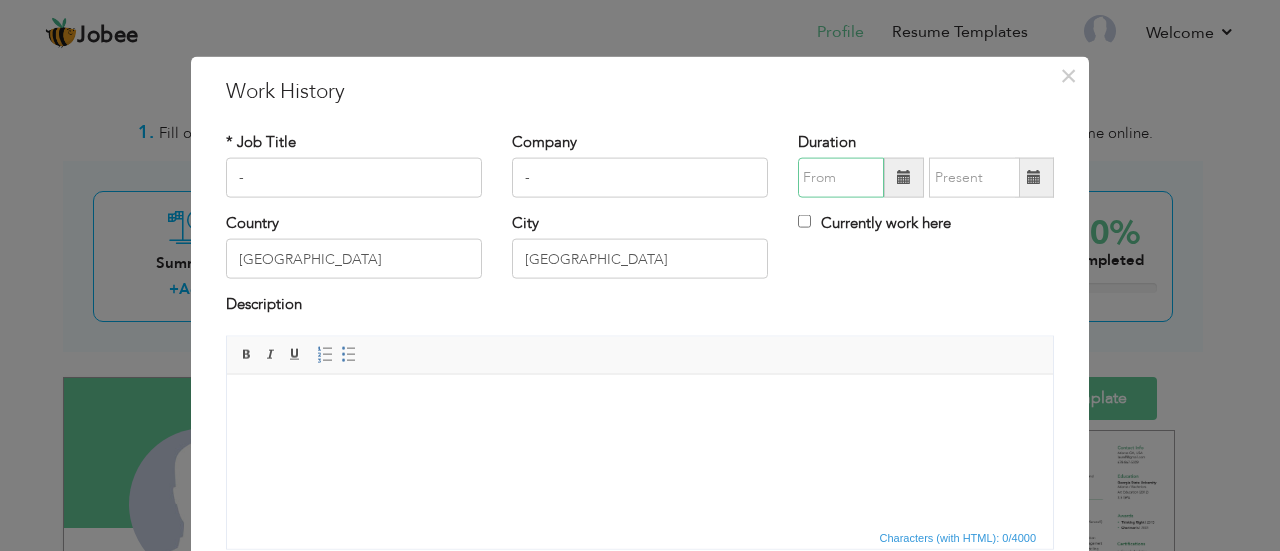 type on "07/2025" 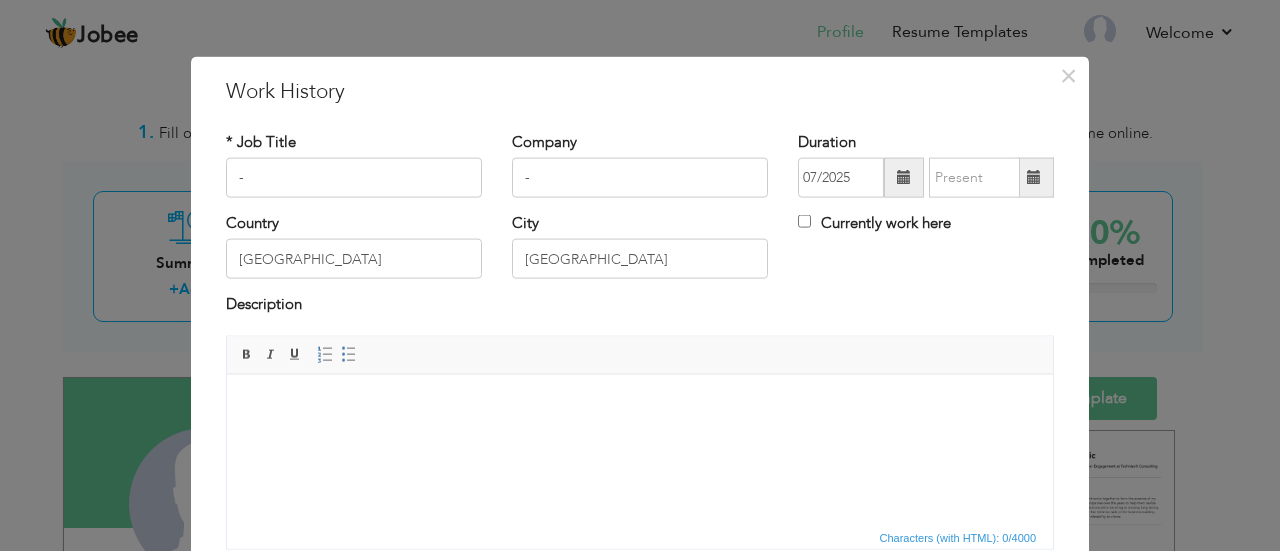 click at bounding box center (640, 404) 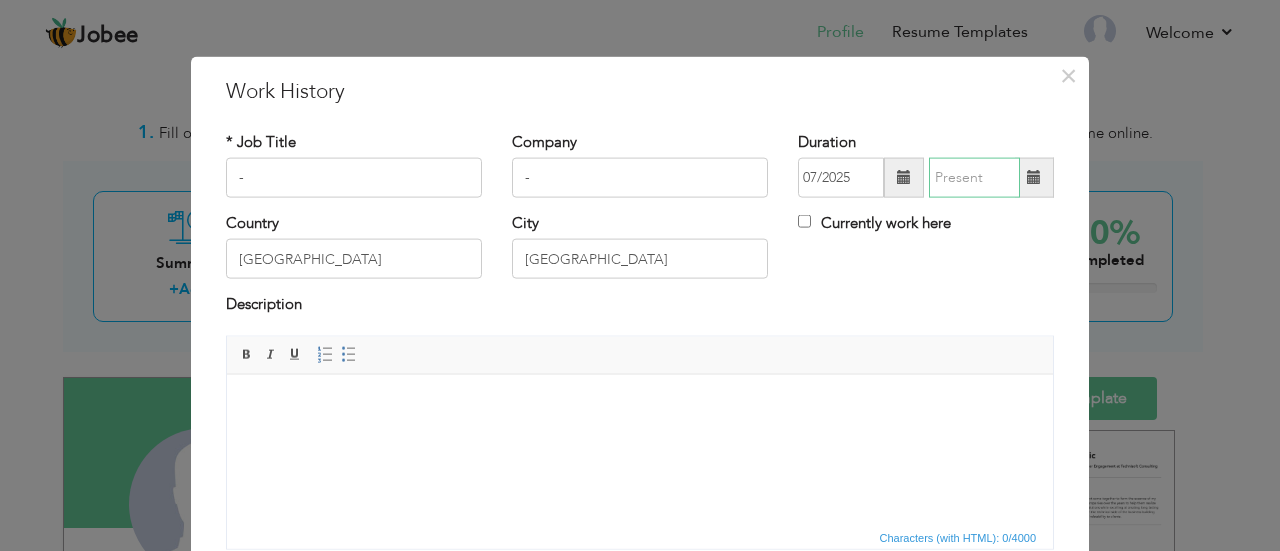 type on "07/2025" 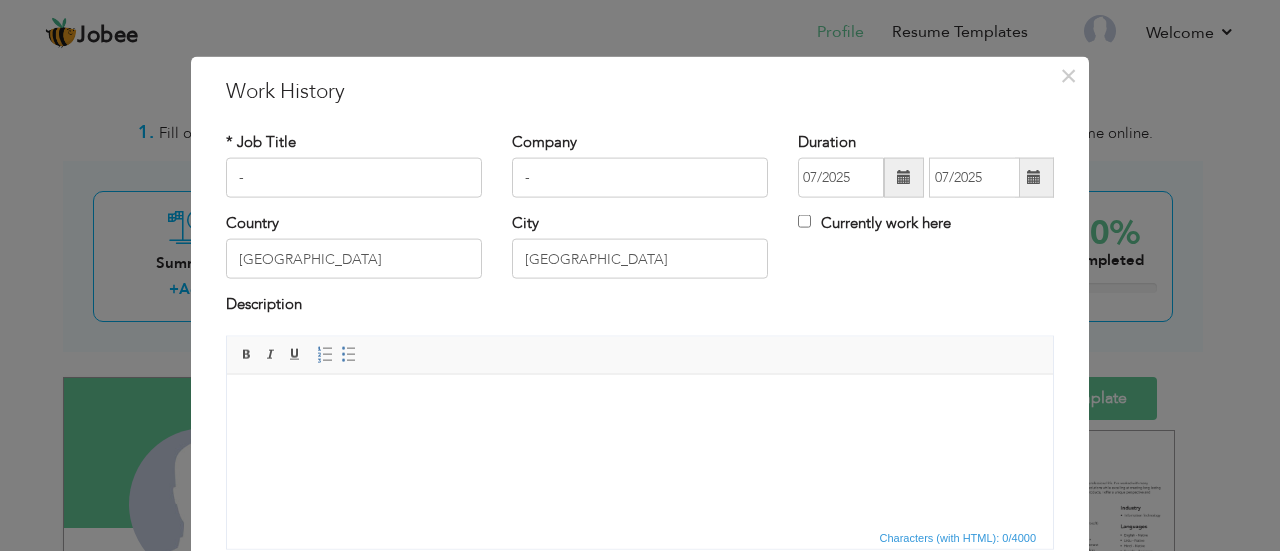 click at bounding box center (904, 178) 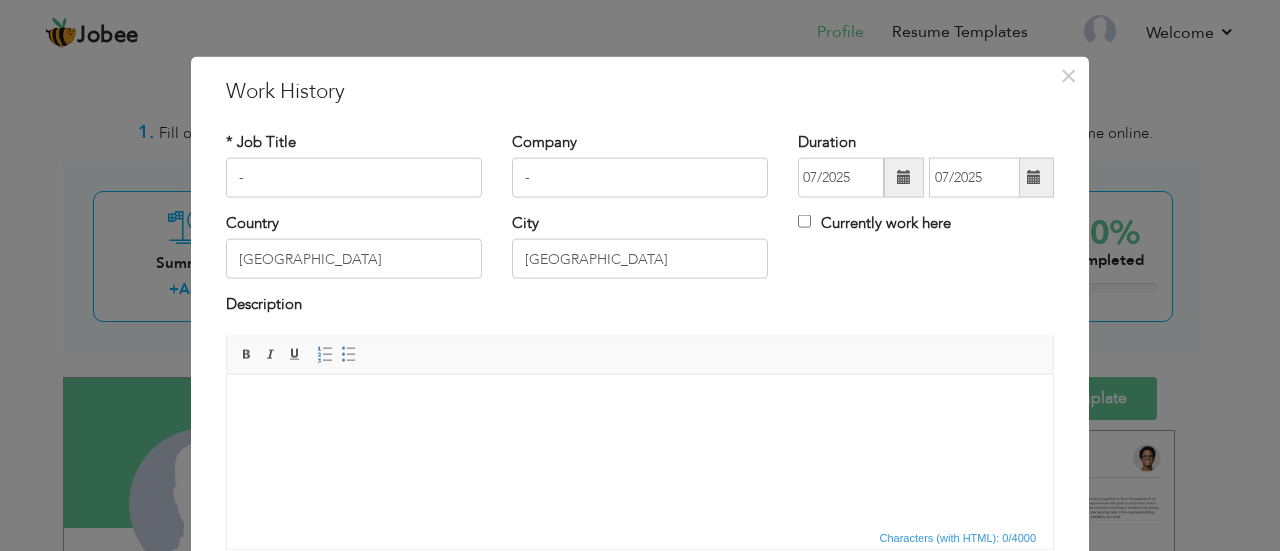 click at bounding box center [1034, 178] 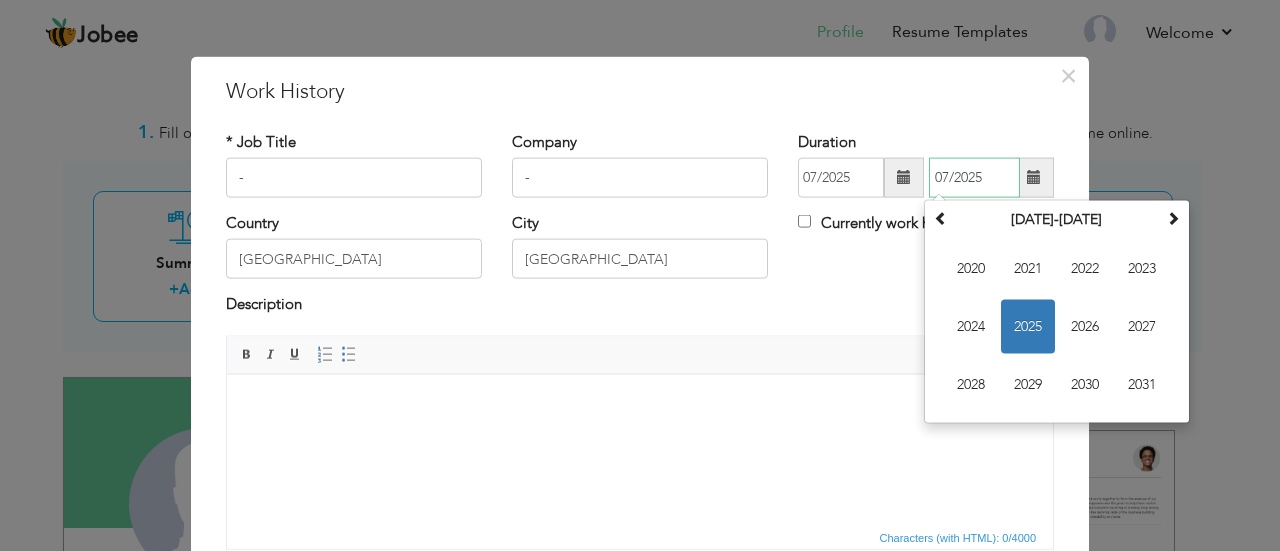 click on "2025" at bounding box center [1028, 327] 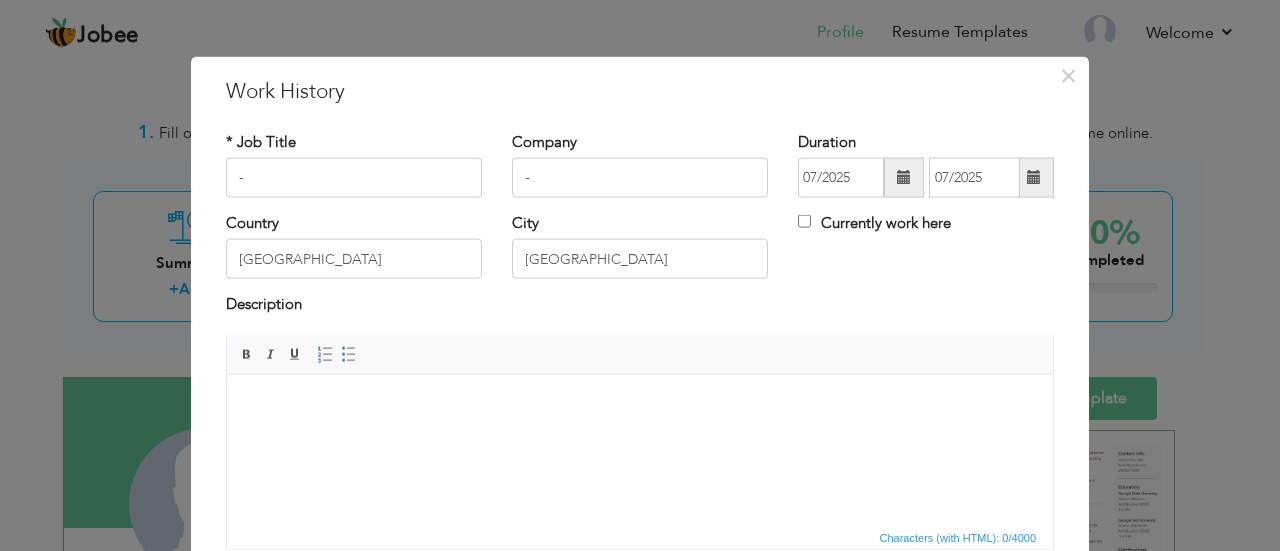 click on "Editor toolbars Basic Styles   Bold   Italic   Underline Paragraph   Insert/Remove Numbered List   Insert/Remove Bulleted List" at bounding box center (640, 355) 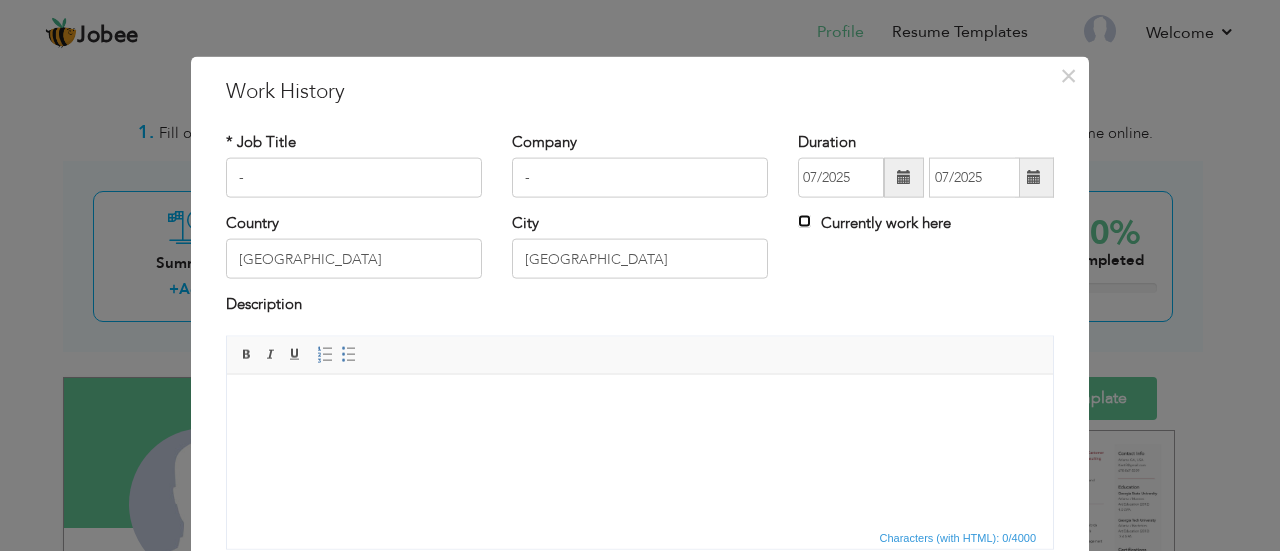 click on "Currently work here" at bounding box center (804, 221) 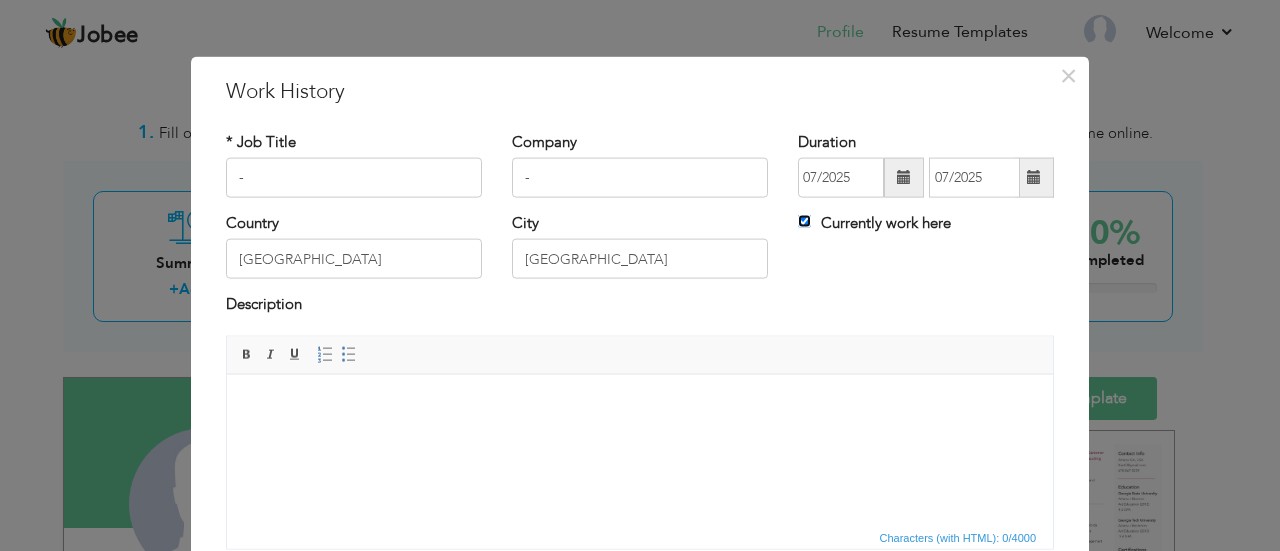 type 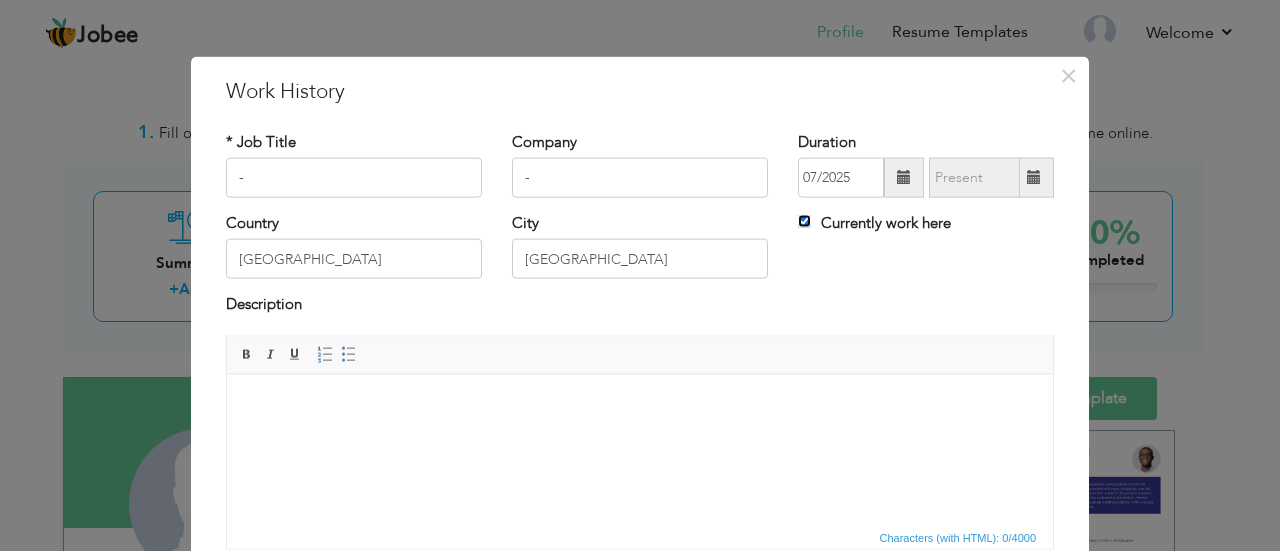 click on "Currently work here" at bounding box center [804, 221] 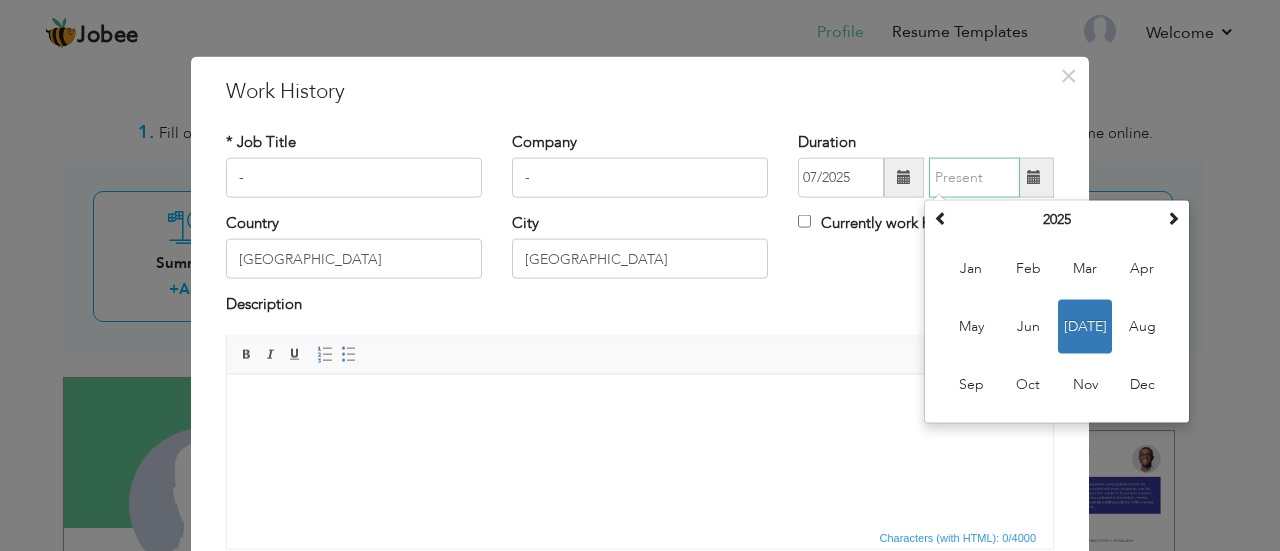 click at bounding box center (974, 178) 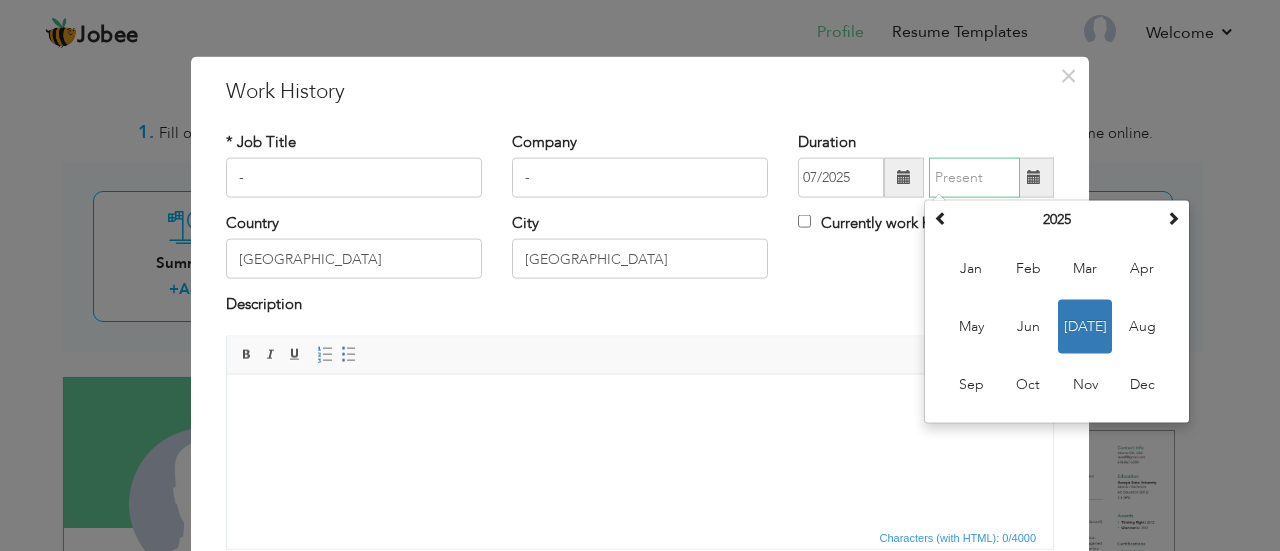 click on "Jul" at bounding box center (1085, 327) 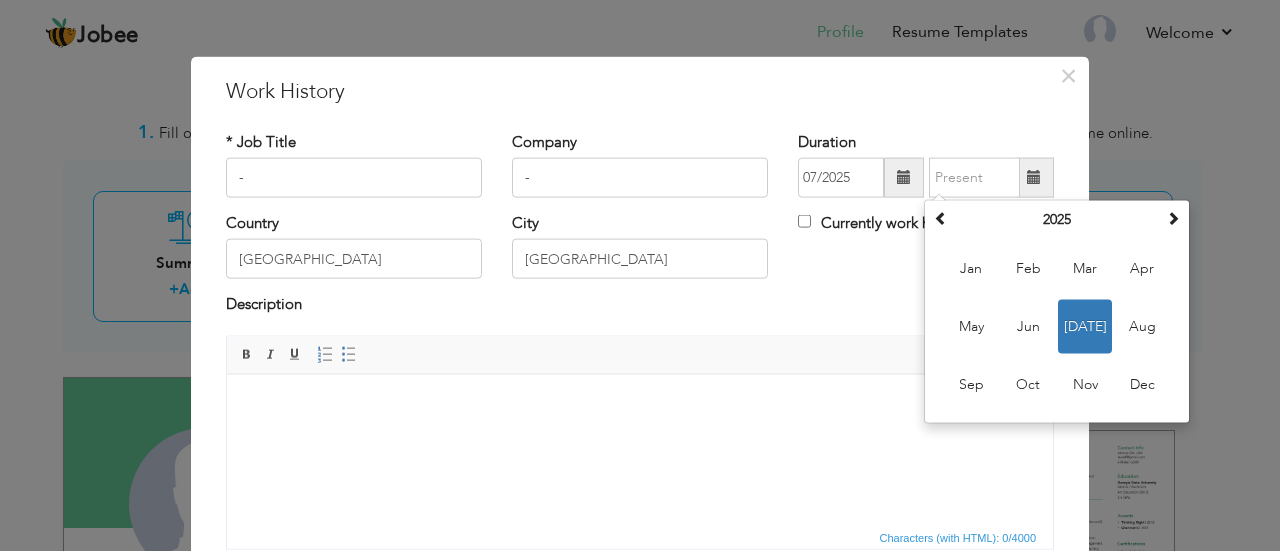 type on "07/2025" 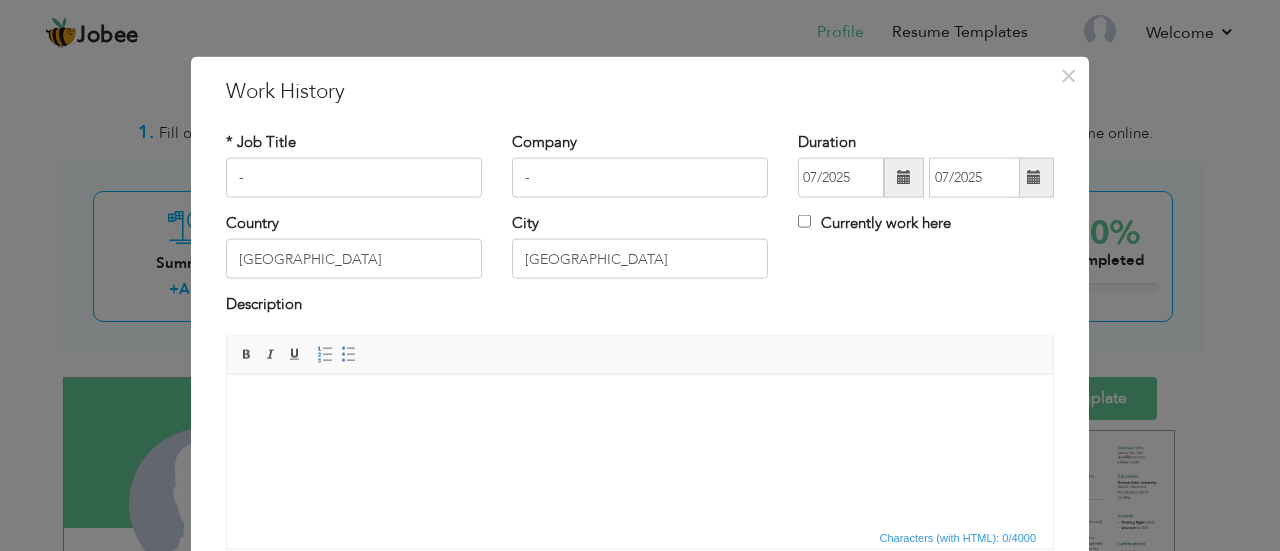 scroll, scrollTop: 158, scrollLeft: 0, axis: vertical 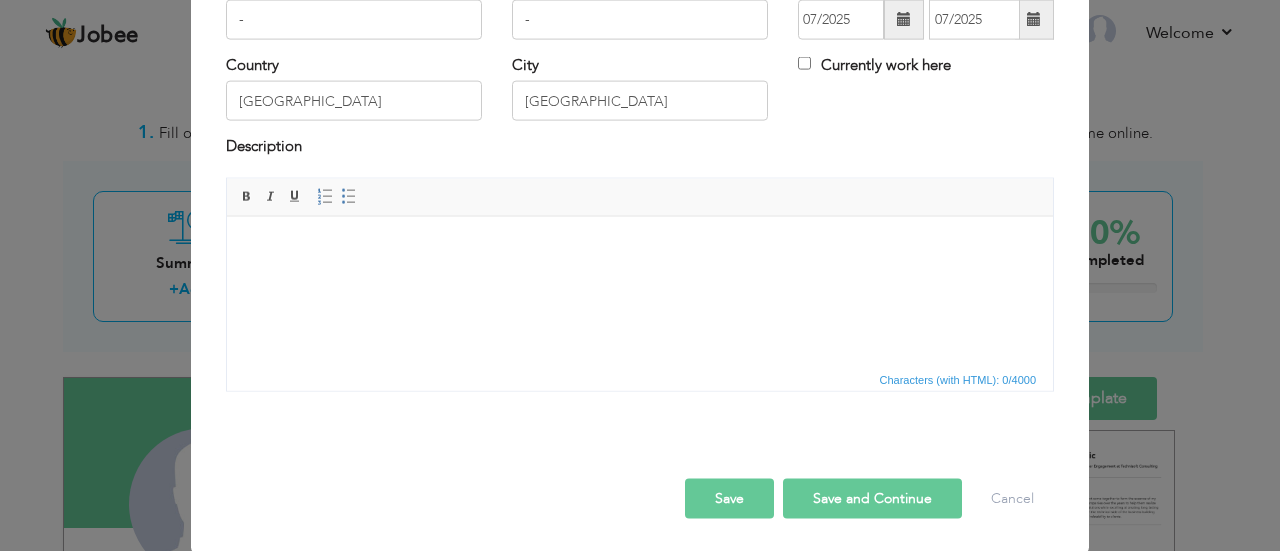 click on "Save and Continue" at bounding box center [872, 498] 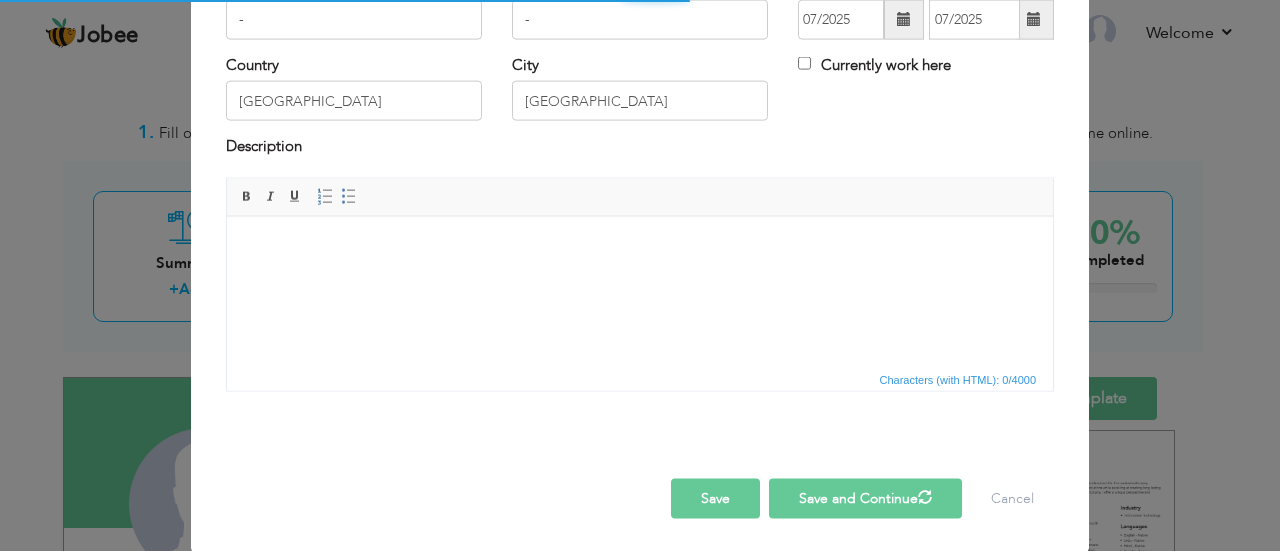 type 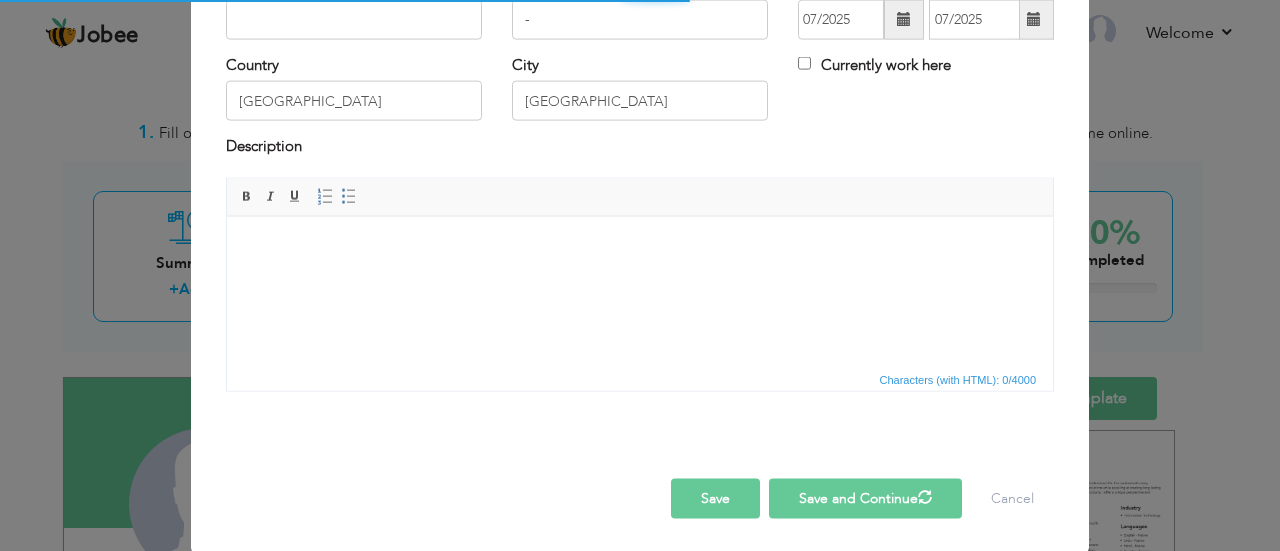 type 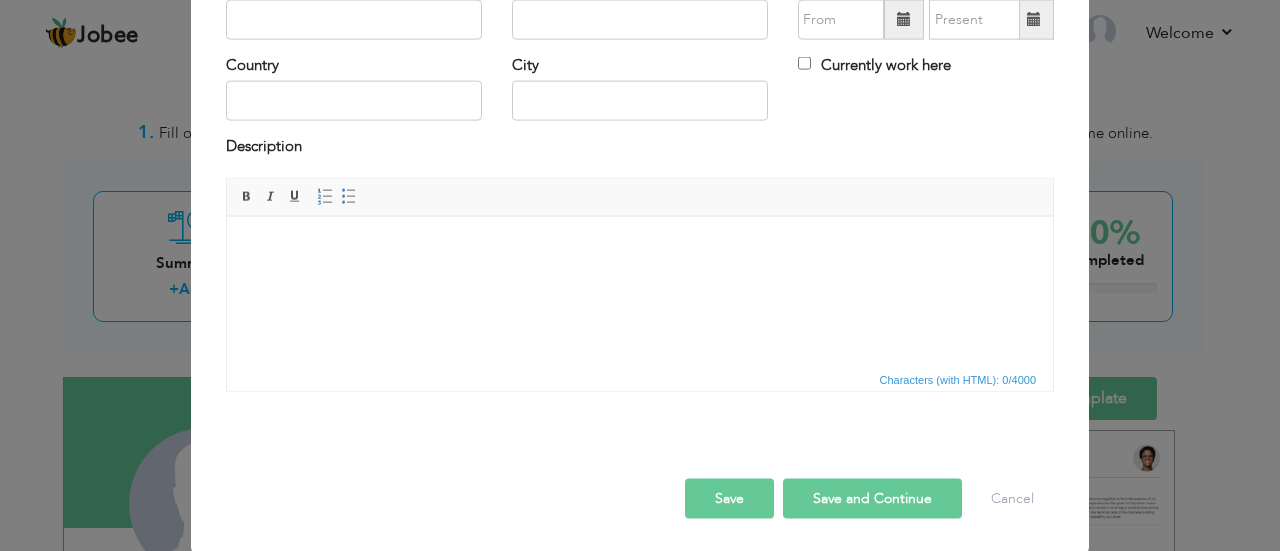 scroll, scrollTop: 158, scrollLeft: 0, axis: vertical 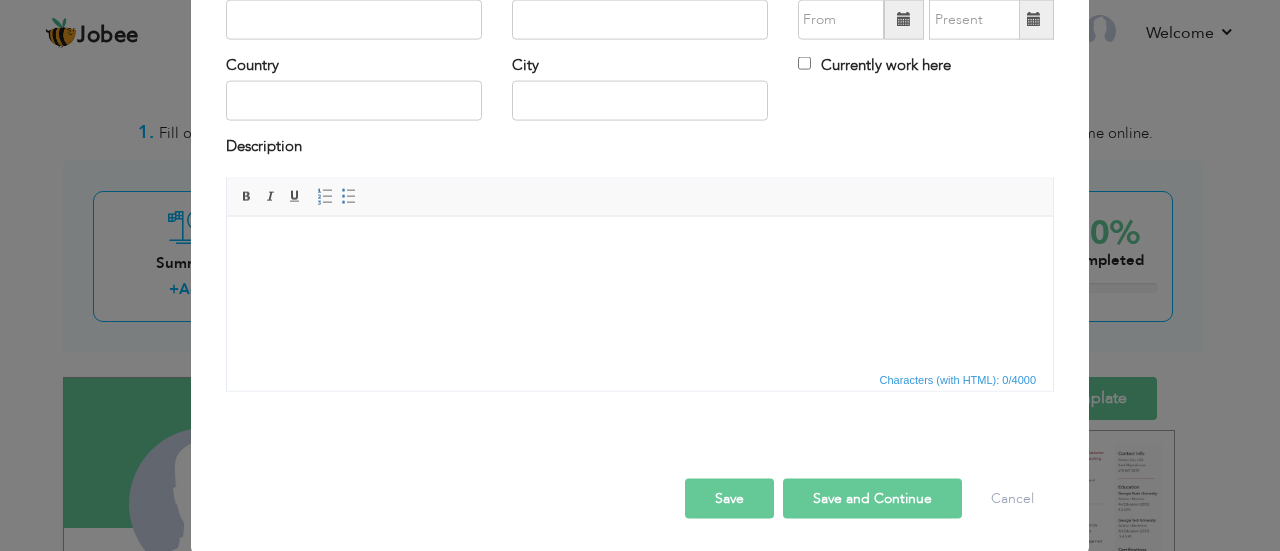 click on "Save and Continue" at bounding box center (872, 498) 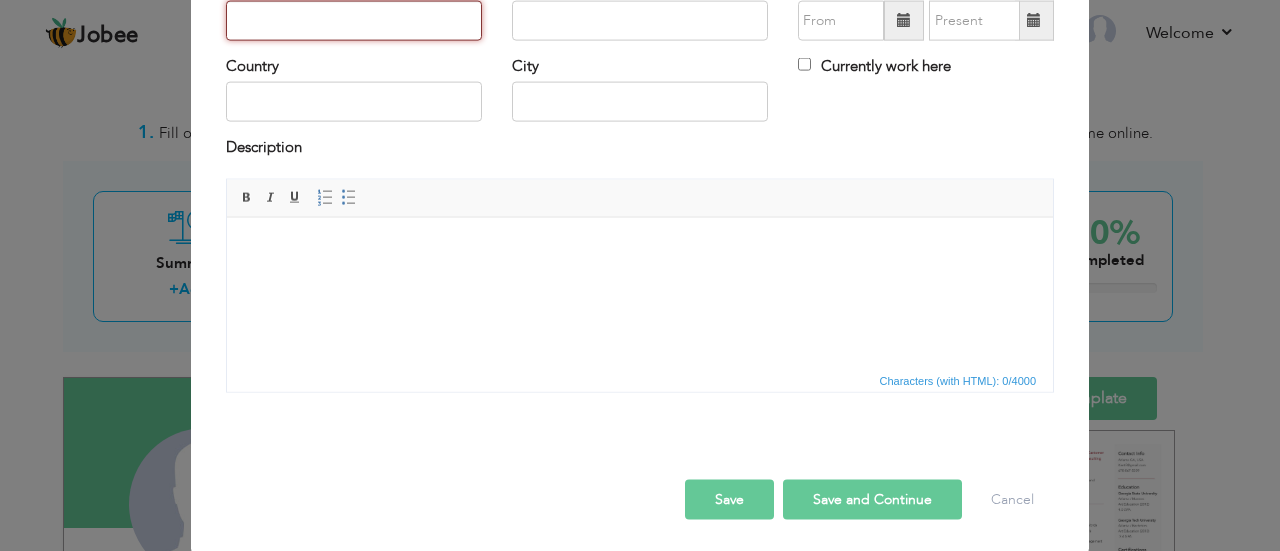 scroll, scrollTop: 0, scrollLeft: 0, axis: both 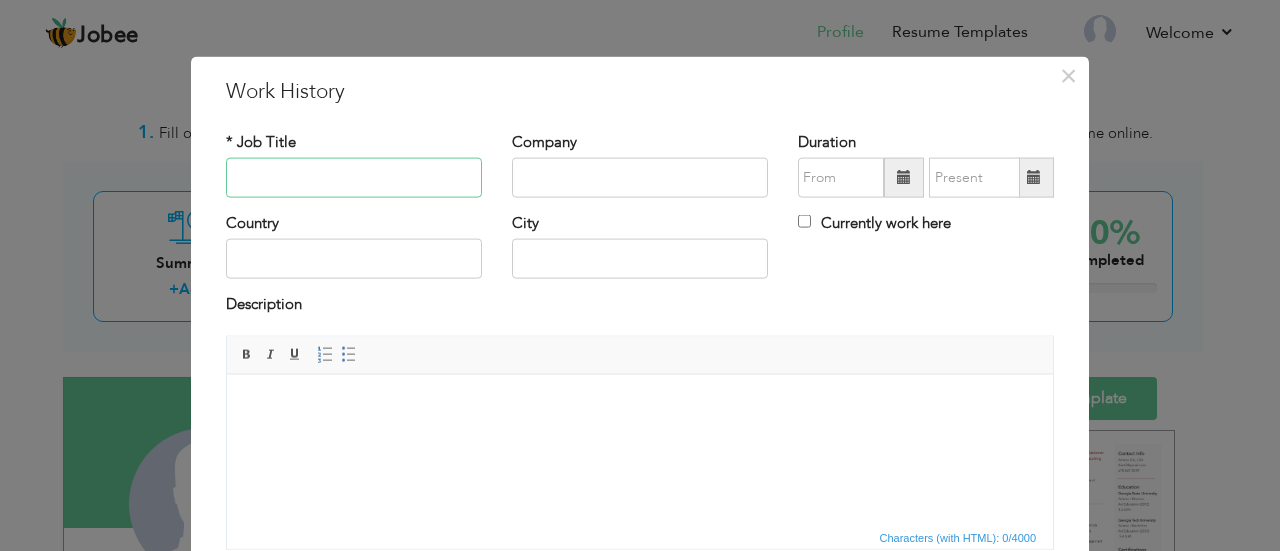 click at bounding box center (354, 178) 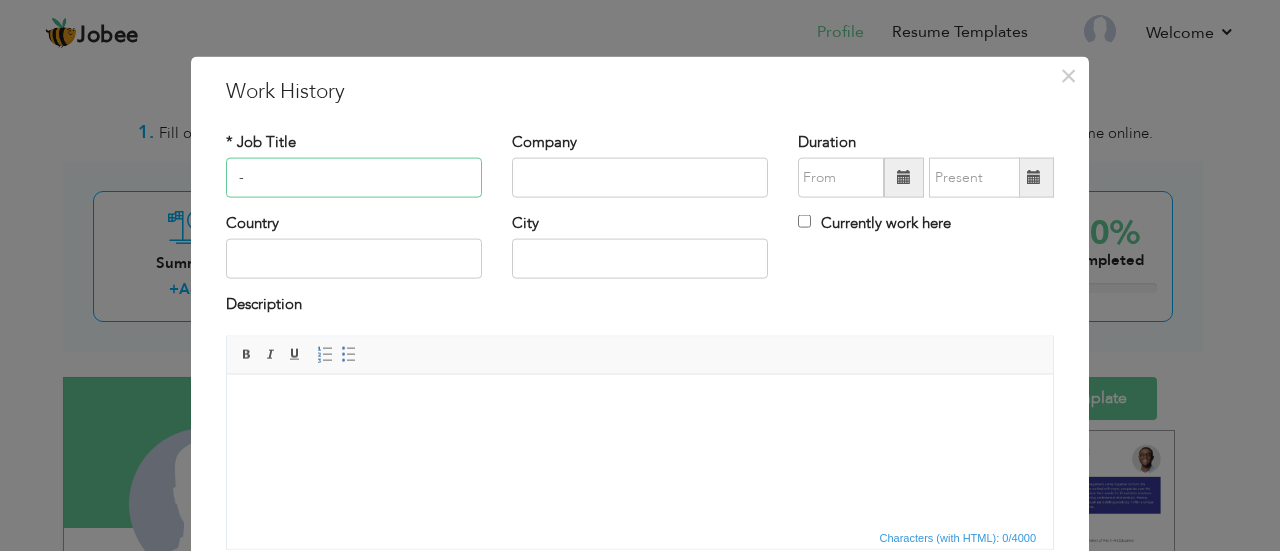 type on "-" 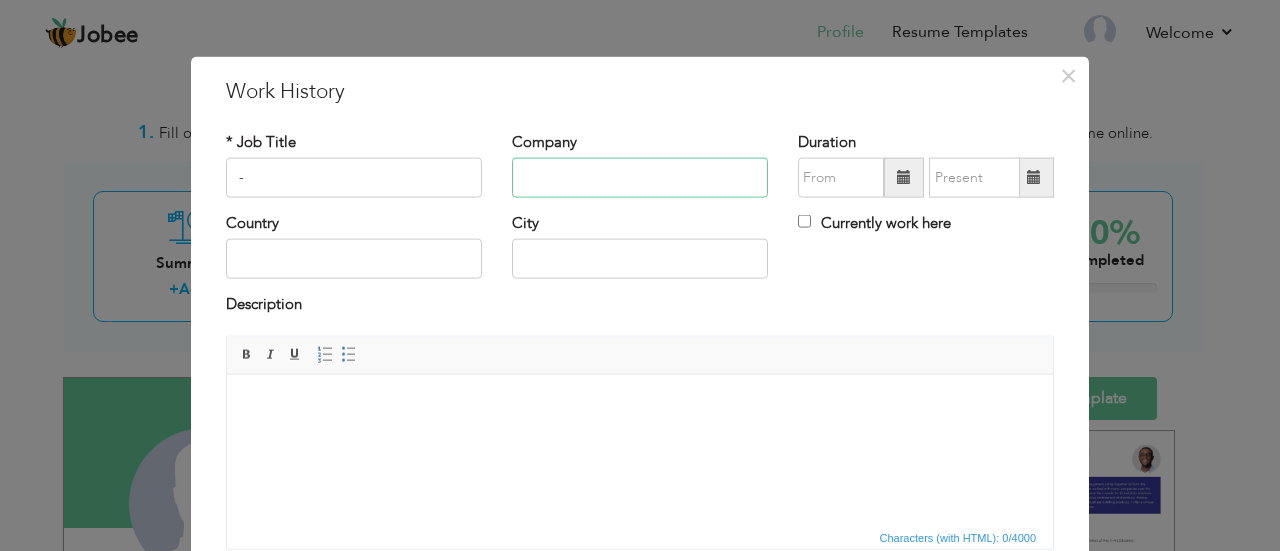 click at bounding box center (640, 178) 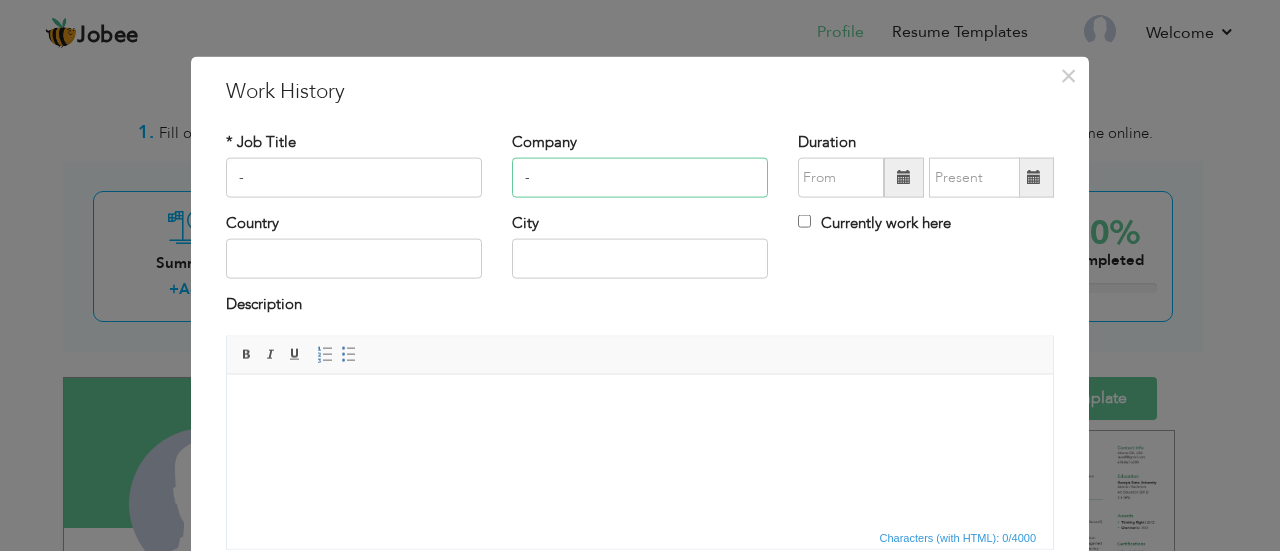 type on "-" 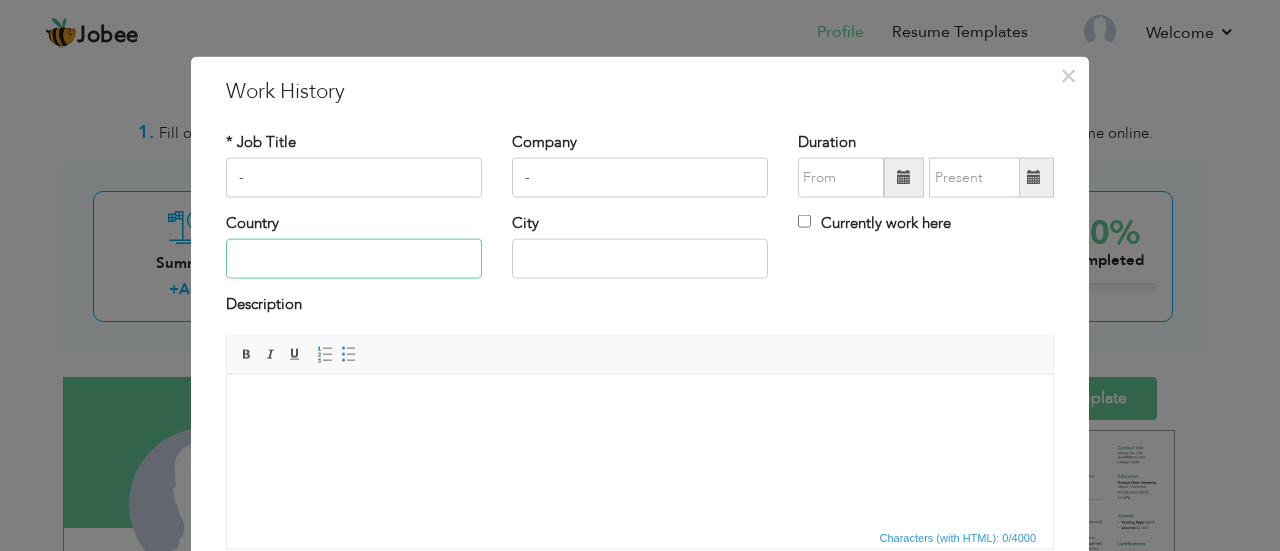 click at bounding box center [354, 259] 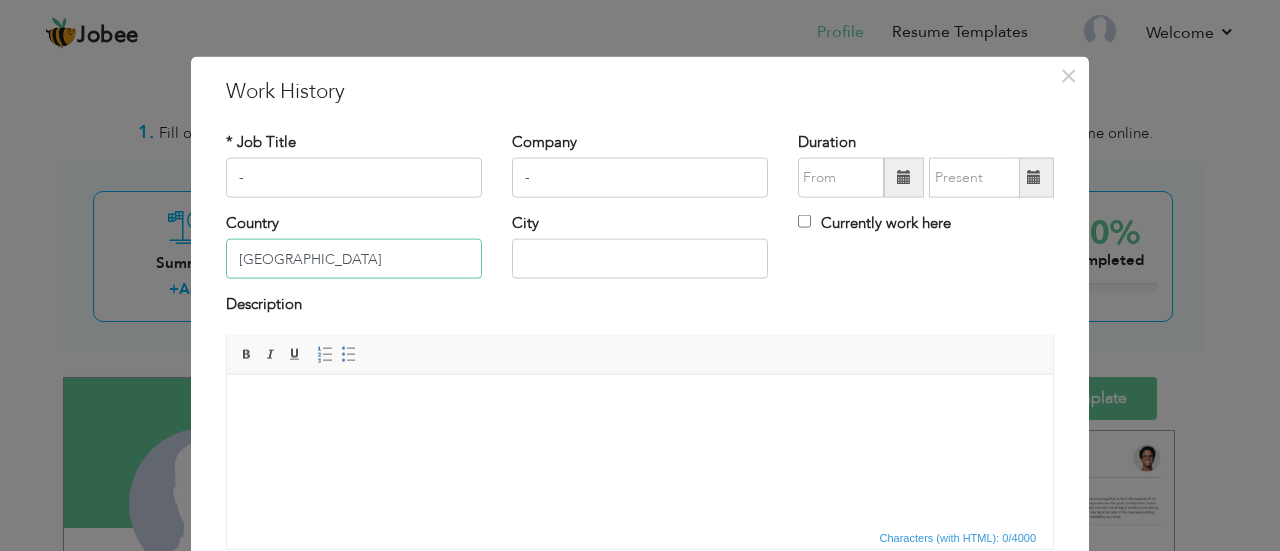 type on "pakistan" 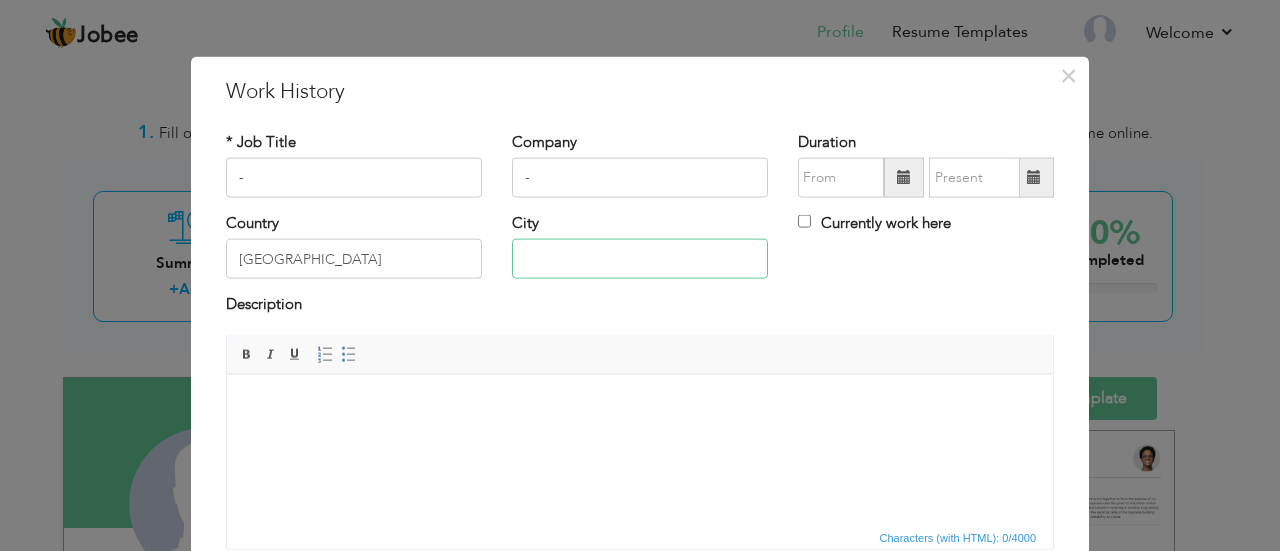 click at bounding box center [640, 259] 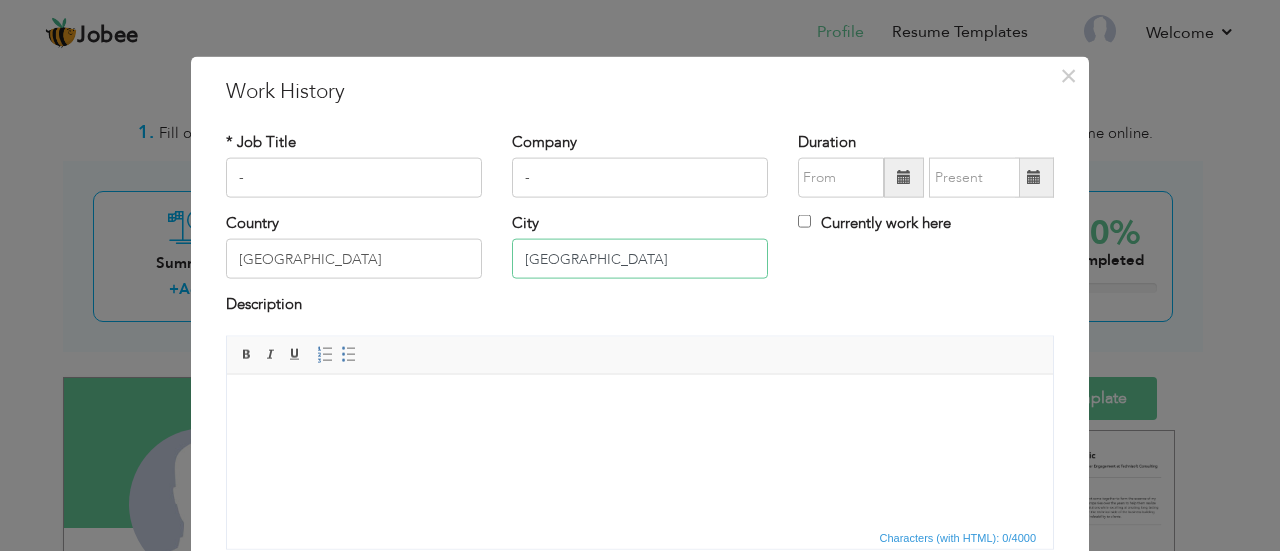 type on "karachi" 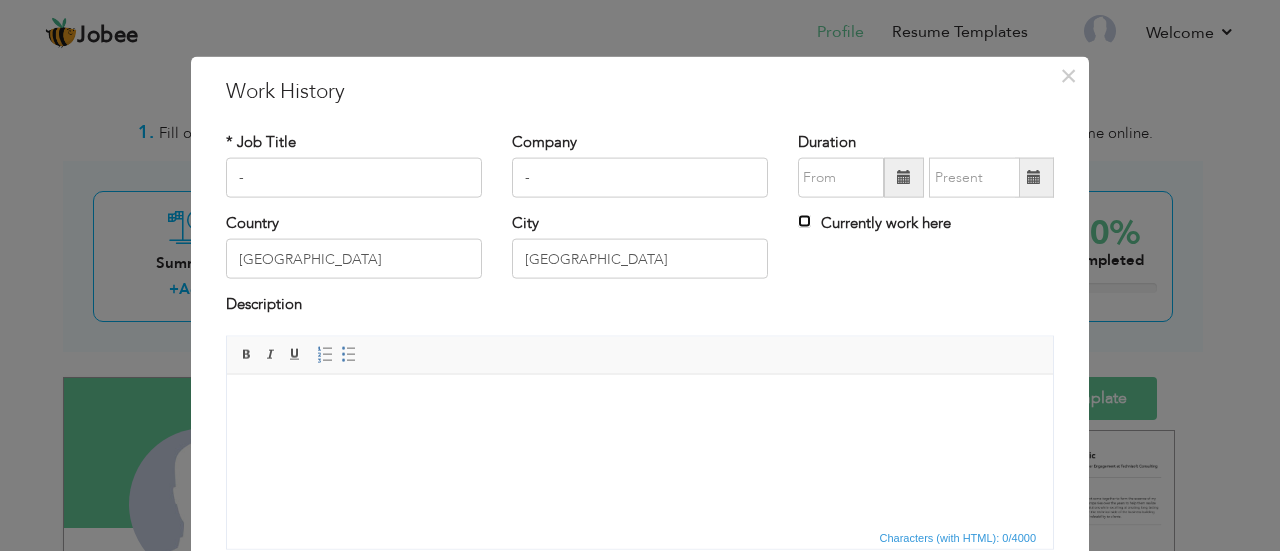 click on "Currently work here" at bounding box center (804, 221) 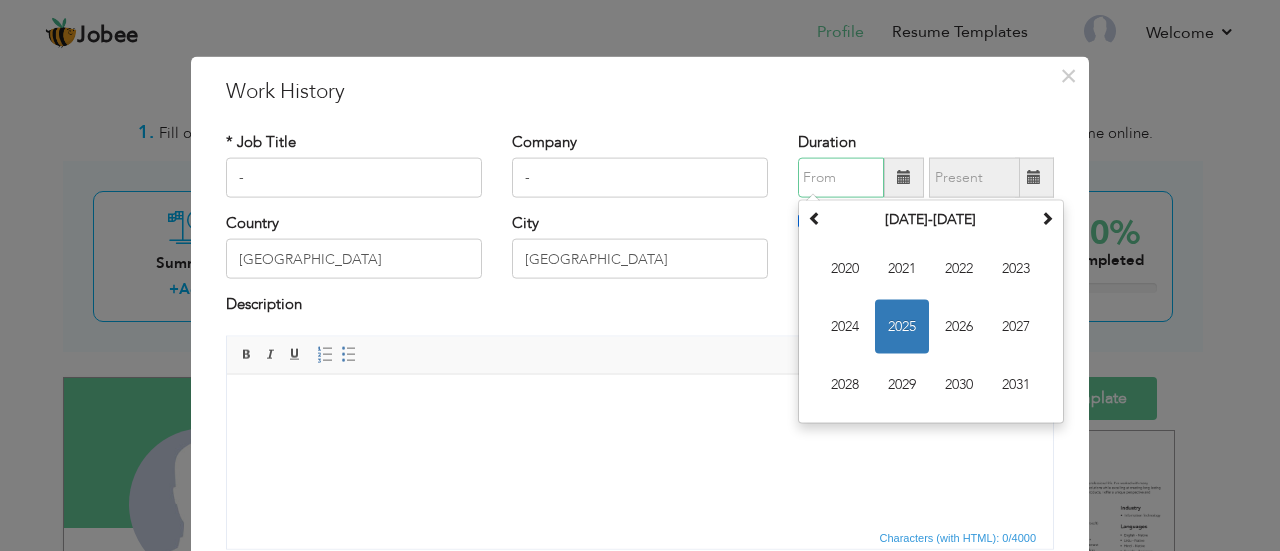 click at bounding box center (841, 178) 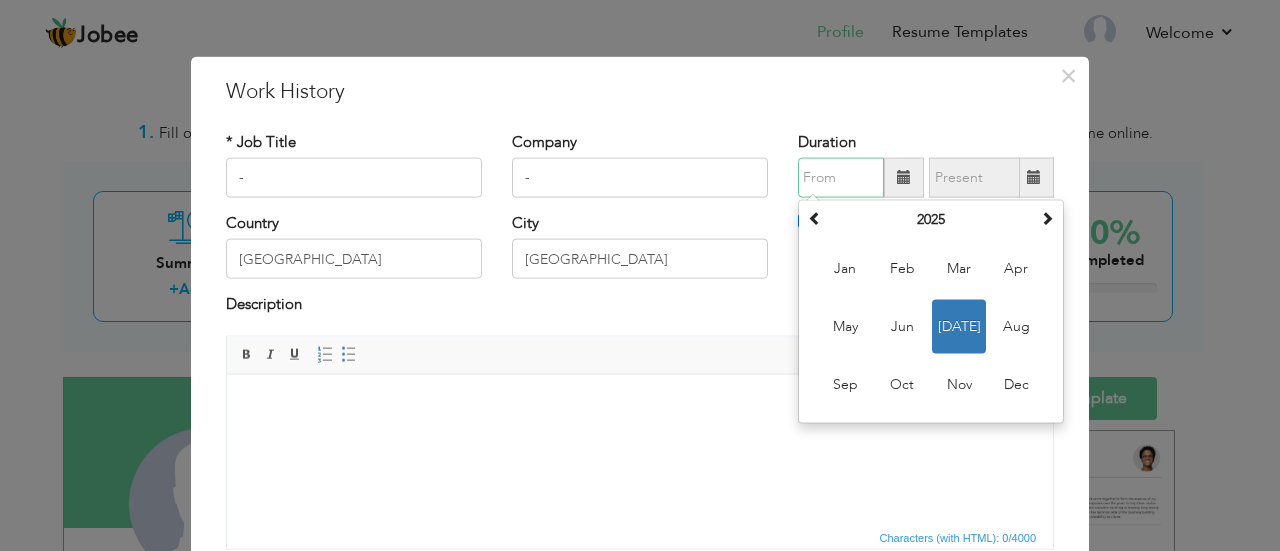 click at bounding box center [841, 178] 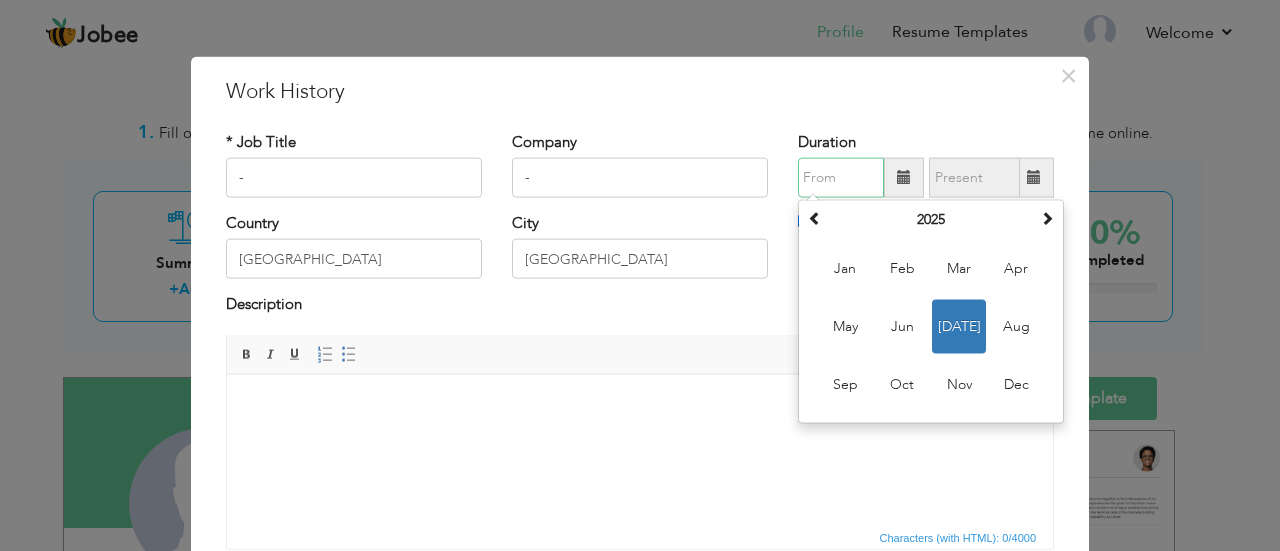 click on "July 2025 Su Mo Tu We Th Fr Sa 29 30 1 2 3 4 5 6 7 8 9 10 11 12 13 14 15 16 17 18 19 20 21 22 23 24 25 26 27 28 29 30 31 1 2 3 4 5 6 7 8 9 2025 Jan Feb Mar Apr May Jun Jul Aug Sep Oct Nov Dec 2020-2031 2020 2021 2022 2023 2024 2025 2026 2027 2028 2029 2030 2031 2000-2107 2000 - 2011 2012 - 2023 2024 - 2035 2036 - 2047 2048 - 2059 2060 - 2071 2072 - 2083 2084 - 2095 2096 - 2107" at bounding box center [931, 312] 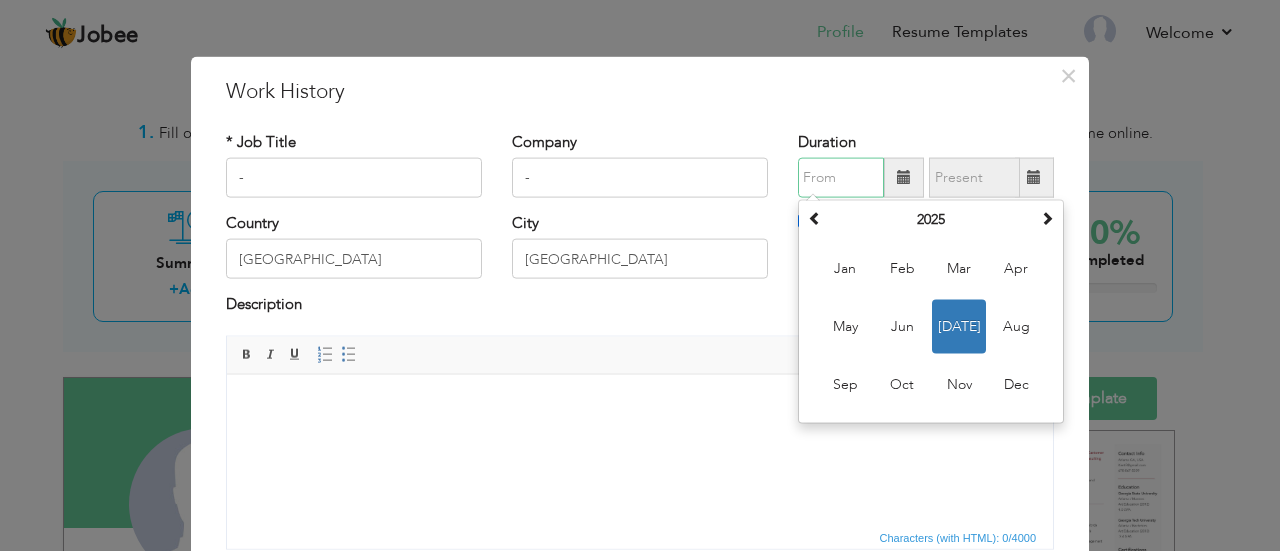 click at bounding box center (841, 178) 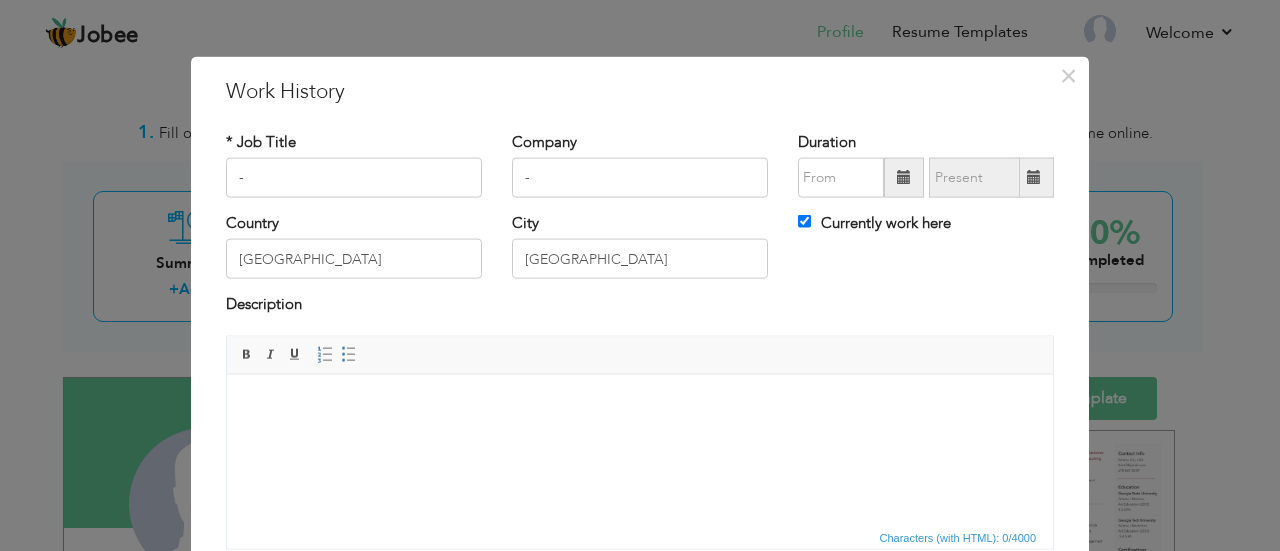 click at bounding box center [640, 404] 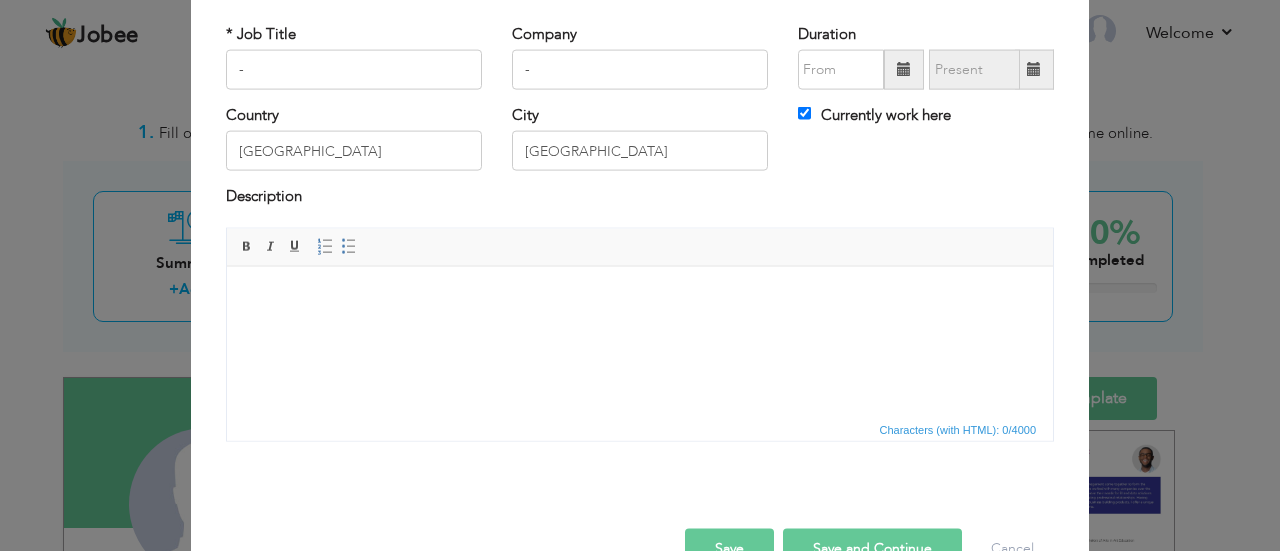 scroll, scrollTop: 0, scrollLeft: 0, axis: both 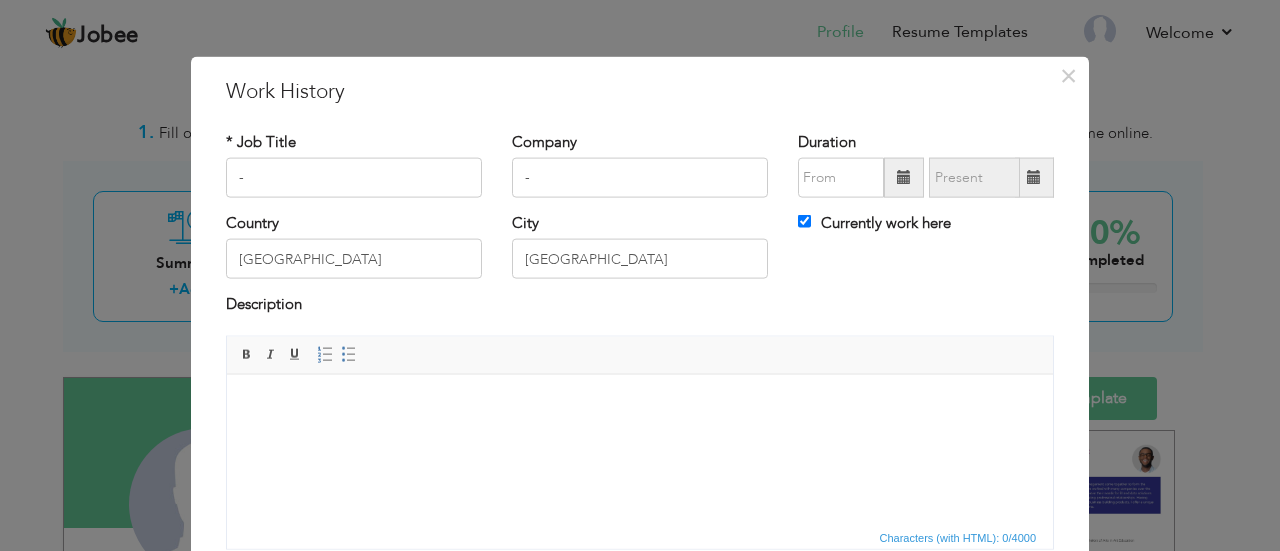 click on "Currently work here" at bounding box center [874, 223] 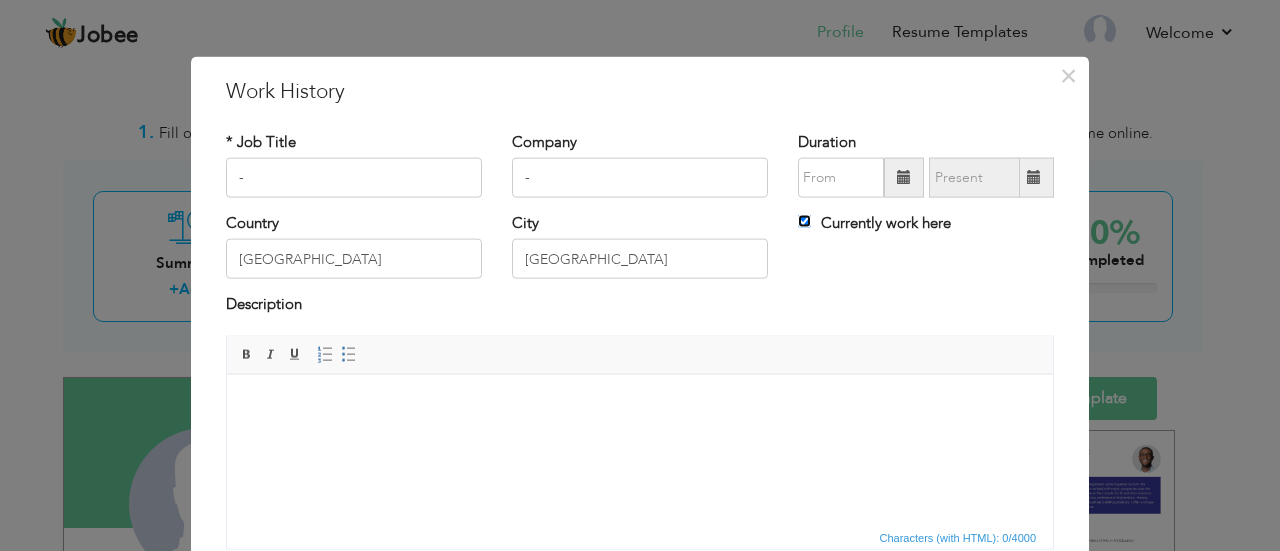 click on "Currently work here" at bounding box center [804, 221] 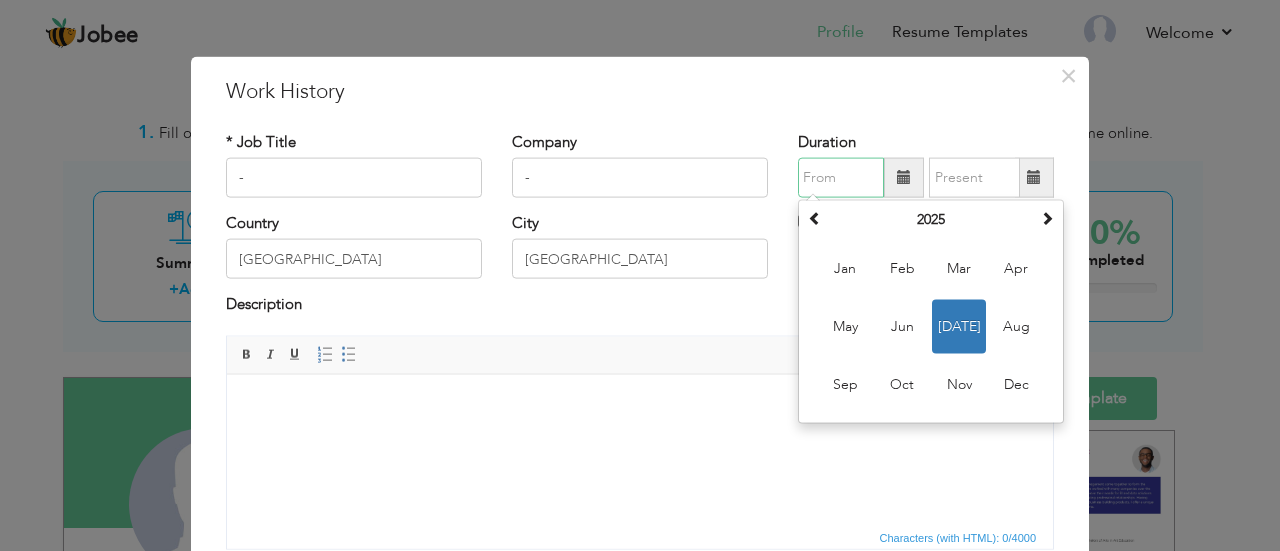 click at bounding box center (841, 178) 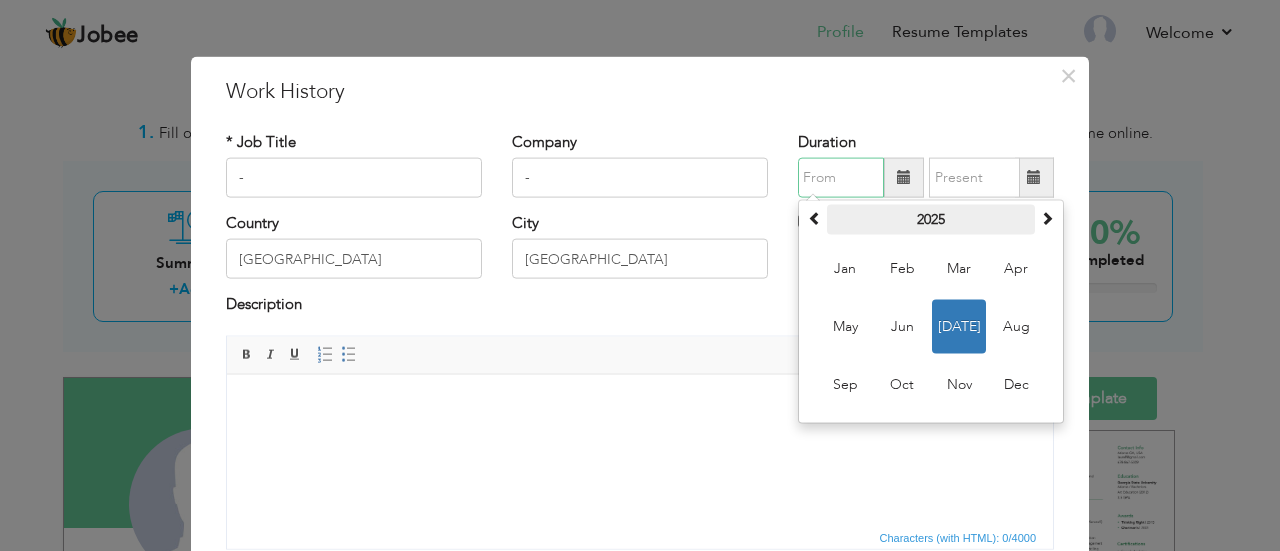 click on "2025" at bounding box center (931, 220) 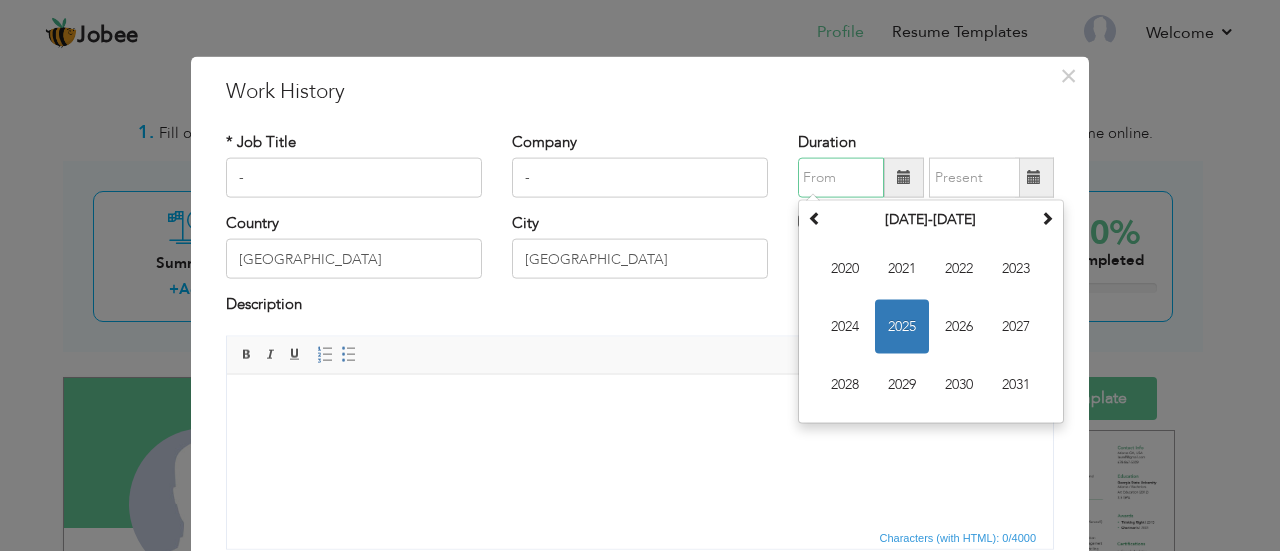 click on "2025" at bounding box center [902, 327] 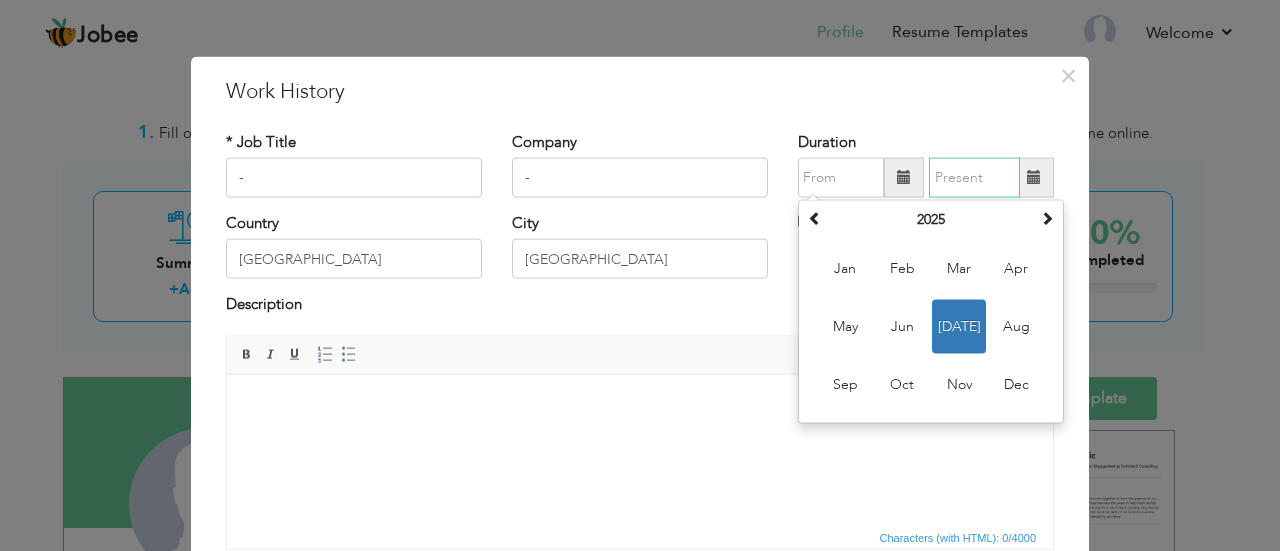 click at bounding box center [974, 178] 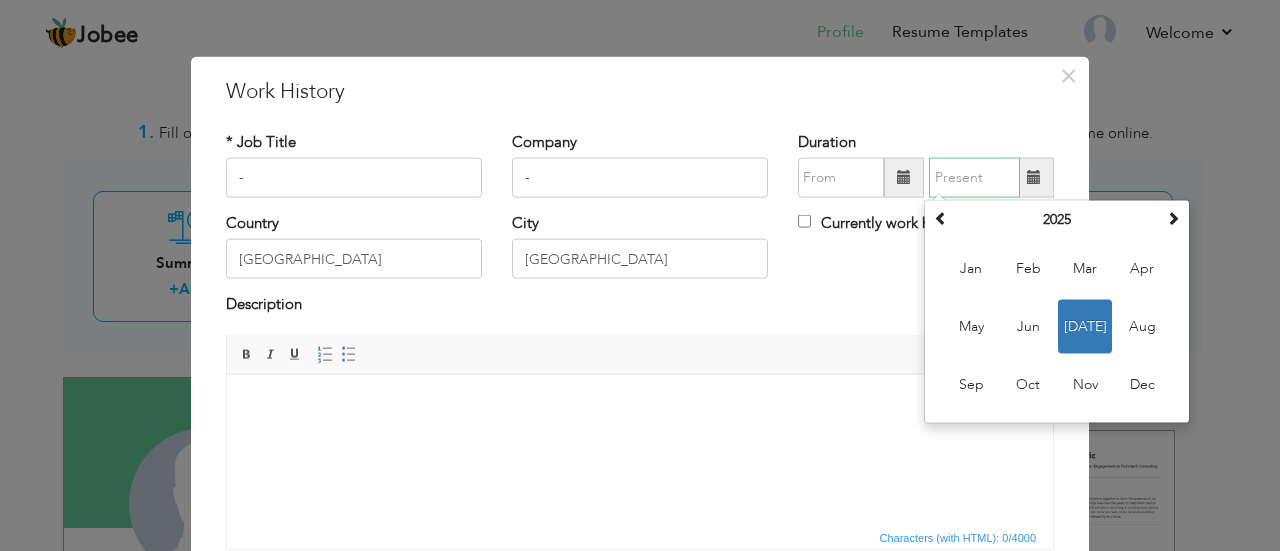 scroll, scrollTop: 158, scrollLeft: 0, axis: vertical 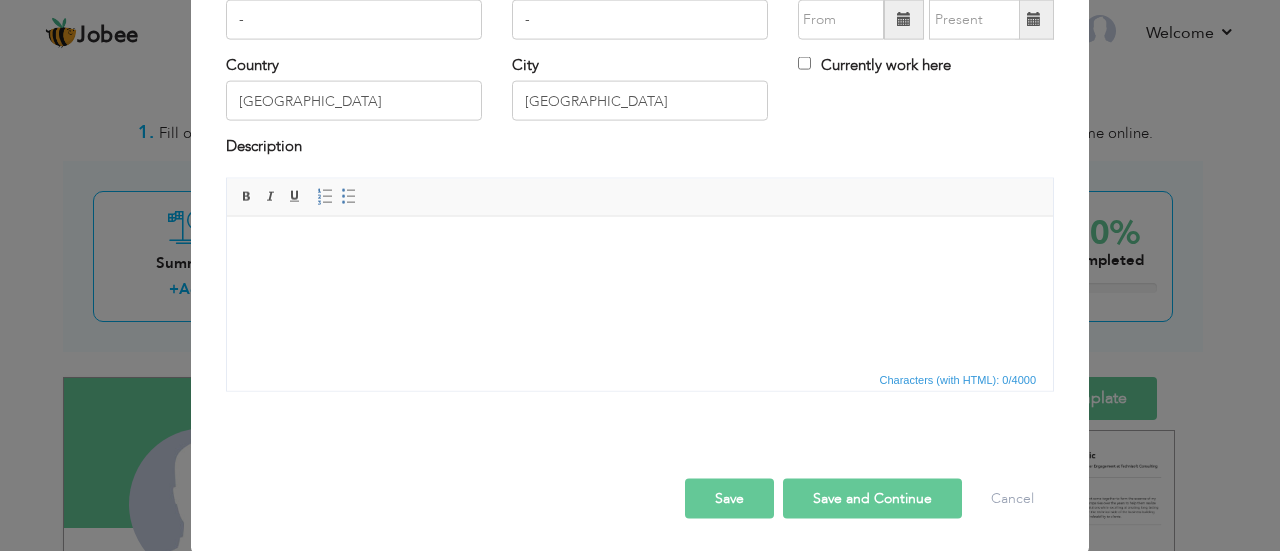 click on "Save" at bounding box center [729, 498] 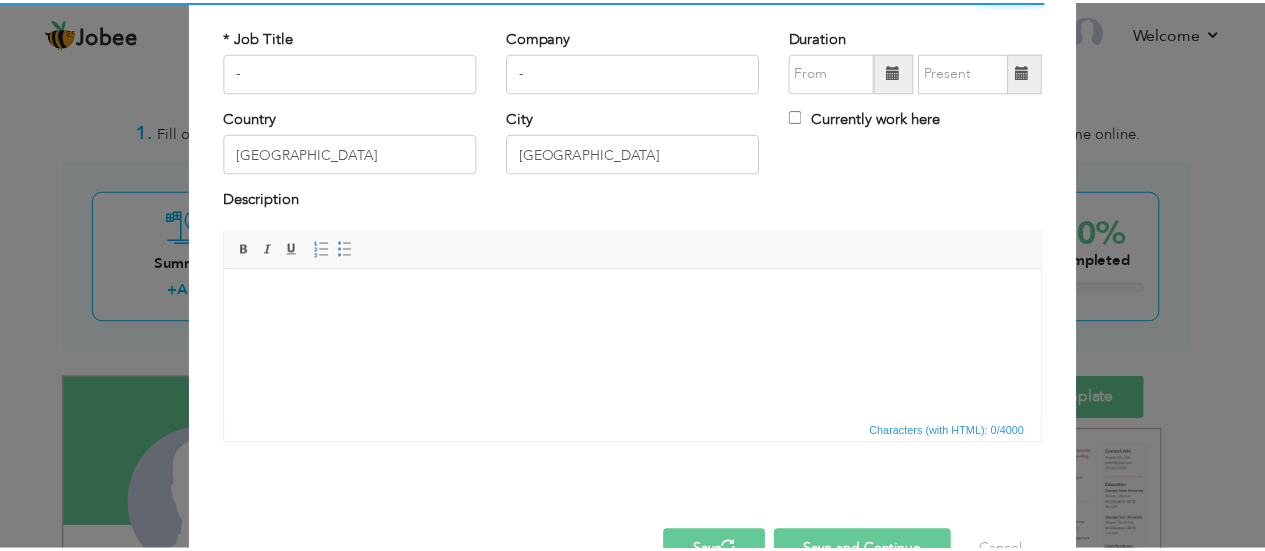 scroll, scrollTop: 96, scrollLeft: 0, axis: vertical 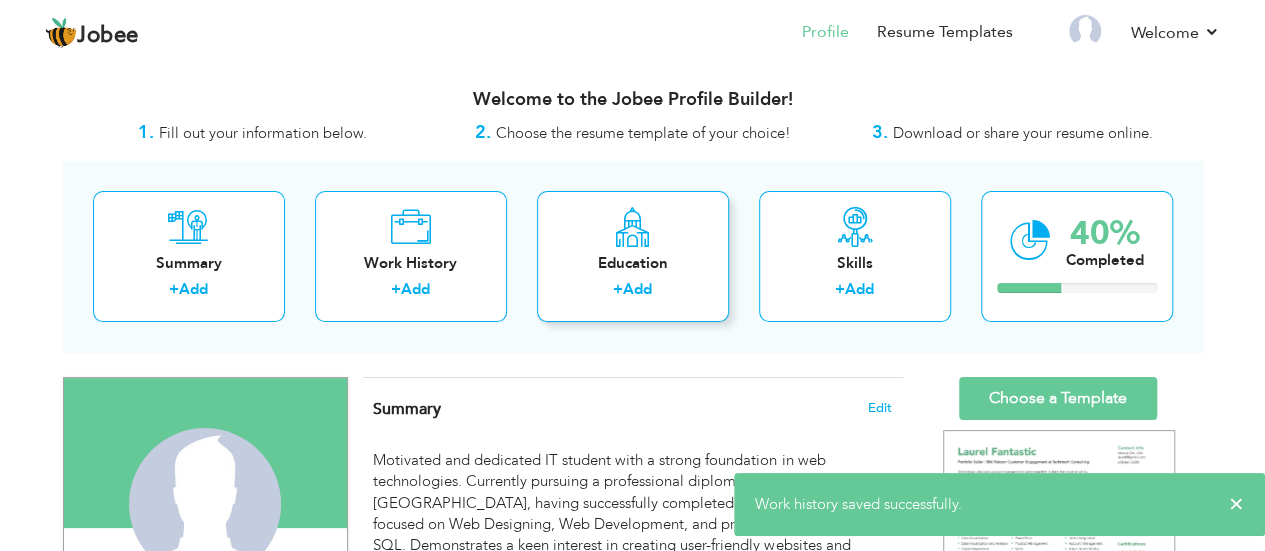 click at bounding box center [632, 227] 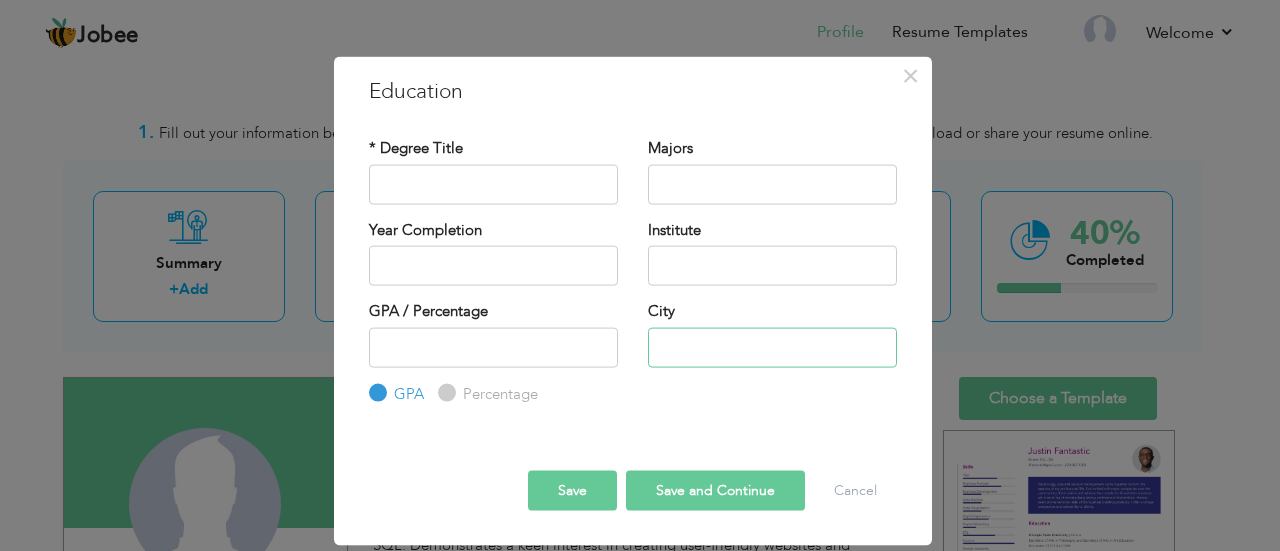 click at bounding box center (772, 347) 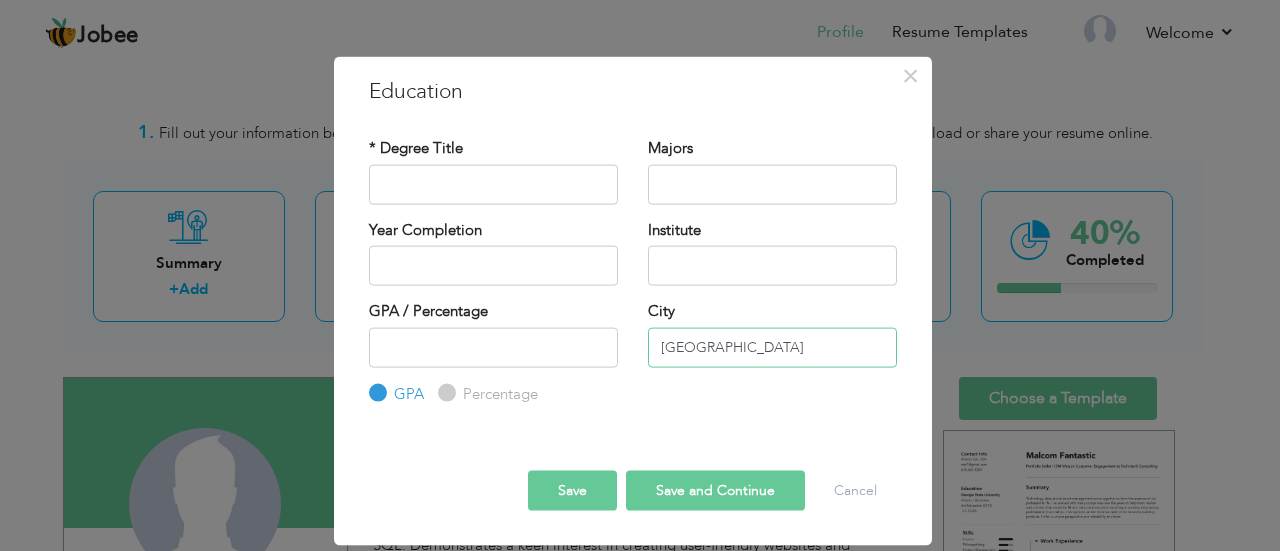 type on "karachi" 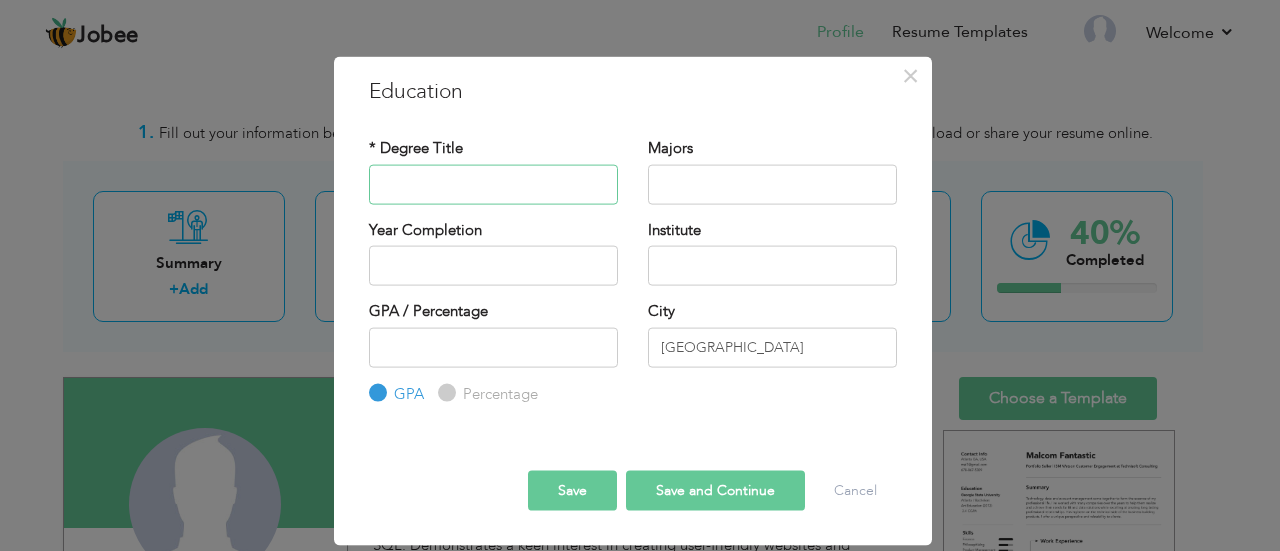 click at bounding box center (493, 184) 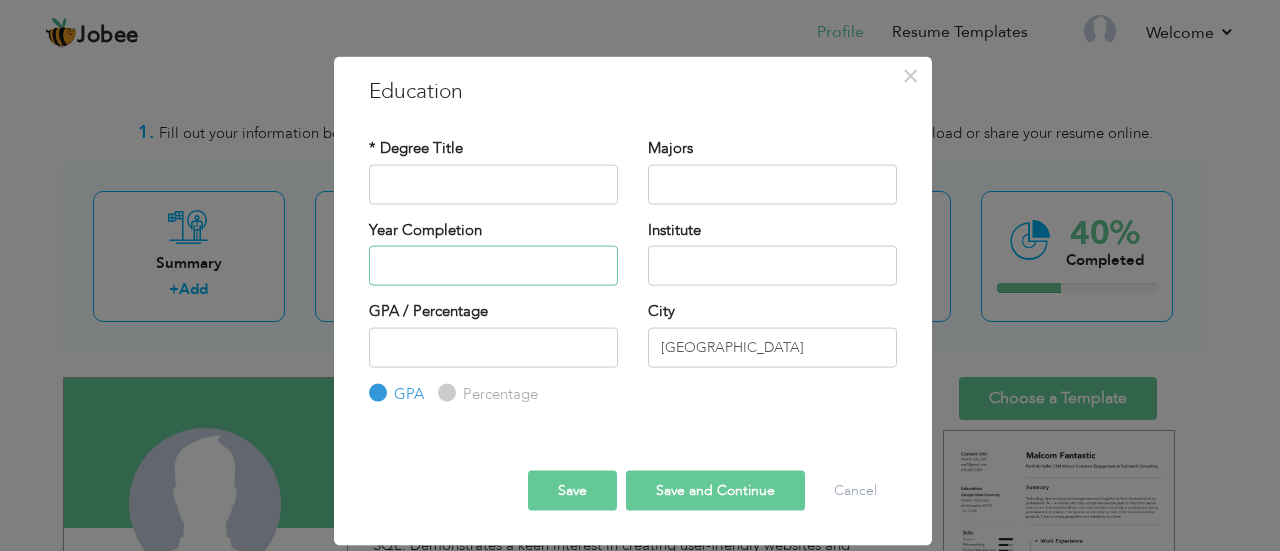 type on "2025" 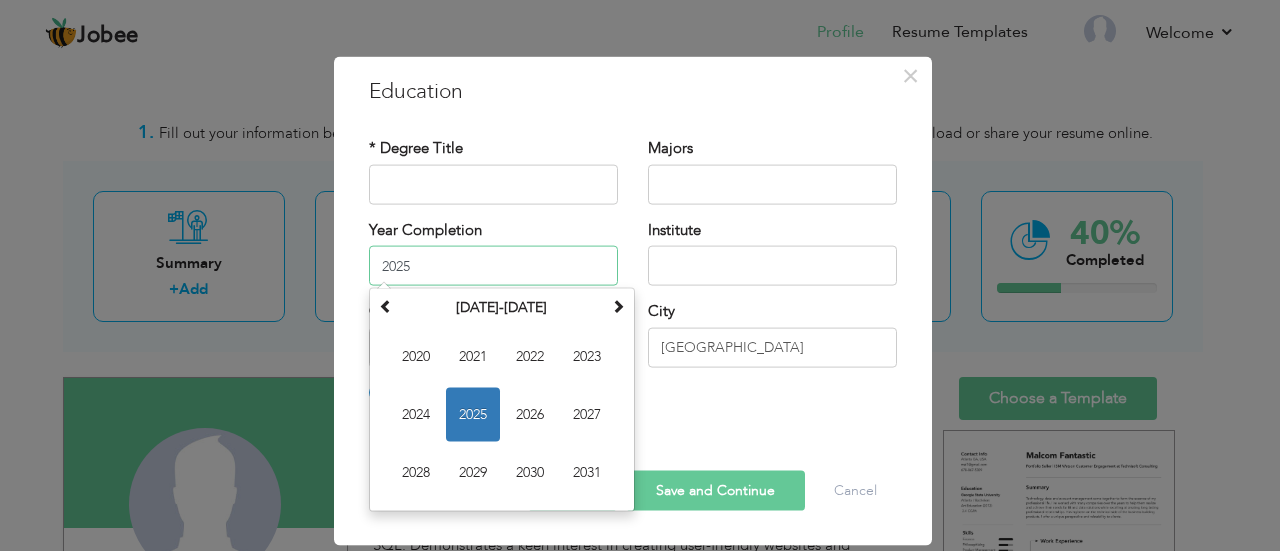 click on "2025" at bounding box center [493, 266] 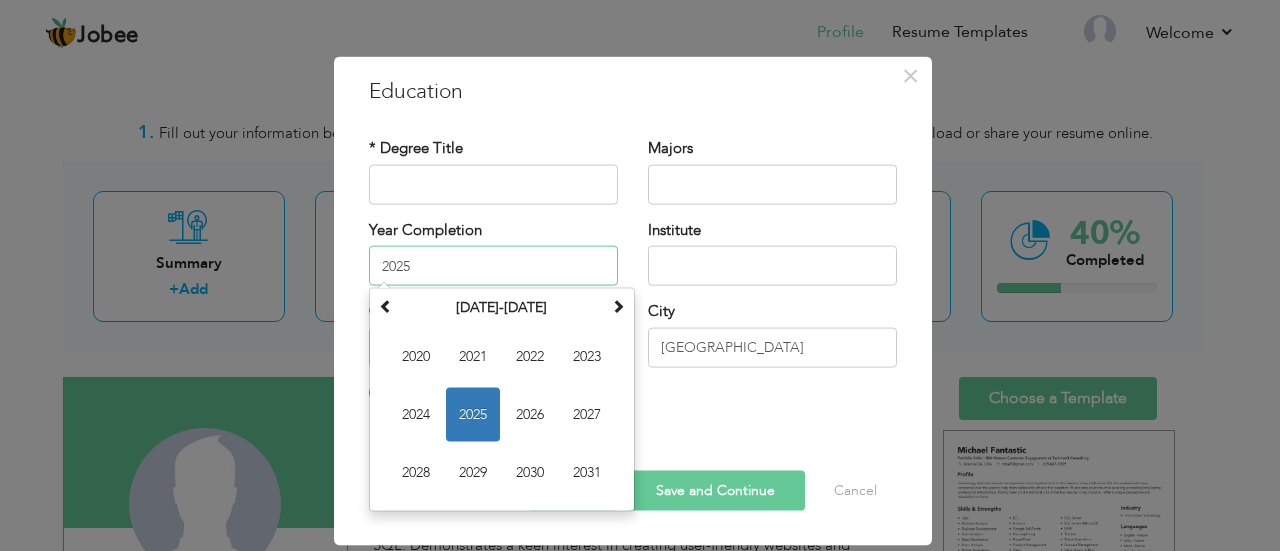 click on "2025" at bounding box center [473, 415] 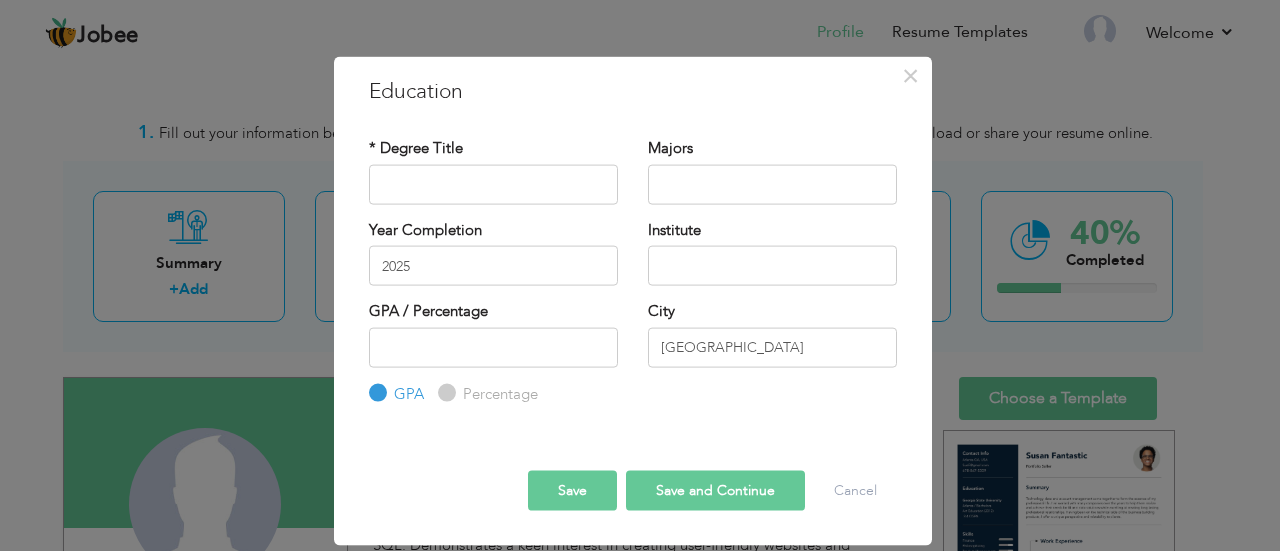 click on "Percentage" at bounding box center [444, 393] 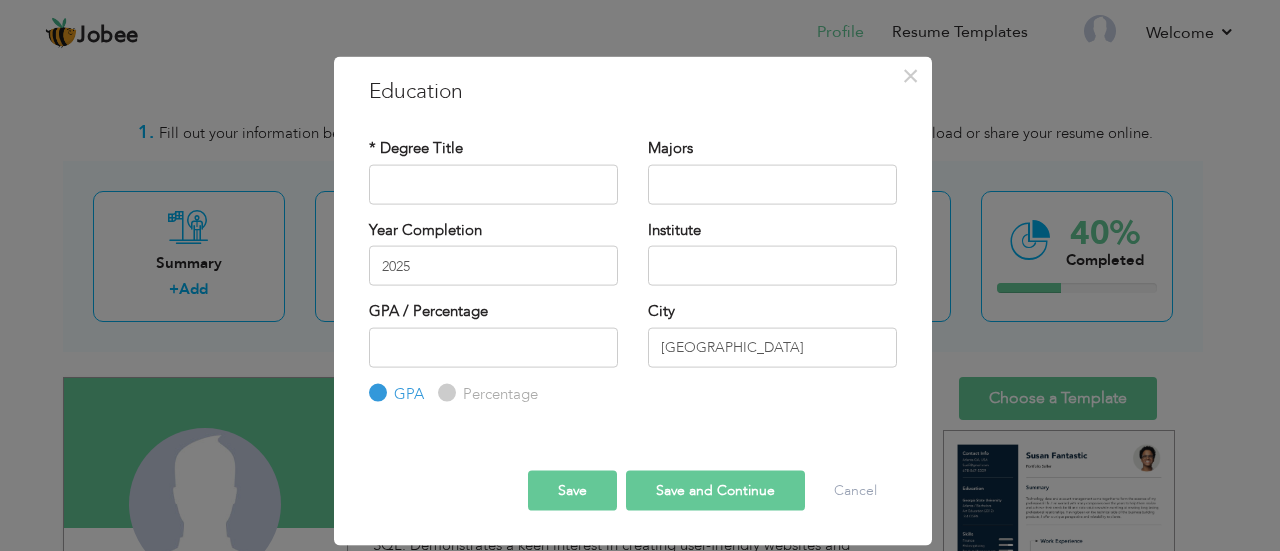 radio on "true" 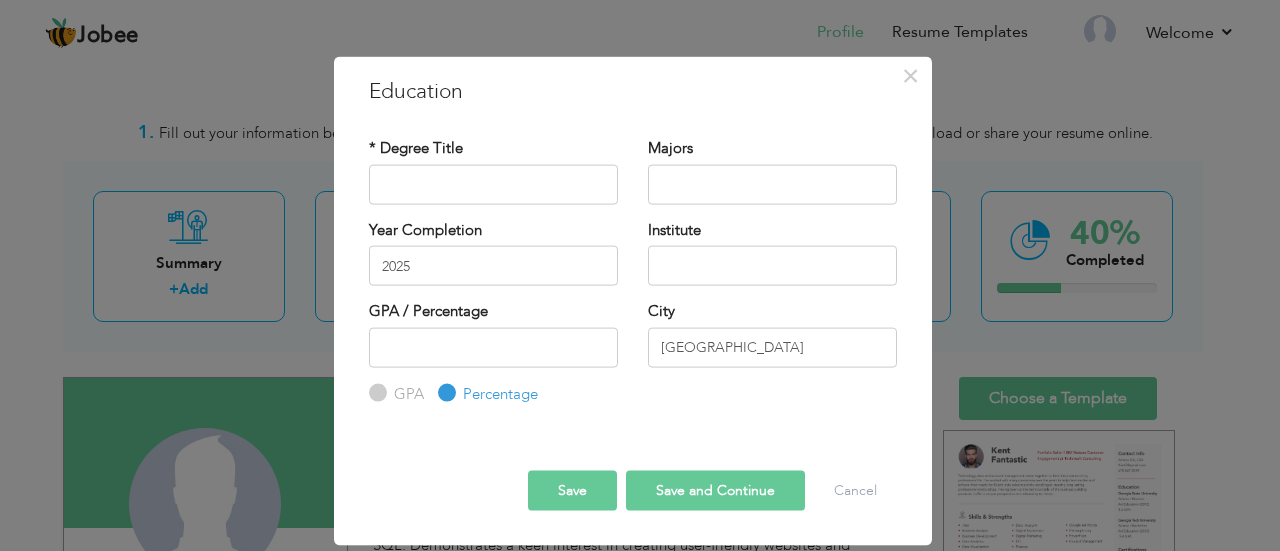 click on "GPA" at bounding box center (406, 393) 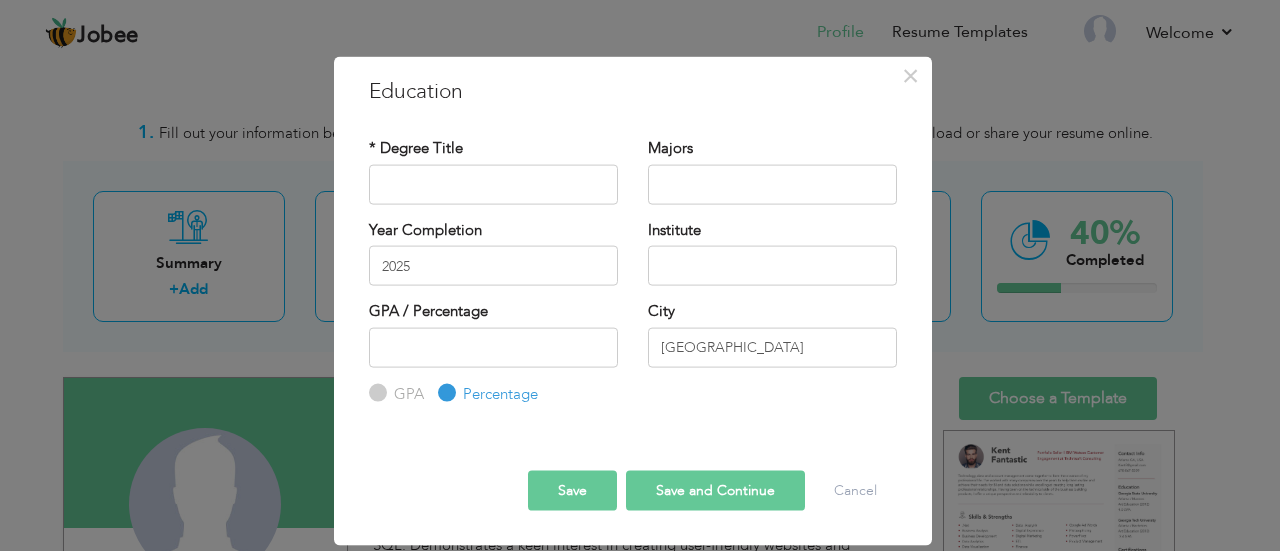 click on "GPA" at bounding box center [375, 393] 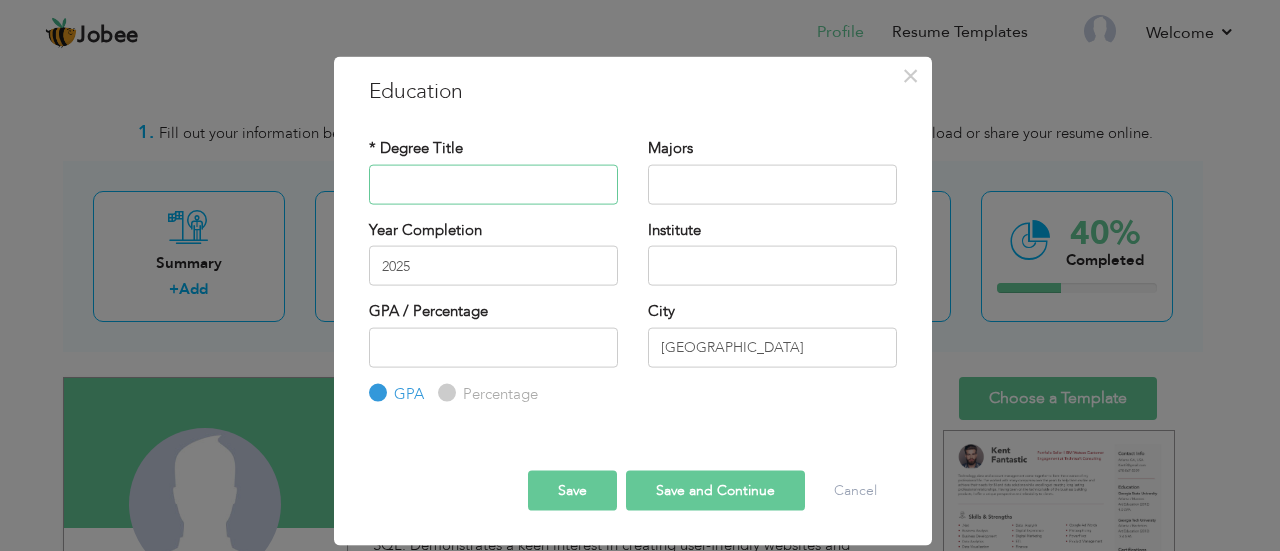 click at bounding box center (493, 184) 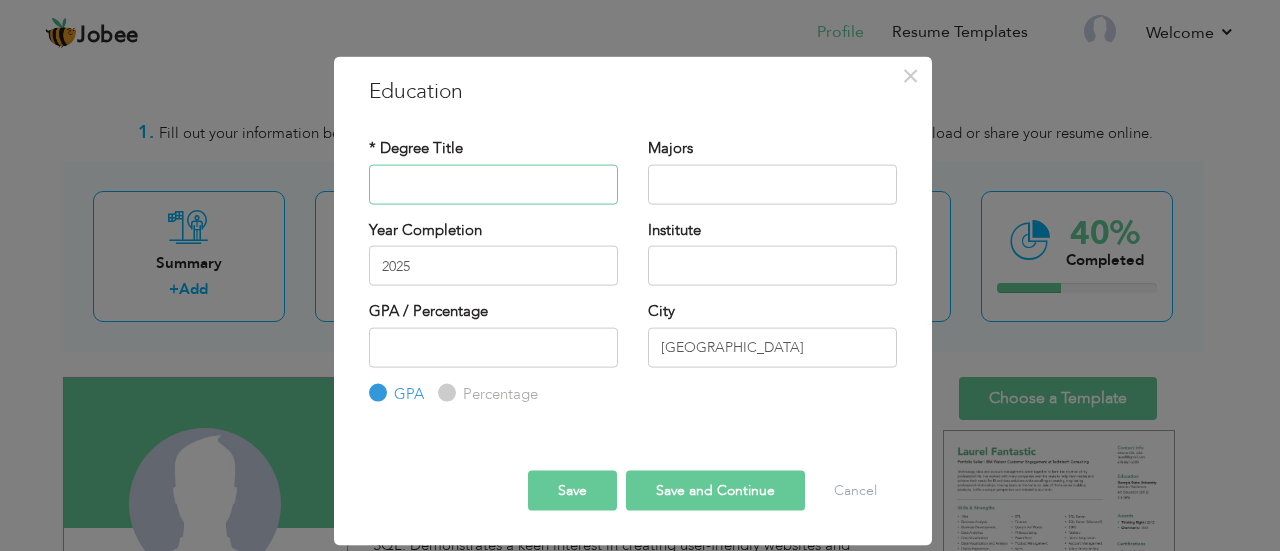 click at bounding box center (493, 184) 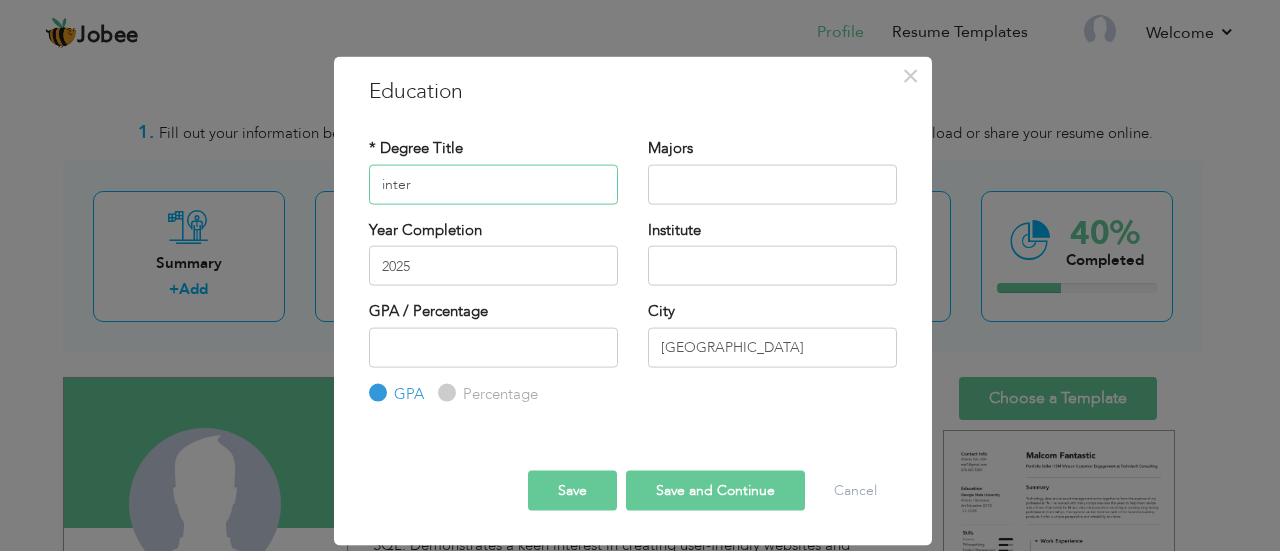 type on "inter" 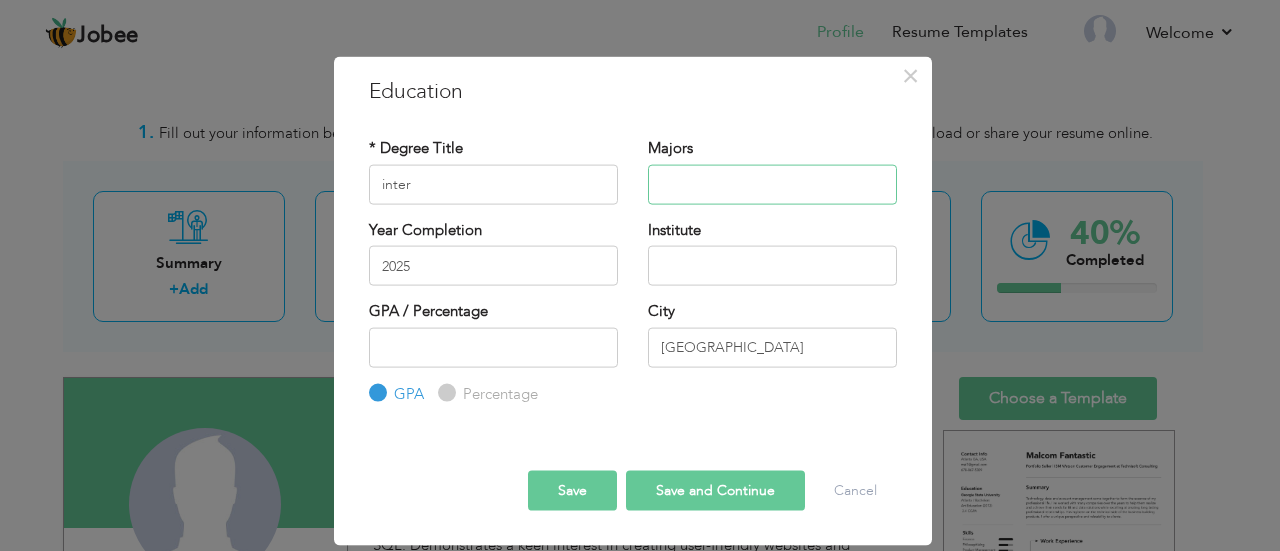 click at bounding box center (772, 184) 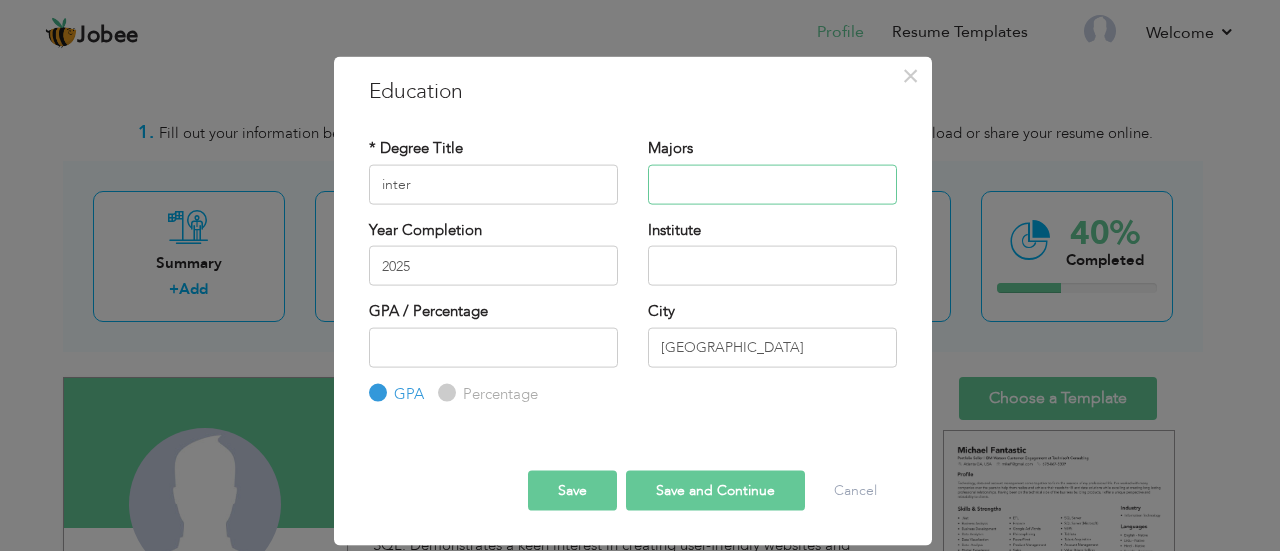 click at bounding box center [772, 184] 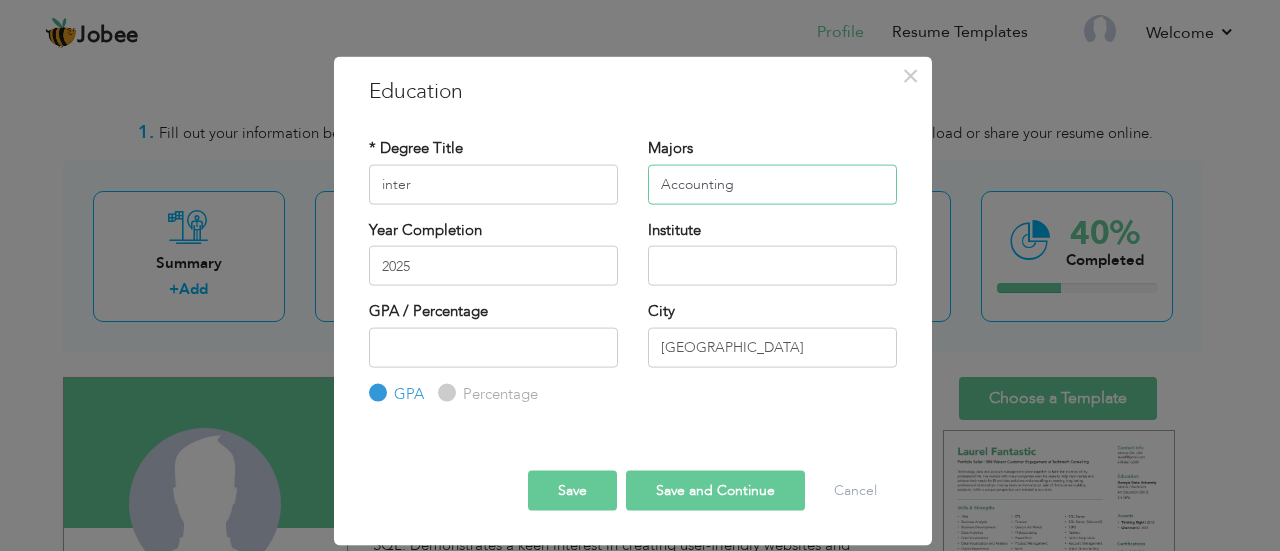 type on "Accounting" 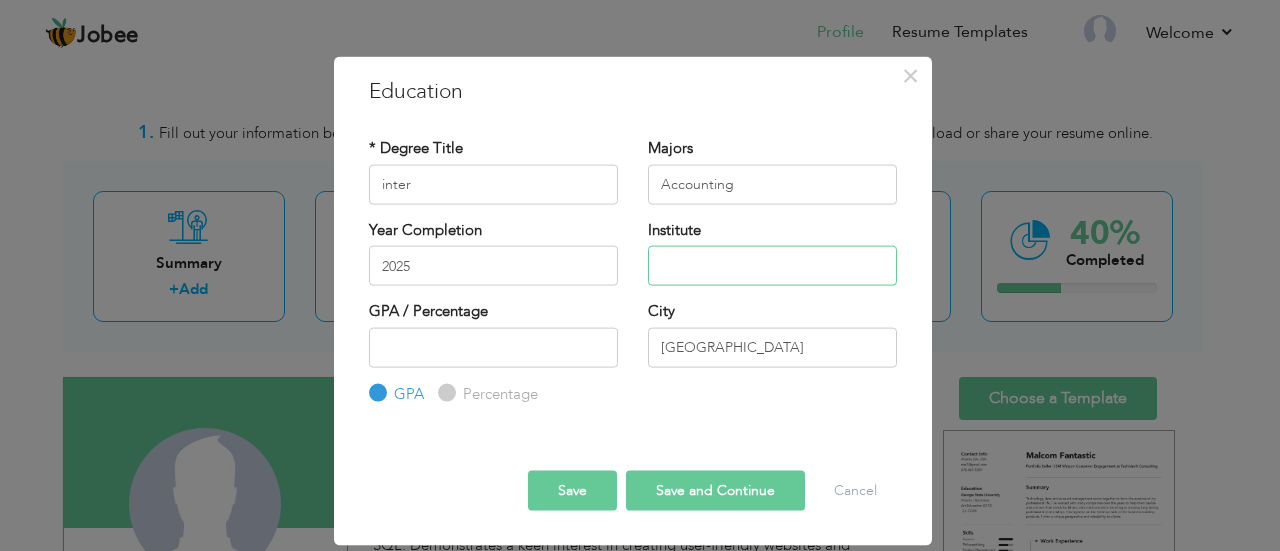 click at bounding box center (772, 266) 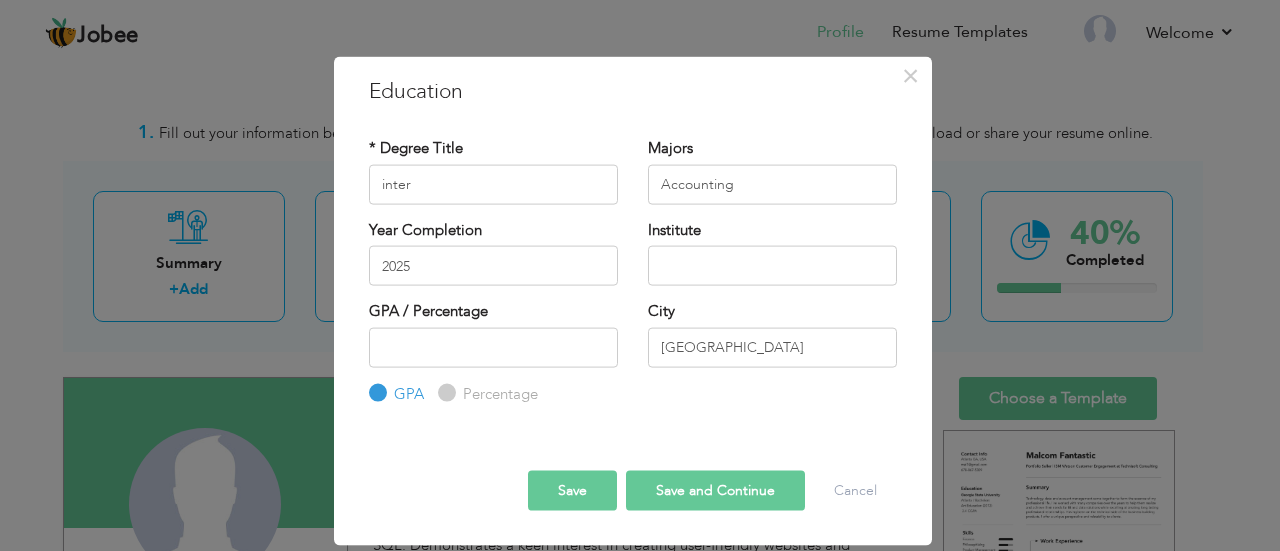 drag, startPoint x: 704, startPoint y: 224, endPoint x: 642, endPoint y: 229, distance: 62.201286 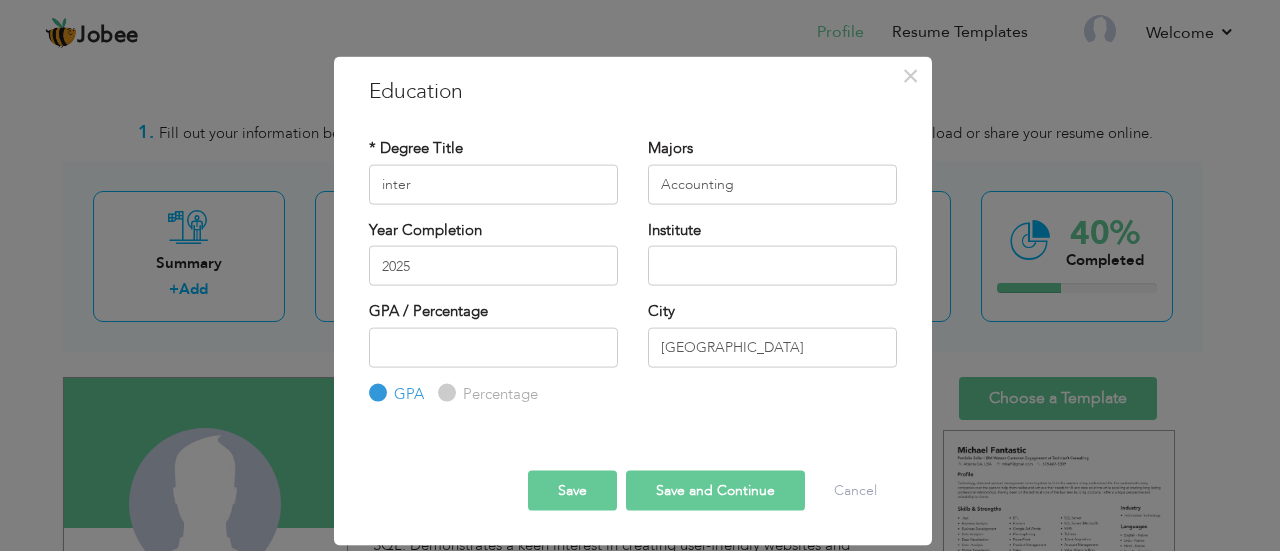 drag, startPoint x: 642, startPoint y: 229, endPoint x: 708, endPoint y: 241, distance: 67.08204 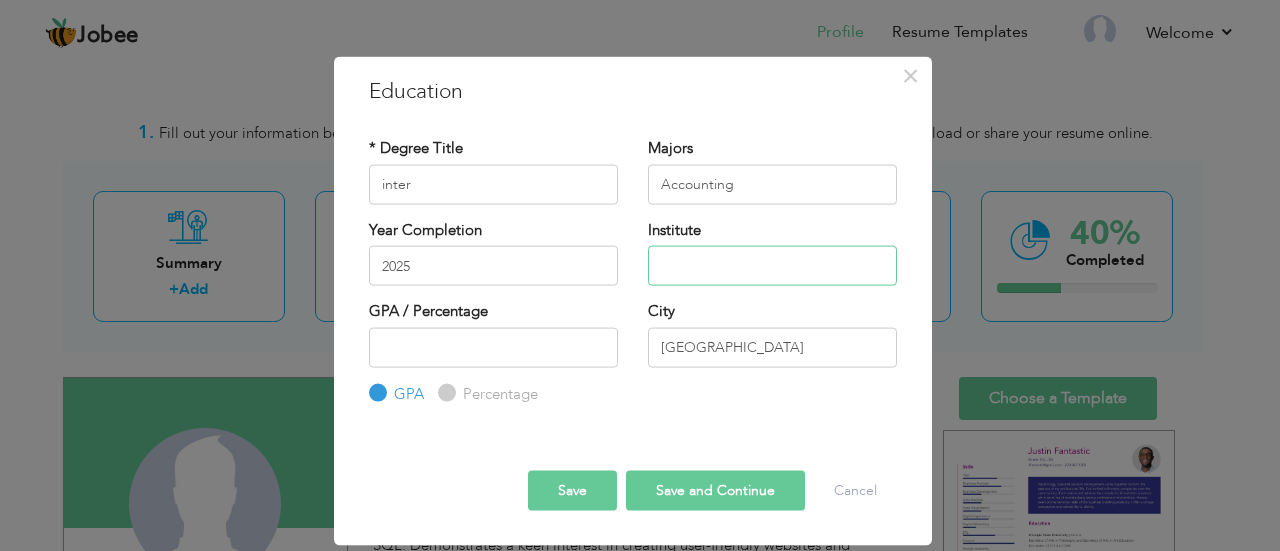 click at bounding box center [772, 266] 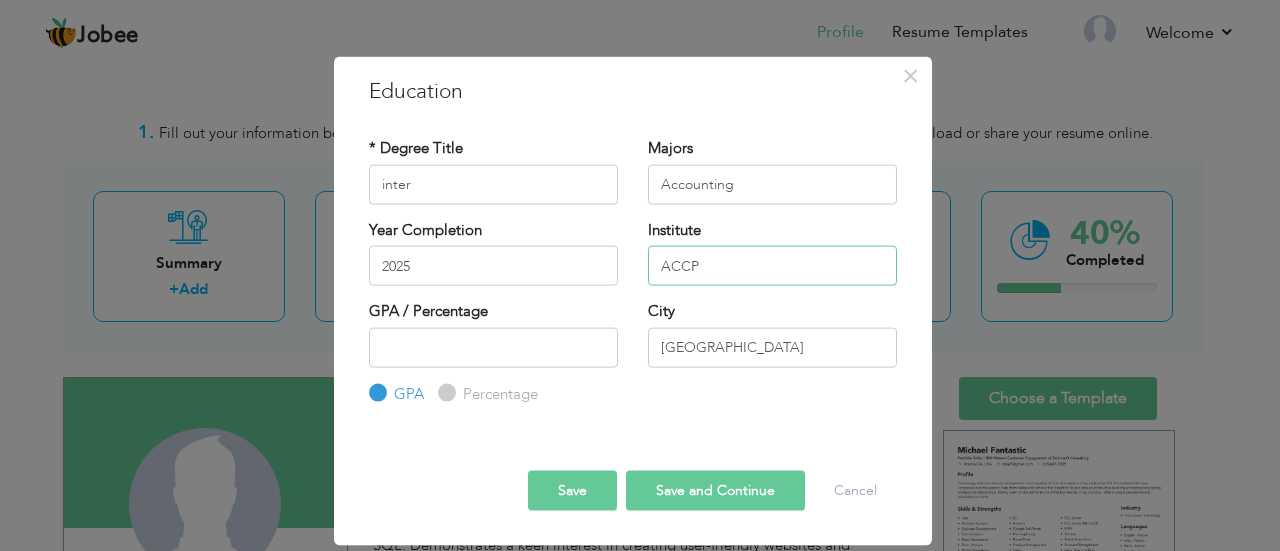 type on "ACCP" 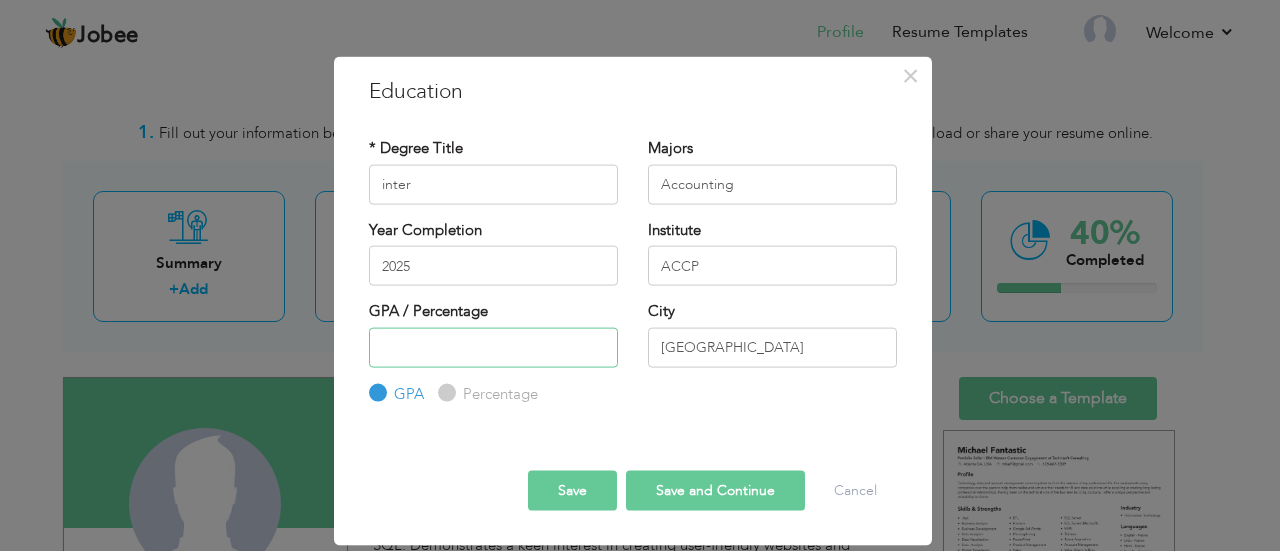 click at bounding box center [493, 347] 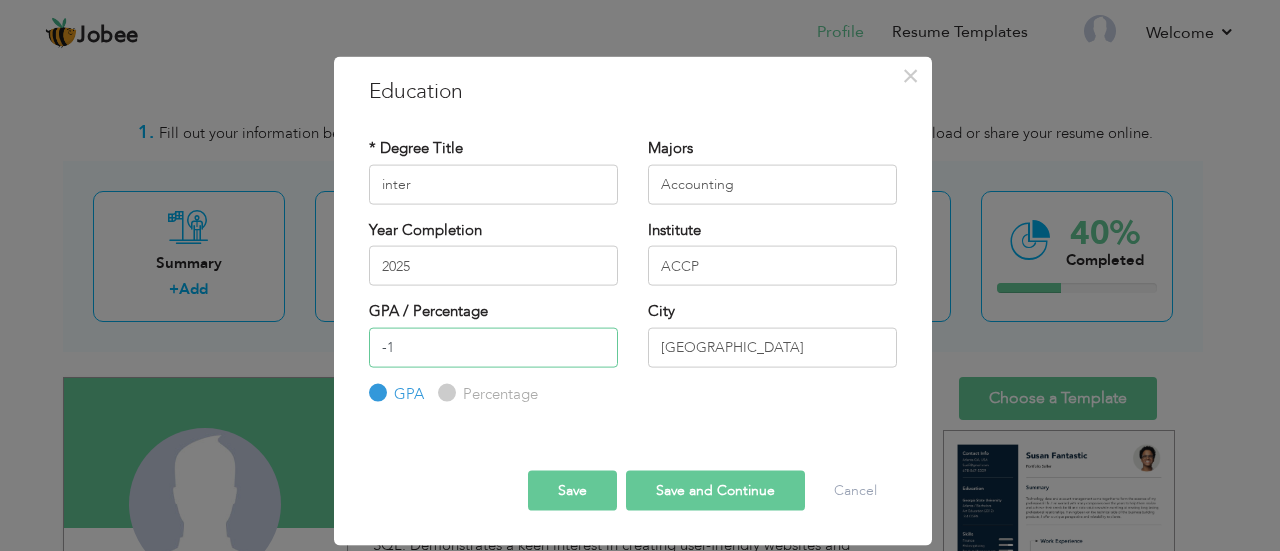 click on "-1" at bounding box center (493, 347) 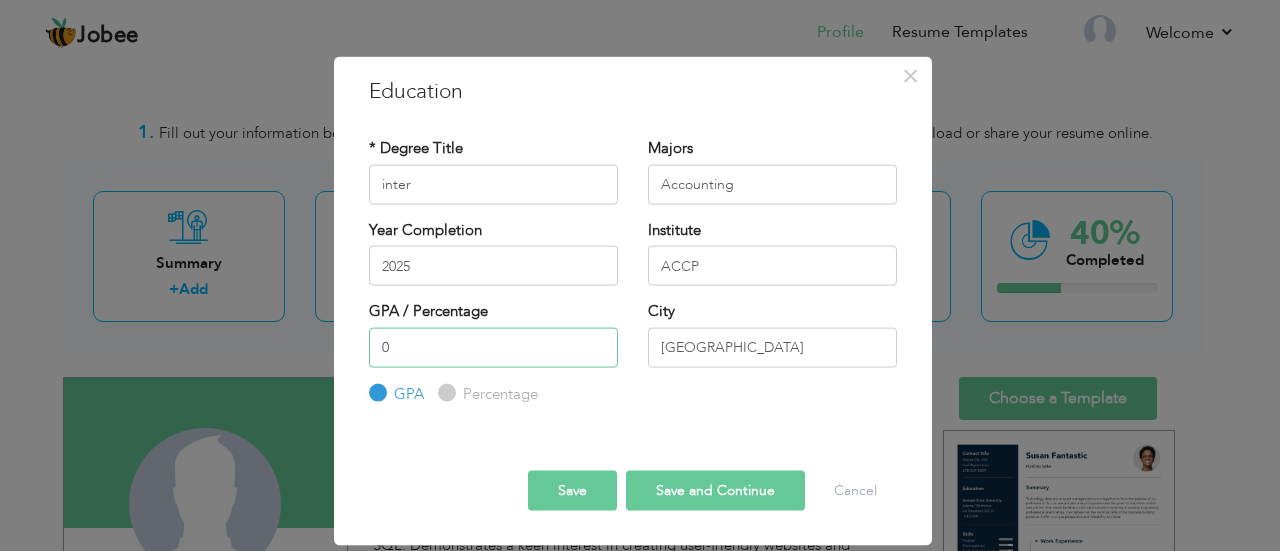type on "0" 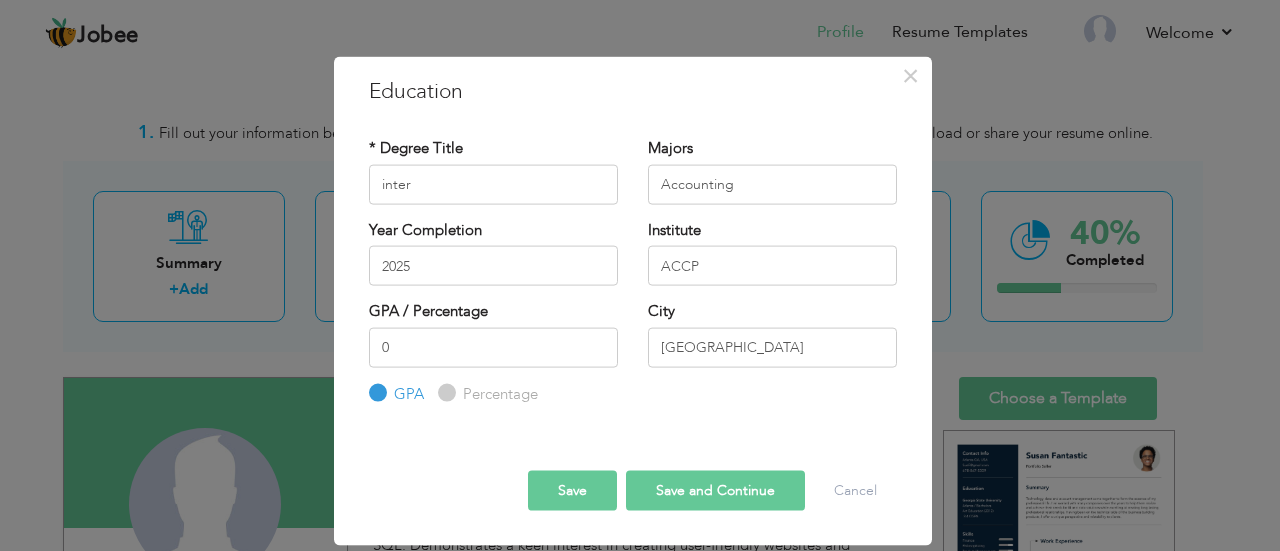 drag, startPoint x: 504, startPoint y: 307, endPoint x: 697, endPoint y: 501, distance: 273.65125 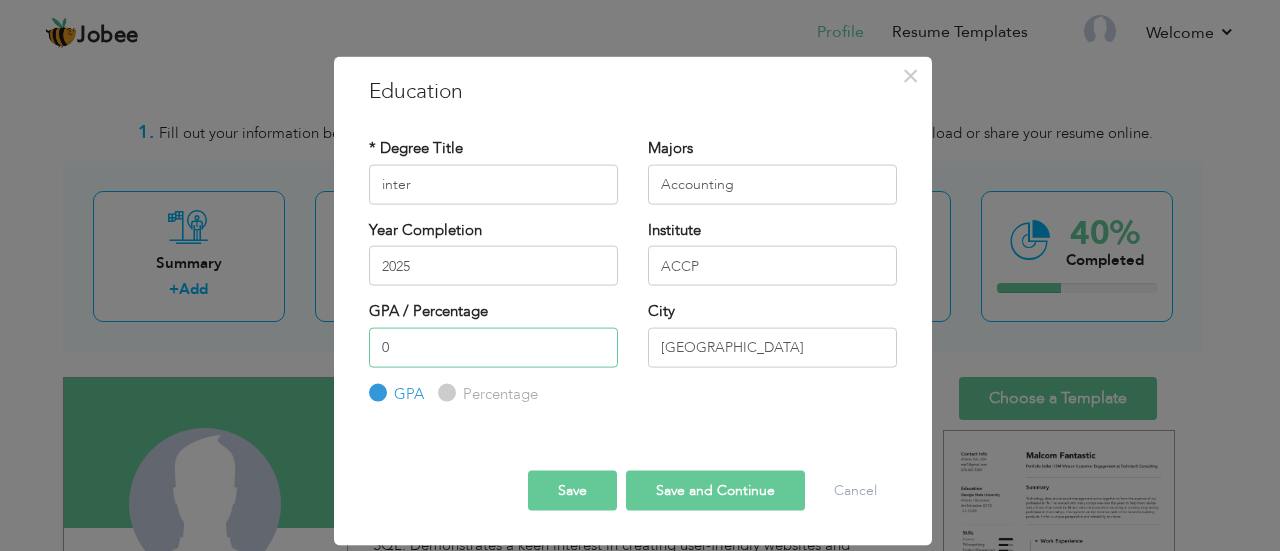 click on "0" at bounding box center [493, 347] 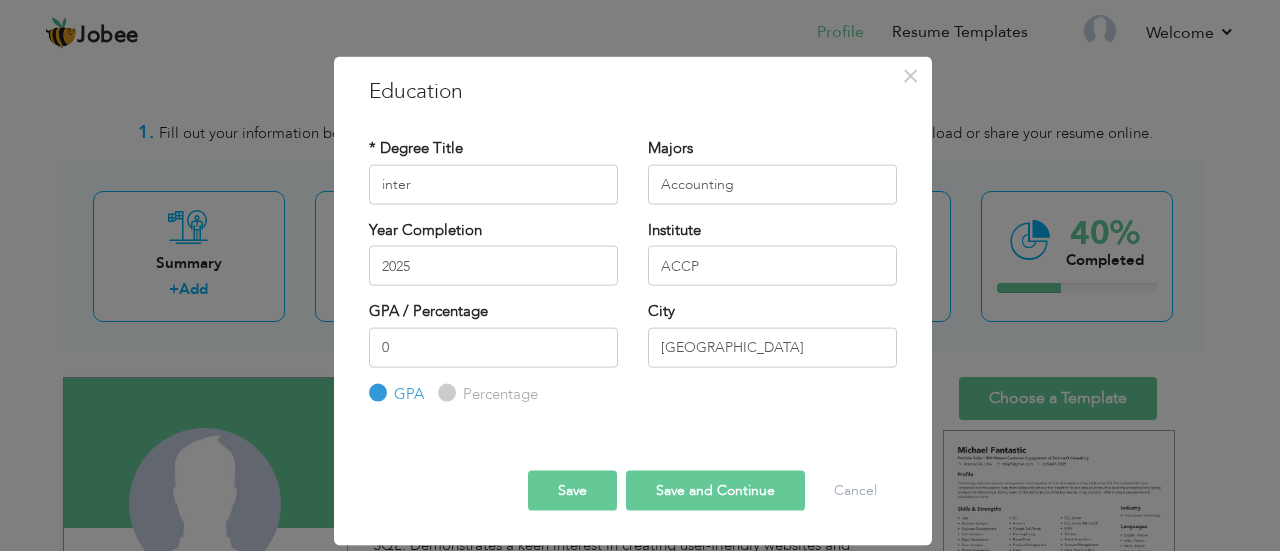 click on "Percentage" at bounding box center (498, 393) 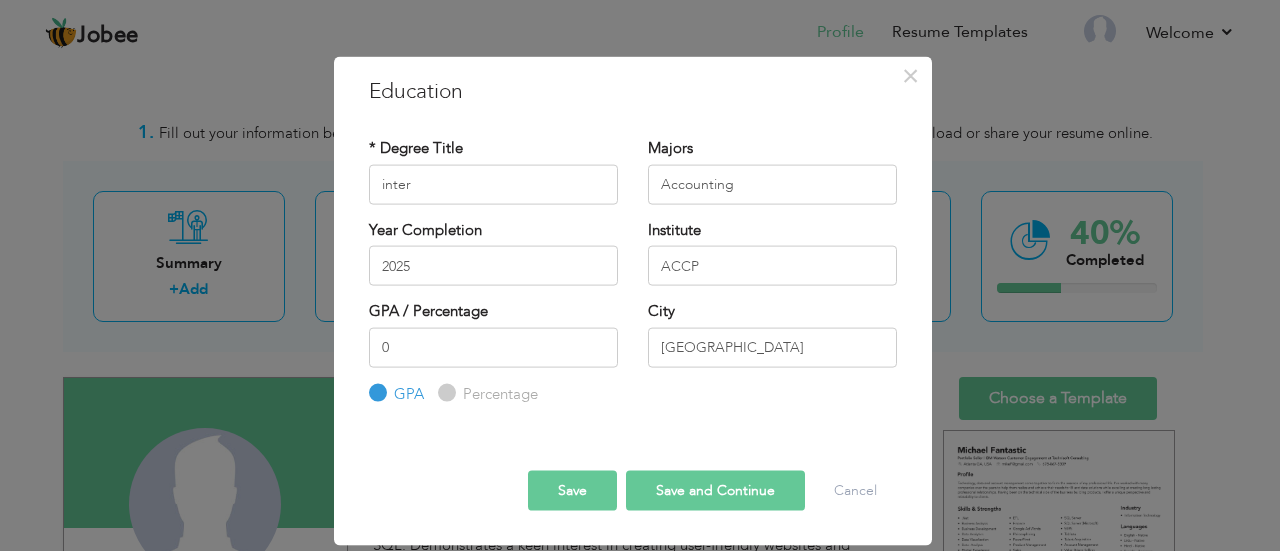 click on "Percentage" at bounding box center [444, 393] 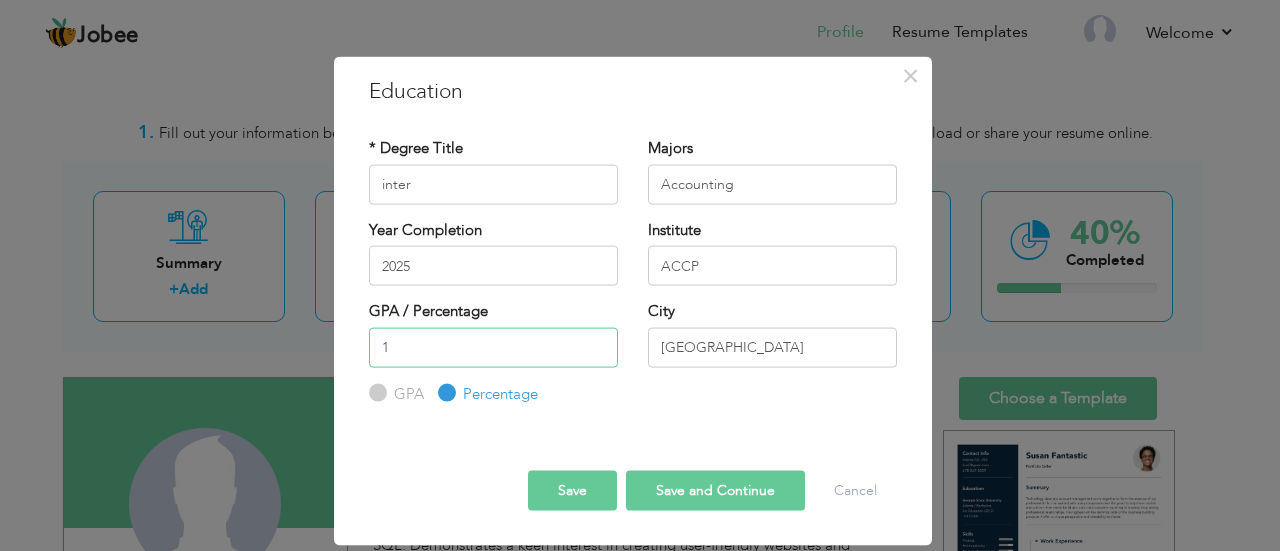 click on "1" at bounding box center (493, 347) 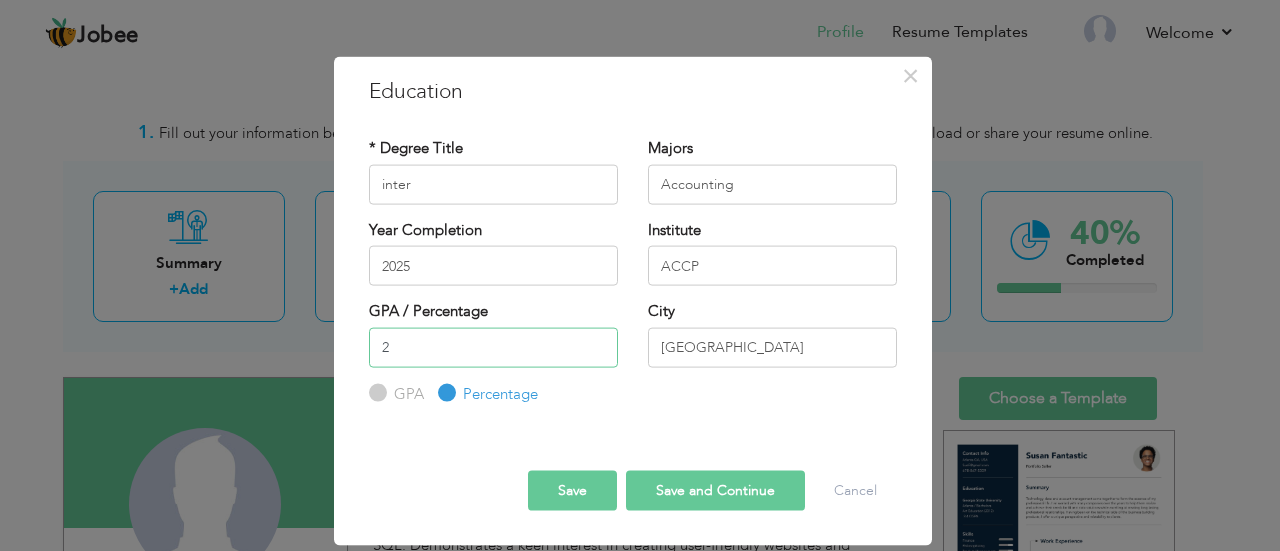 click on "2" at bounding box center [493, 347] 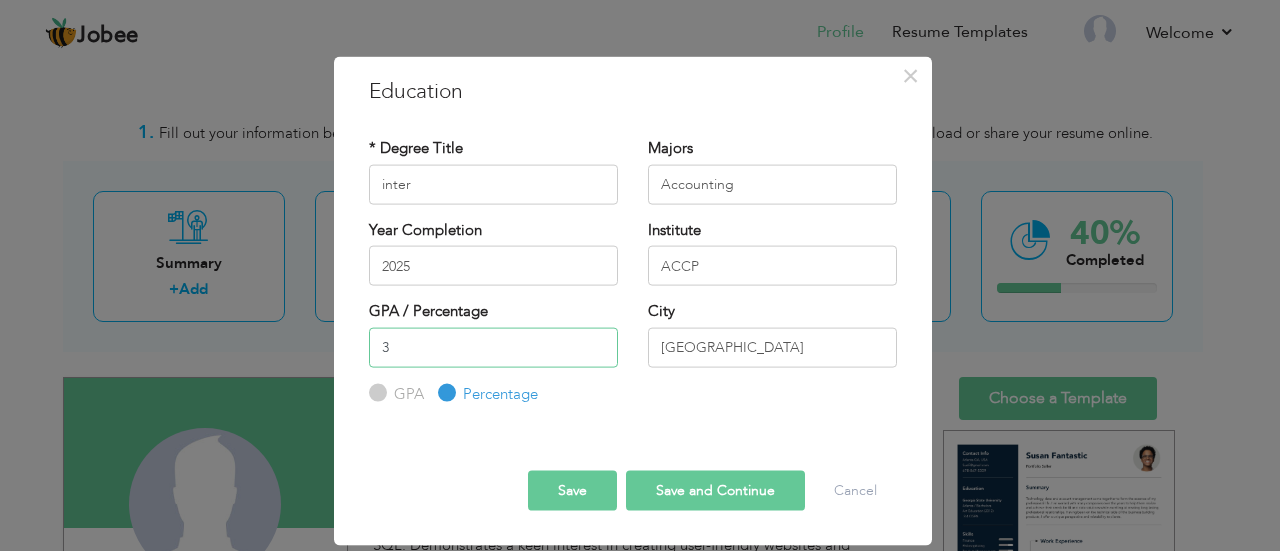 click on "3" at bounding box center [493, 347] 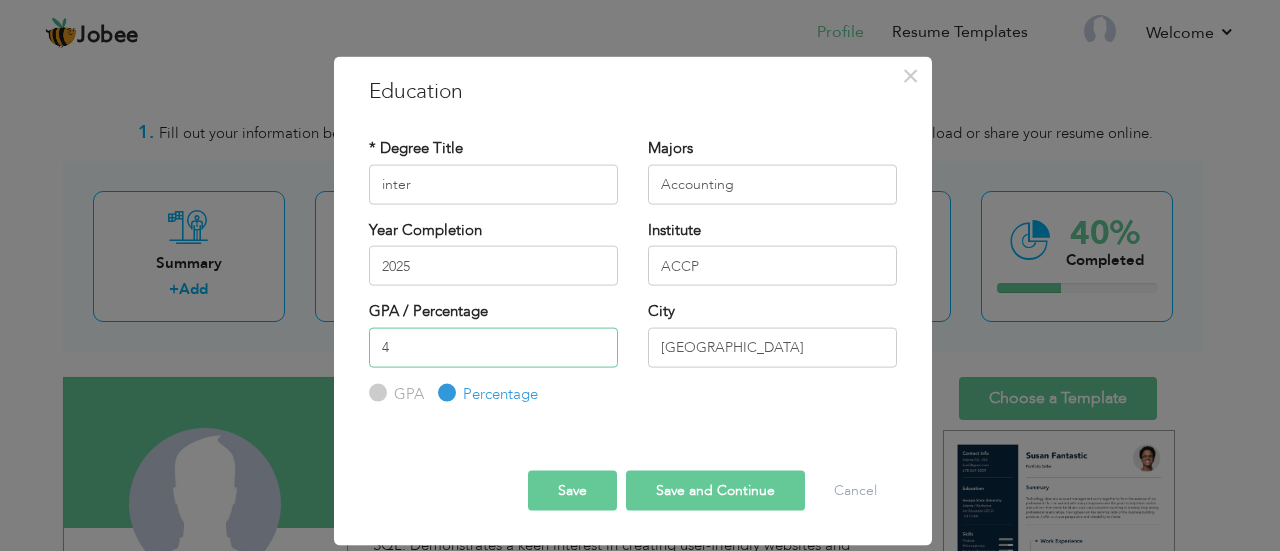 click on "4" at bounding box center [493, 347] 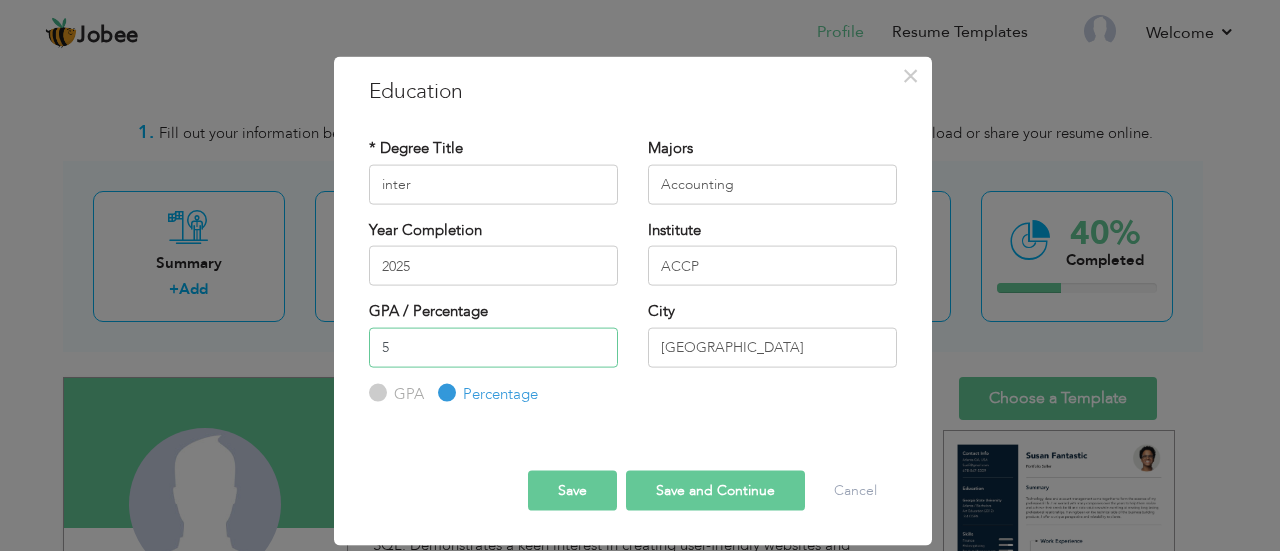 click on "5" at bounding box center (493, 347) 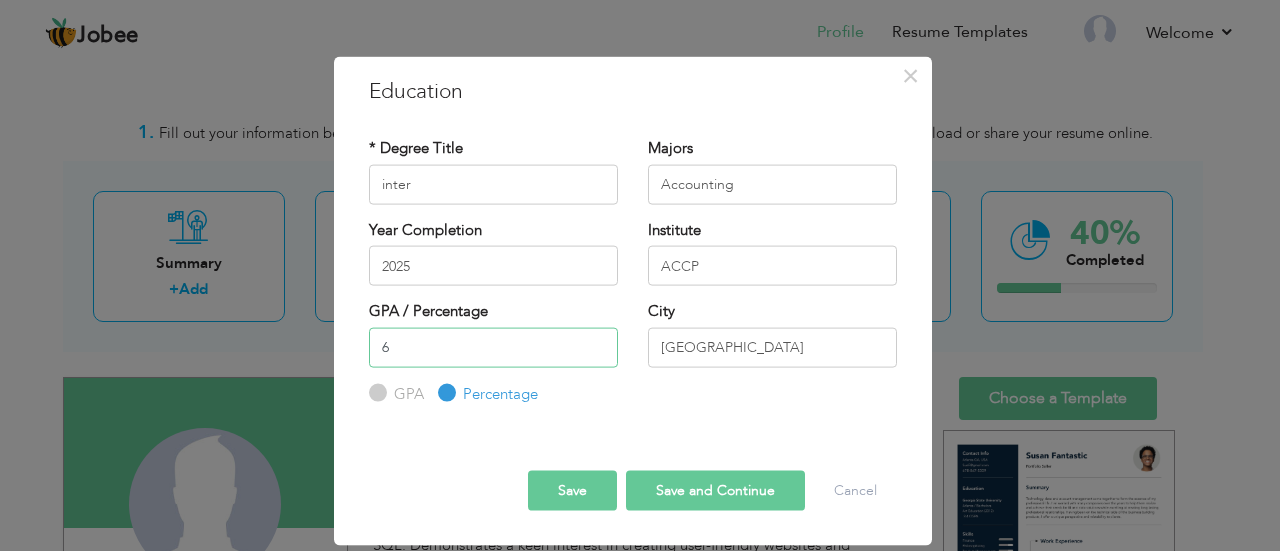 click on "6" at bounding box center (493, 347) 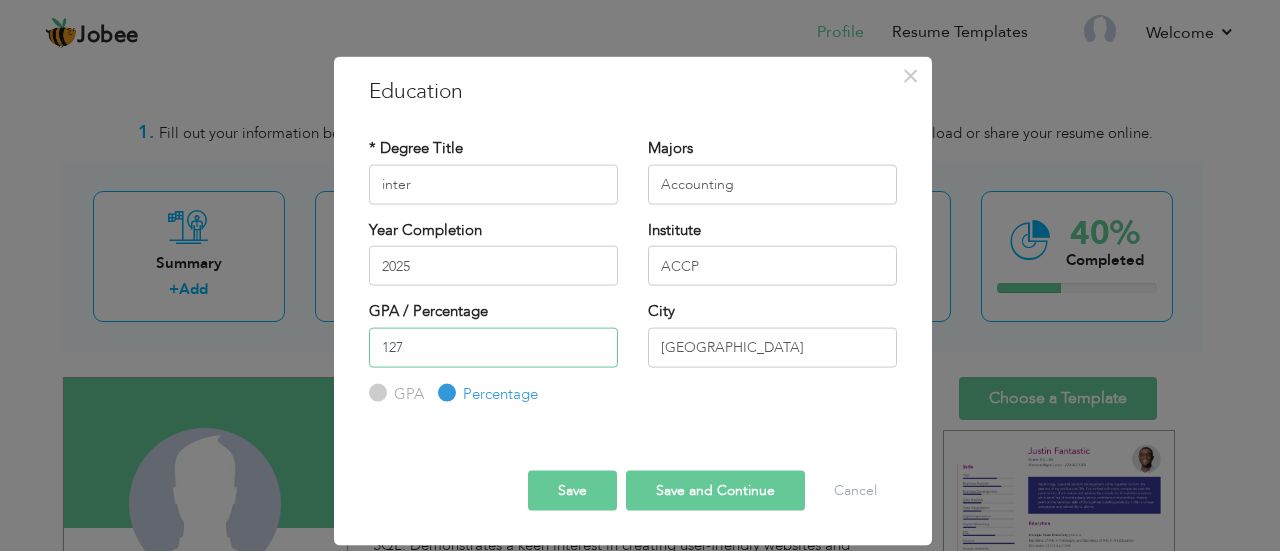 click on "127" at bounding box center [493, 347] 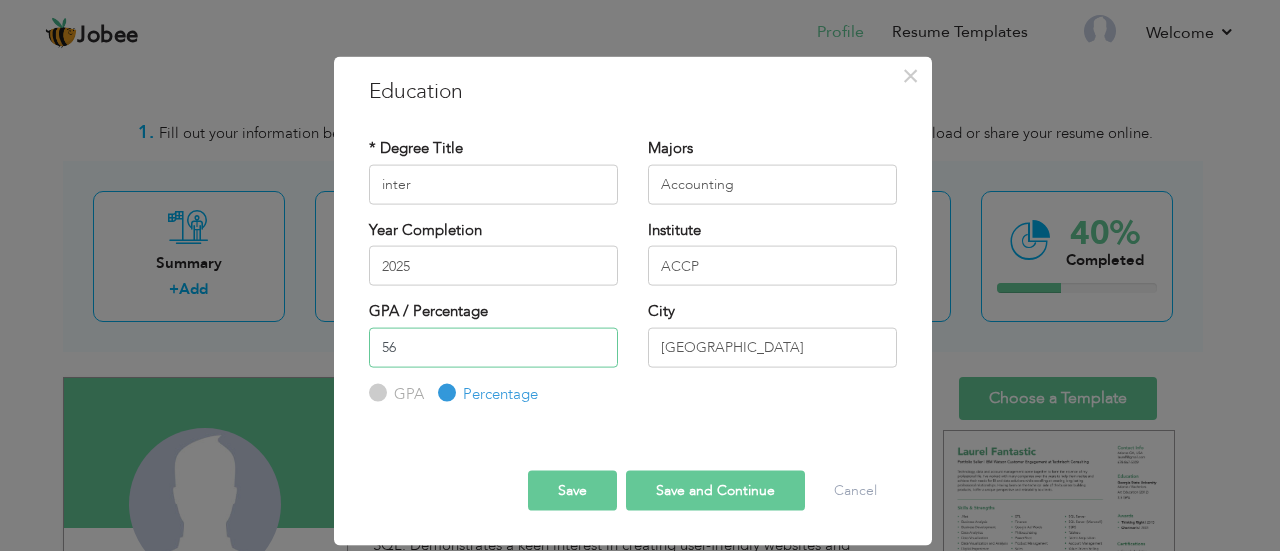 click on "56" at bounding box center (493, 347) 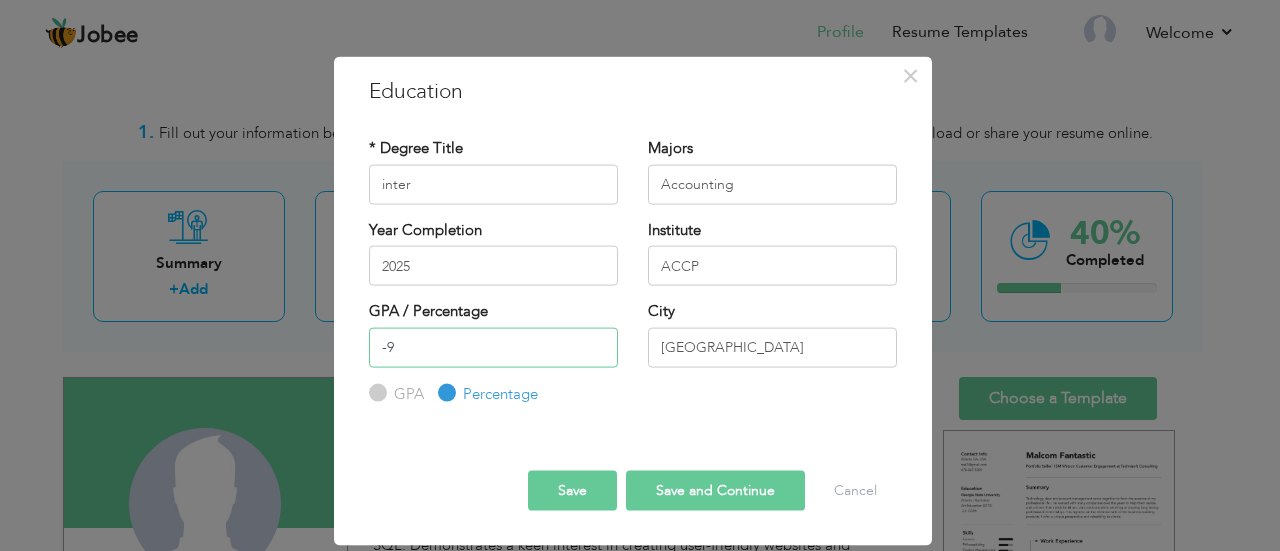 drag, startPoint x: 596, startPoint y: 350, endPoint x: 594, endPoint y: 329, distance: 21.095022 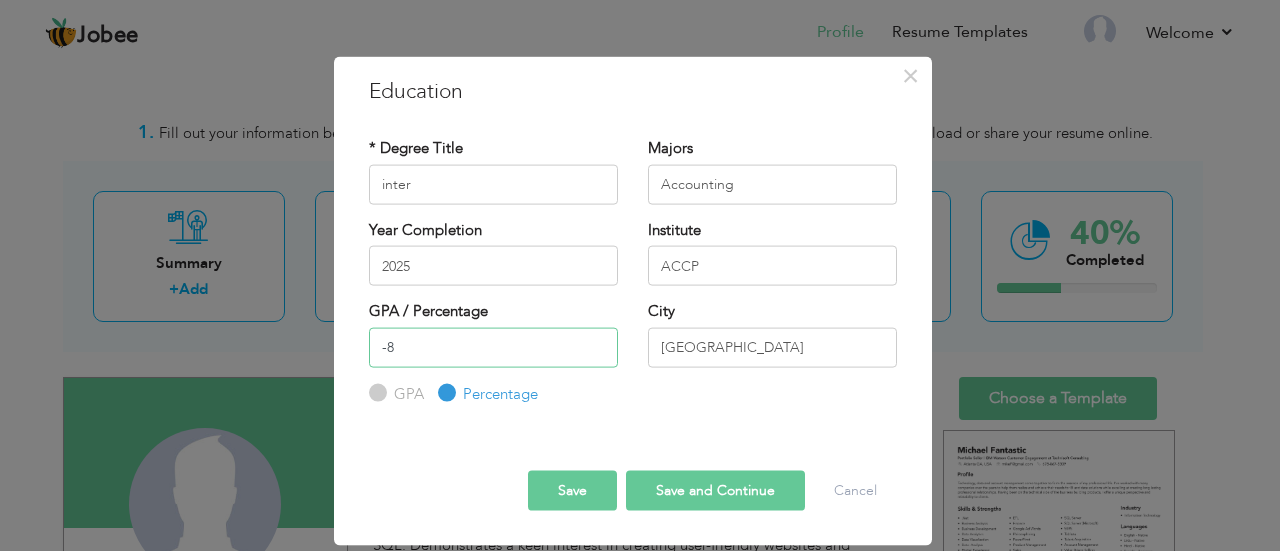 click on "-8" at bounding box center [493, 347] 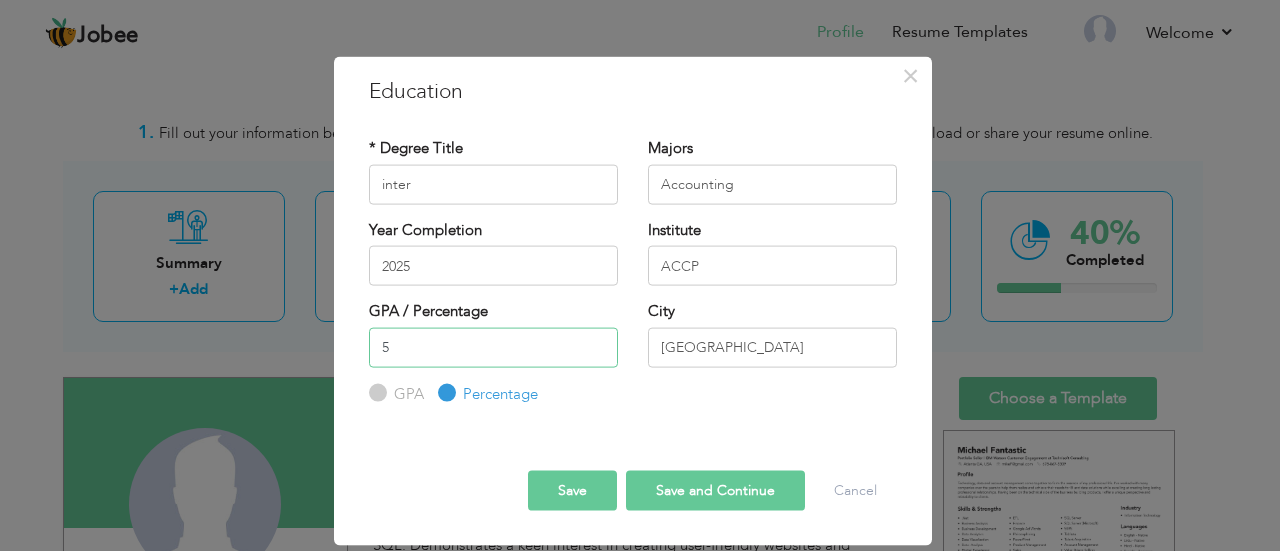 click on "5" at bounding box center (493, 347) 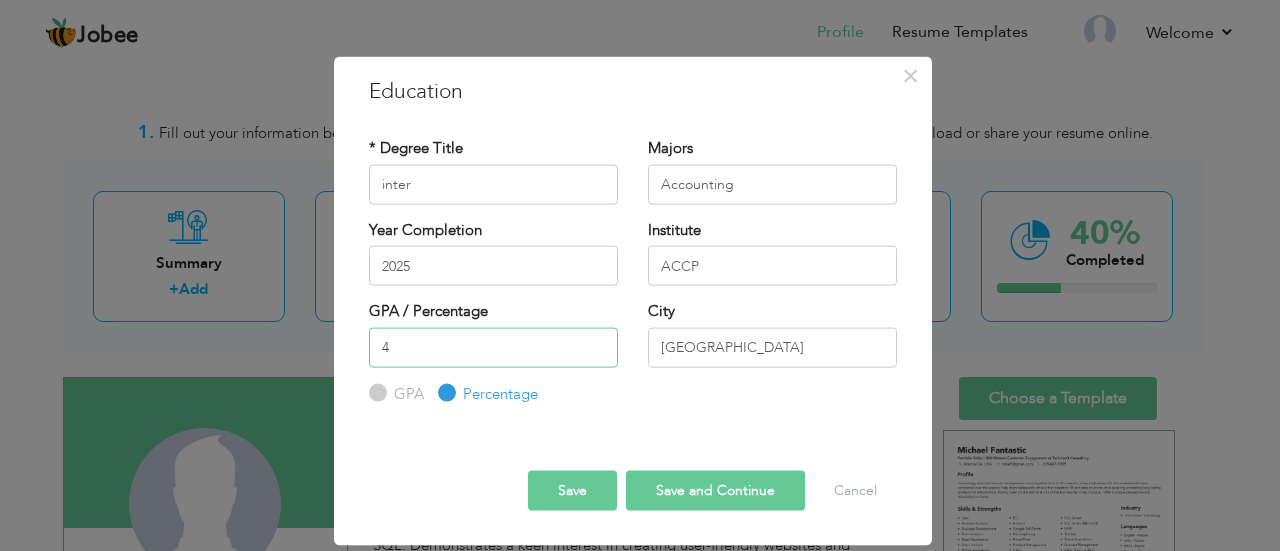 click on "4" at bounding box center [493, 347] 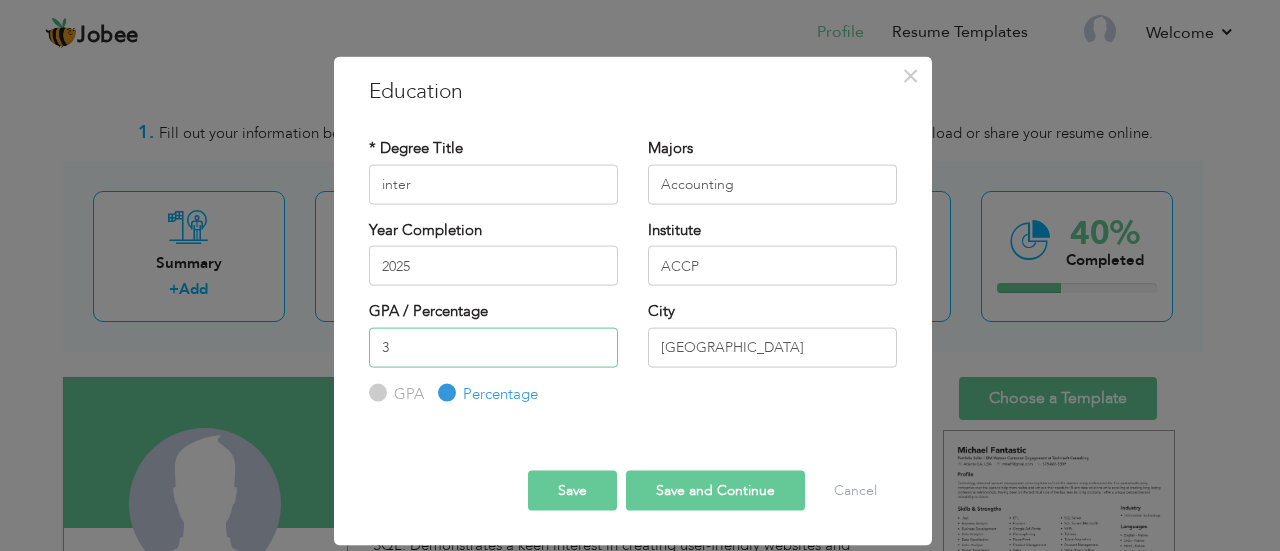 click on "3" at bounding box center [493, 347] 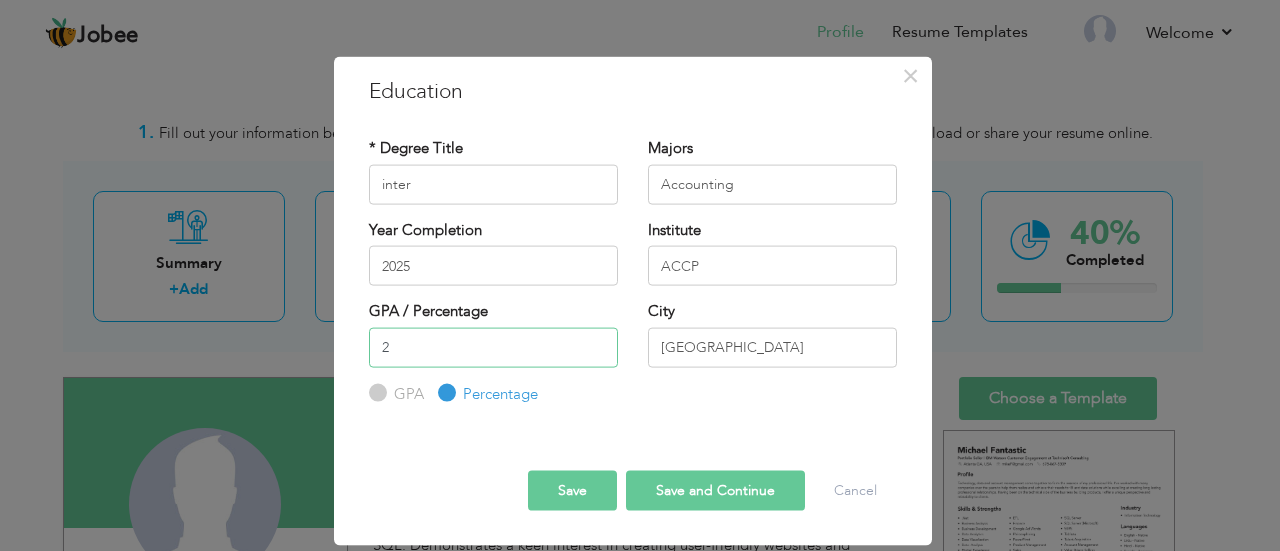 click on "2" at bounding box center (493, 347) 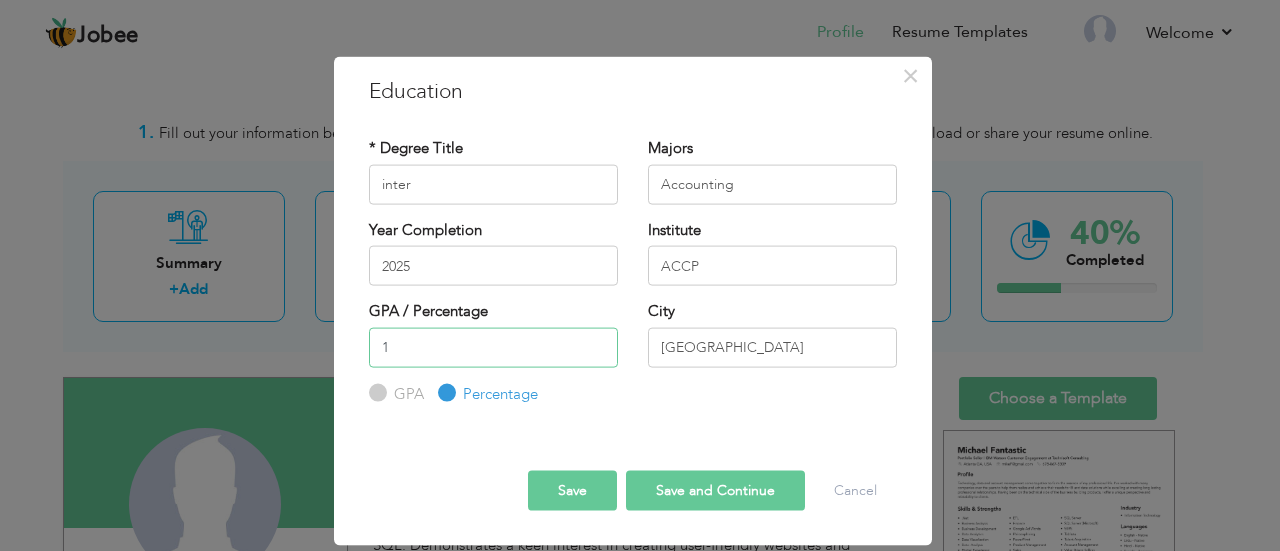 click on "1" at bounding box center [493, 347] 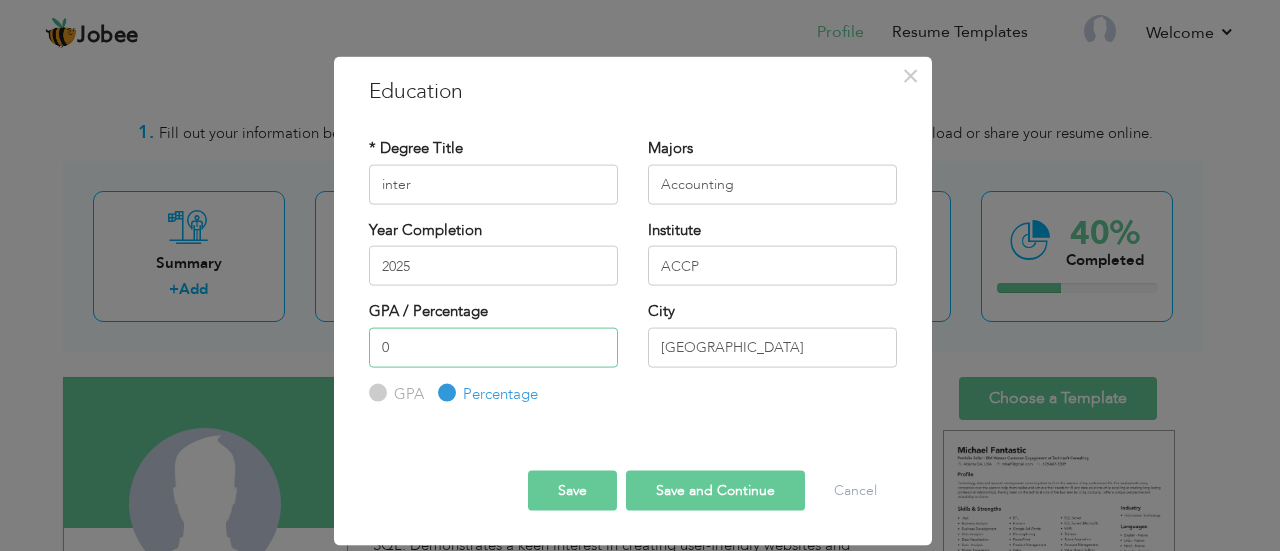 click on "0" at bounding box center (493, 347) 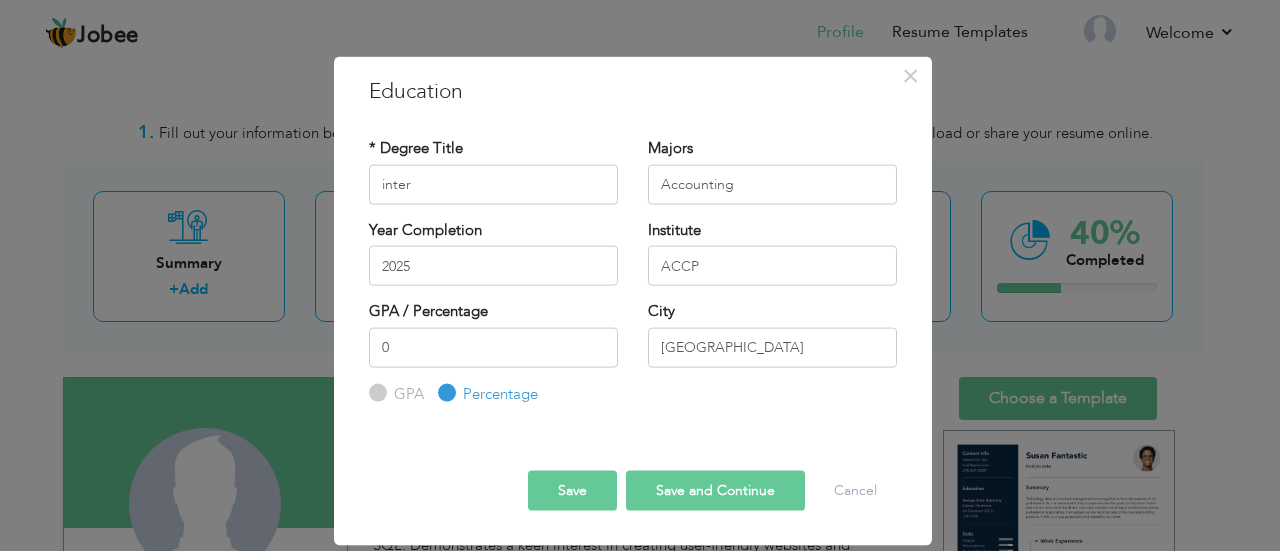 click on "Save" at bounding box center (572, 491) 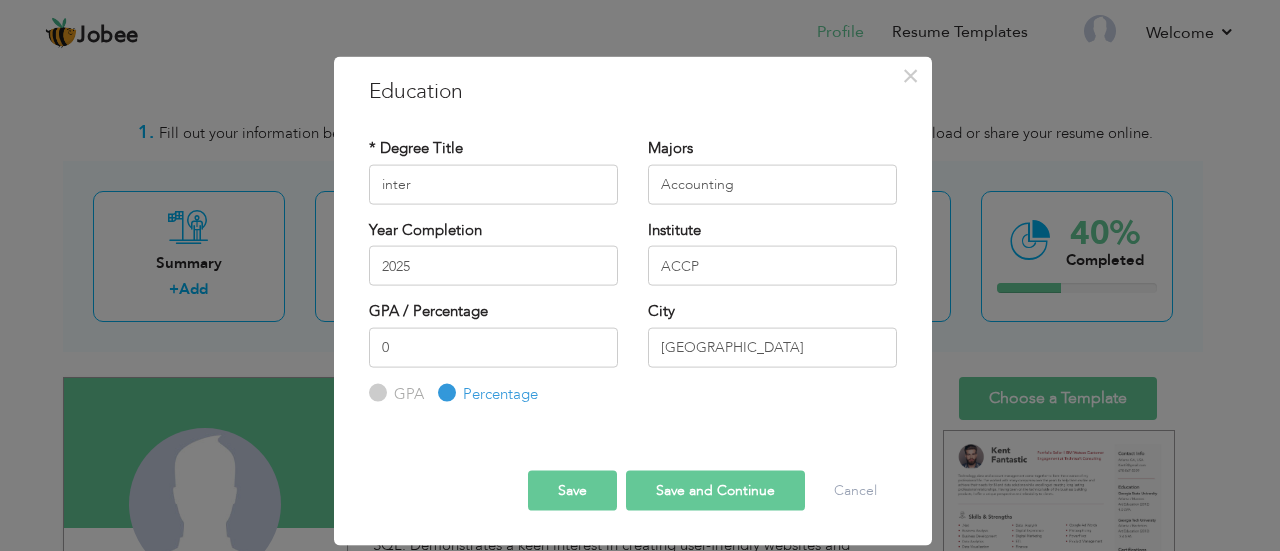 click on "Save" at bounding box center [572, 491] 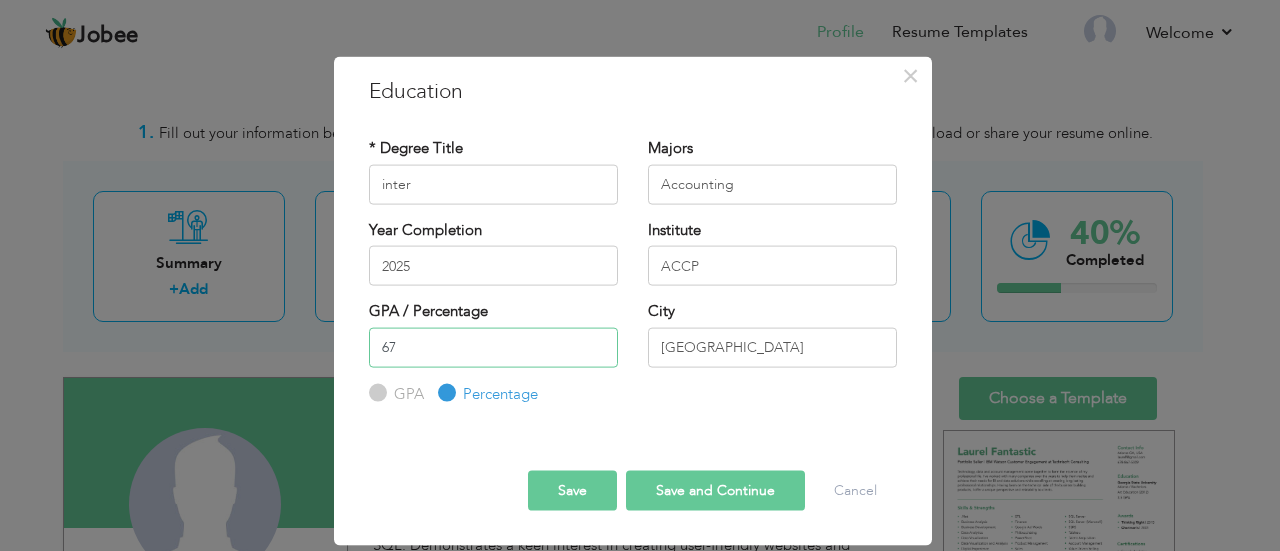 click on "67" at bounding box center [493, 347] 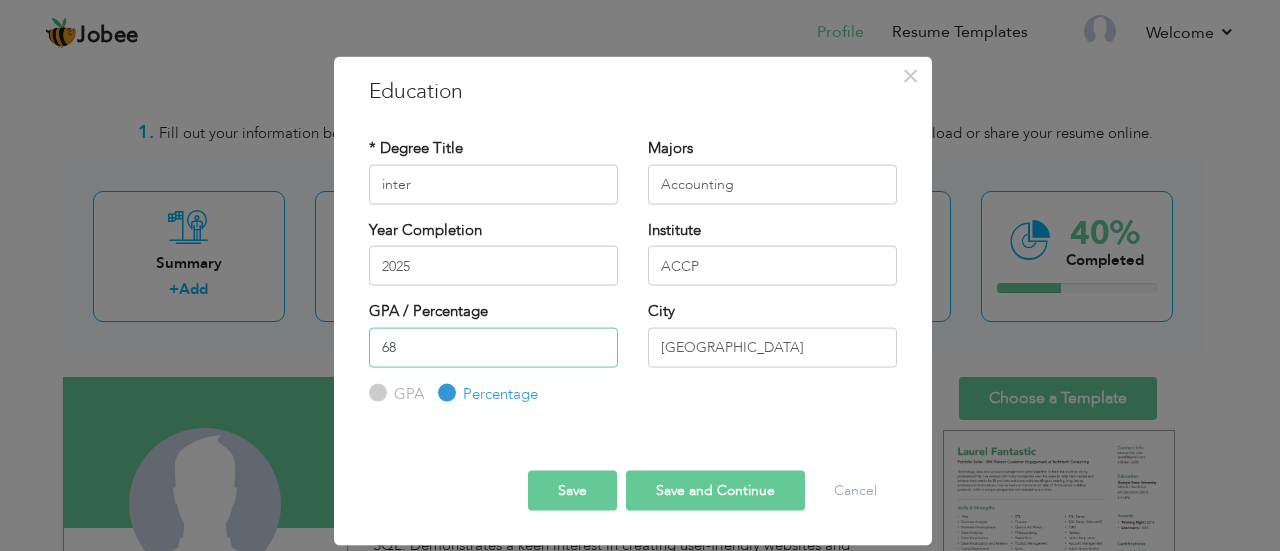 click on "68" at bounding box center [493, 347] 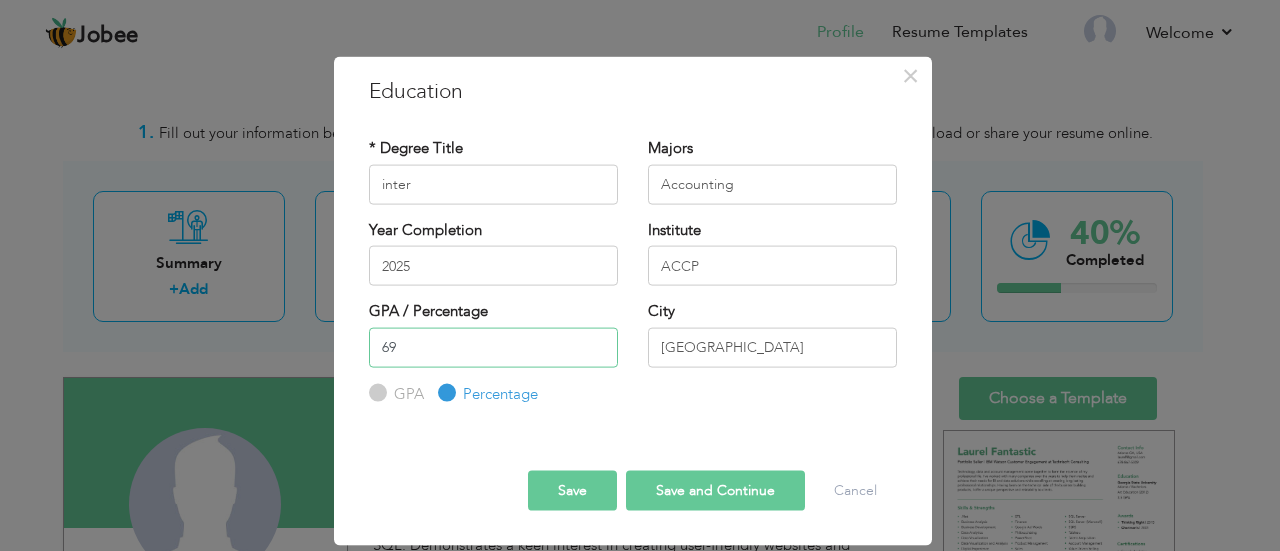 click on "69" at bounding box center (493, 347) 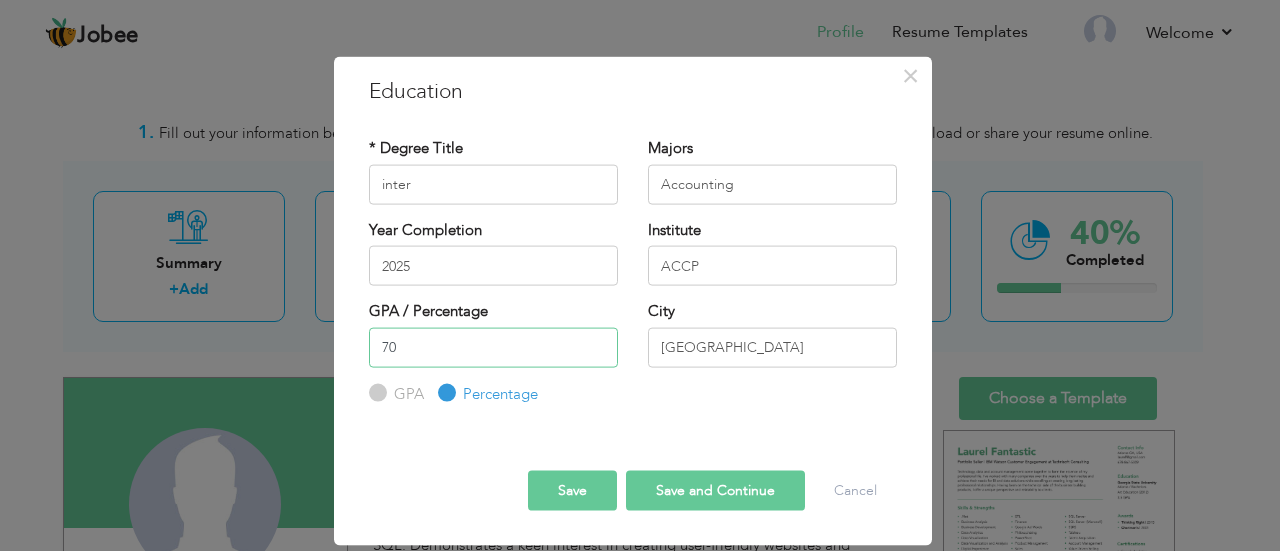 click on "70" at bounding box center (493, 347) 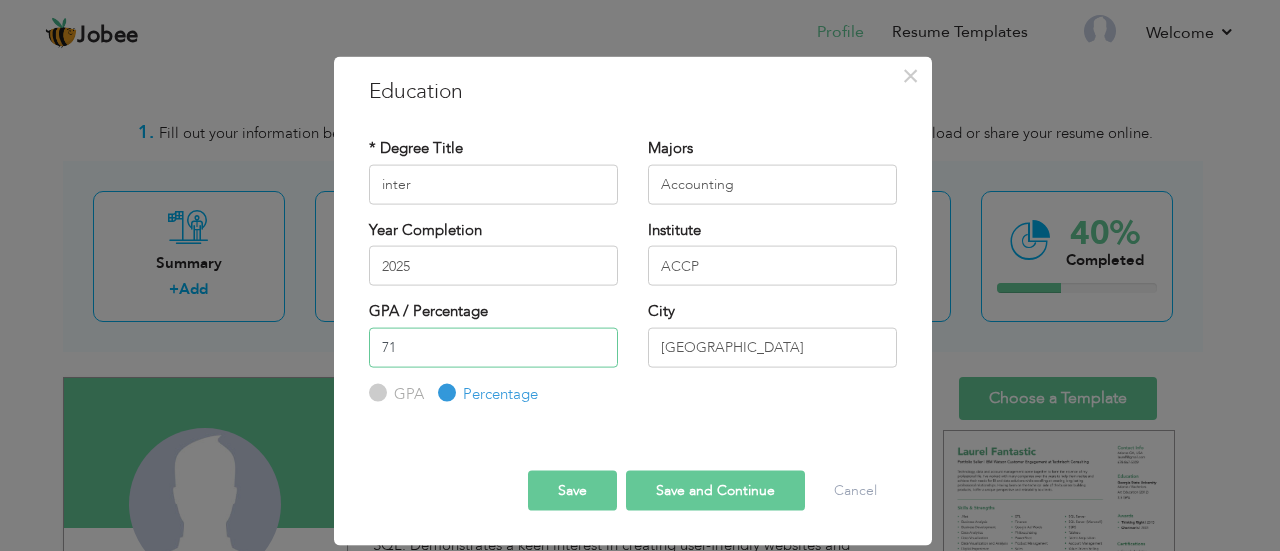 type on "71" 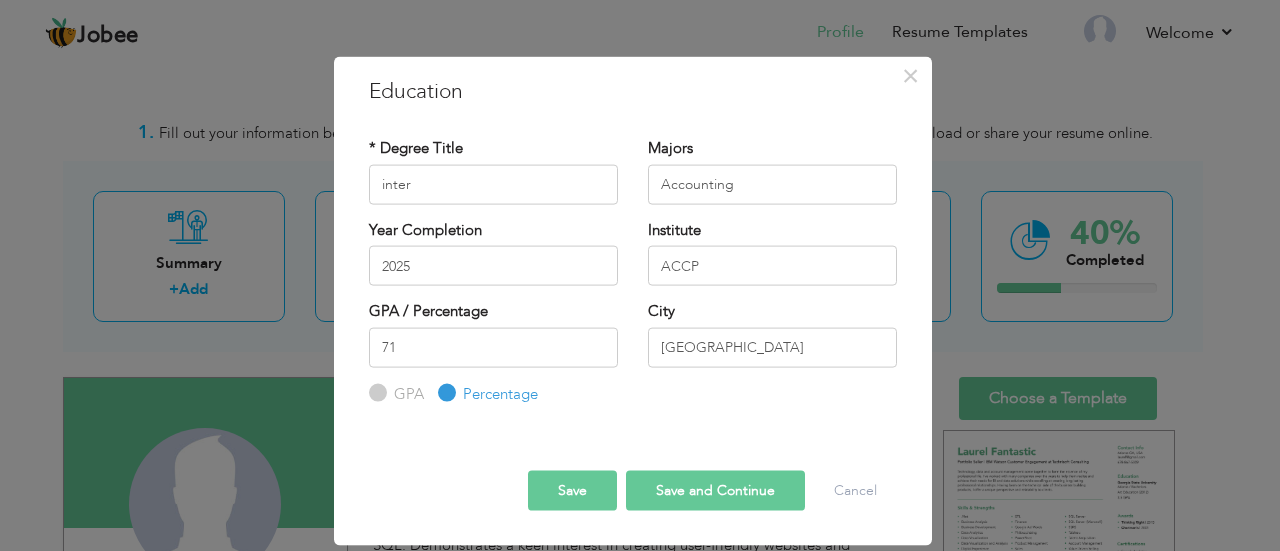 click on "Save" at bounding box center [572, 491] 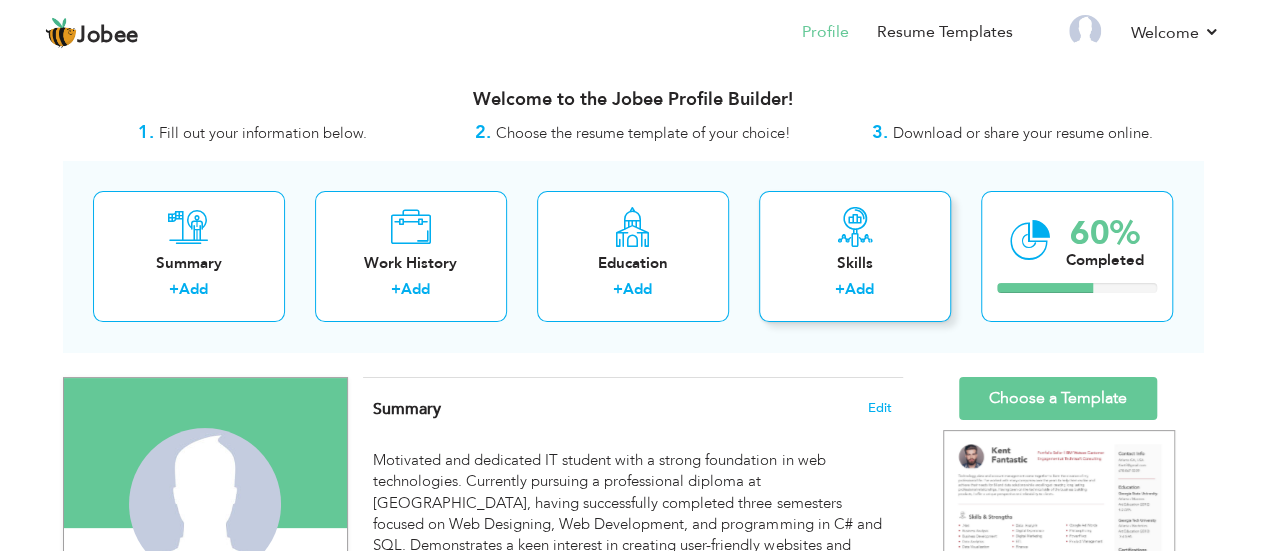 click on "Skills
+  Add" at bounding box center [855, 256] 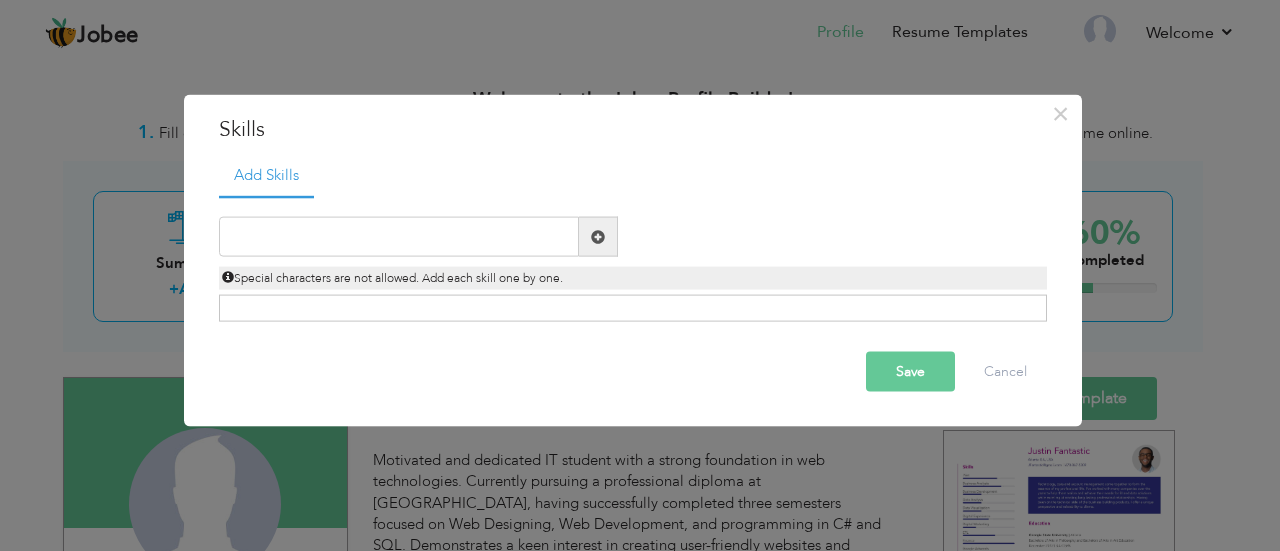 click on "Click on  , to mark skill as primary." at bounding box center [633, 308] 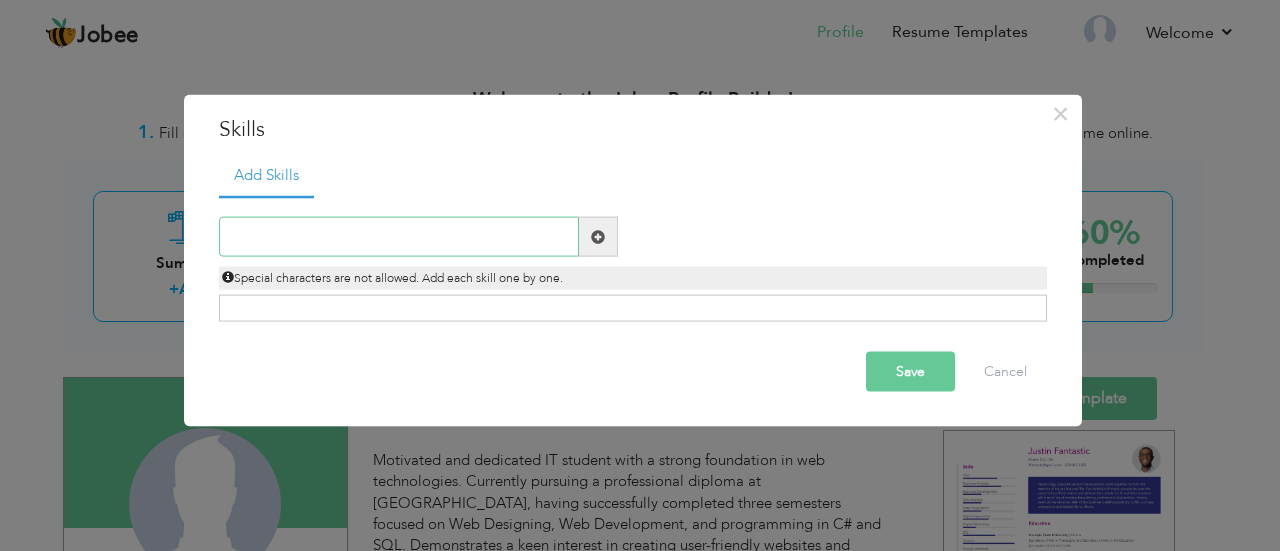 drag, startPoint x: 536, startPoint y: 245, endPoint x: 608, endPoint y: 245, distance: 72 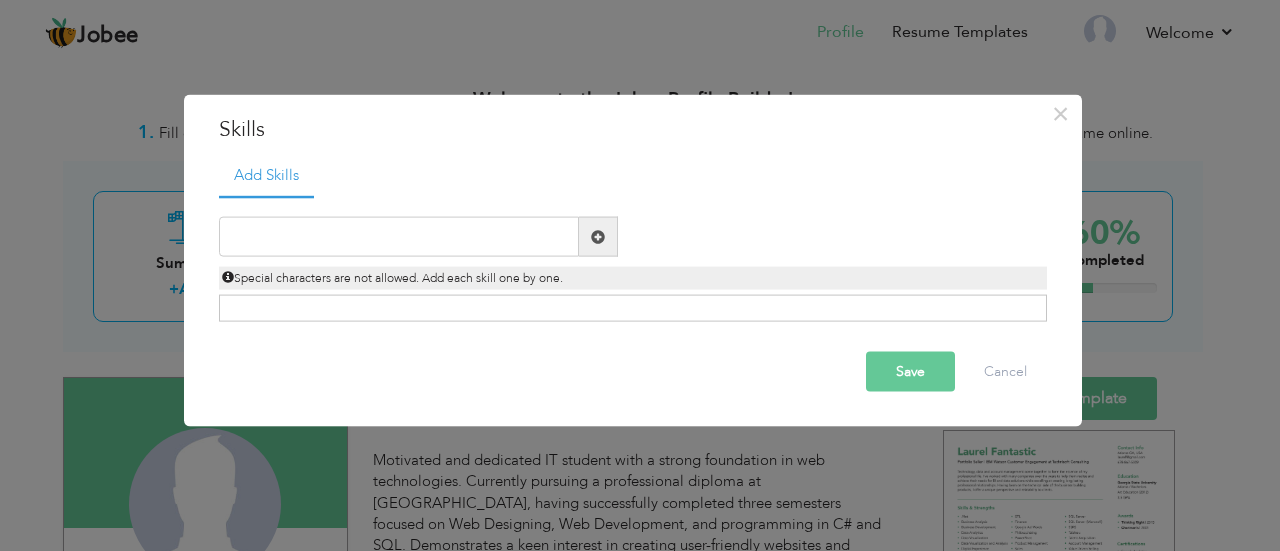 click at bounding box center [598, 237] 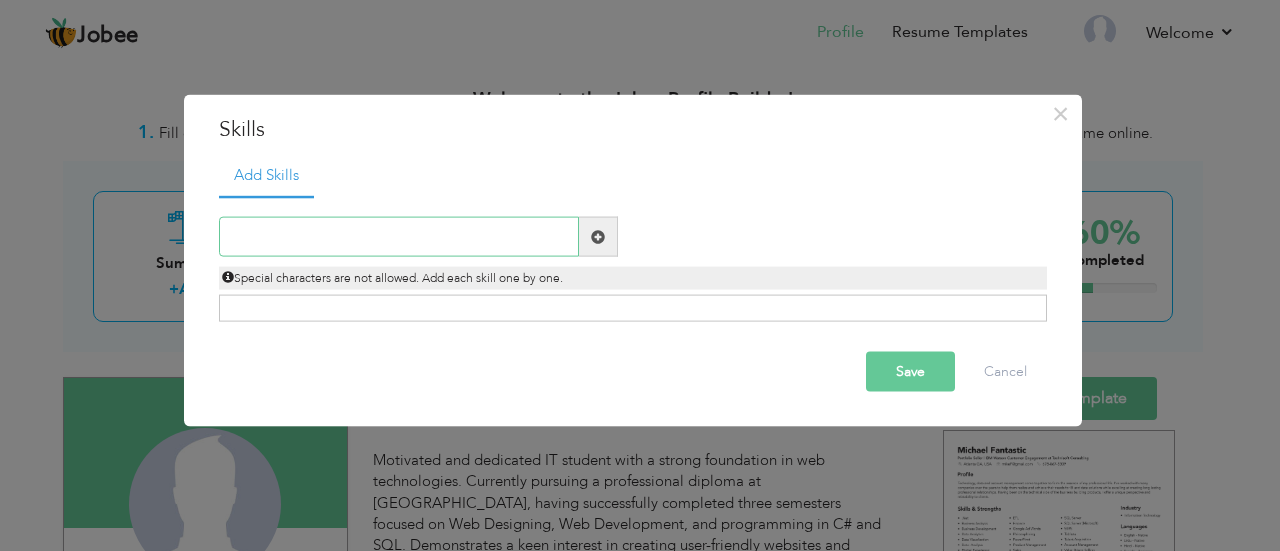 click at bounding box center [399, 237] 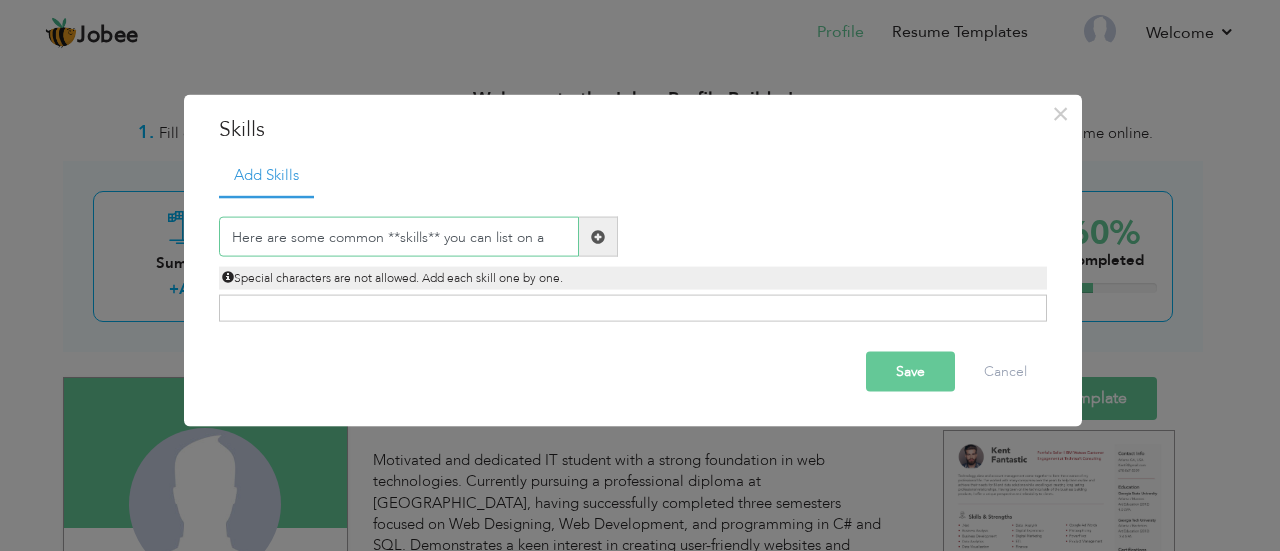 click on "Here are some common **skills** you can list on a" at bounding box center [399, 237] 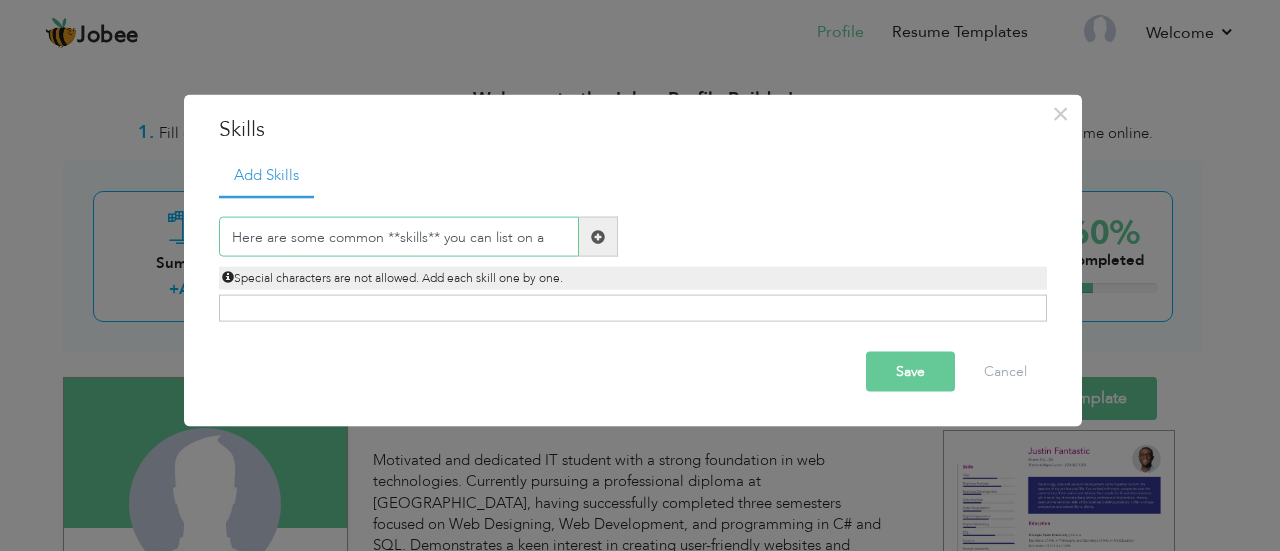 drag, startPoint x: 493, startPoint y: 230, endPoint x: 249, endPoint y: 223, distance: 244.10039 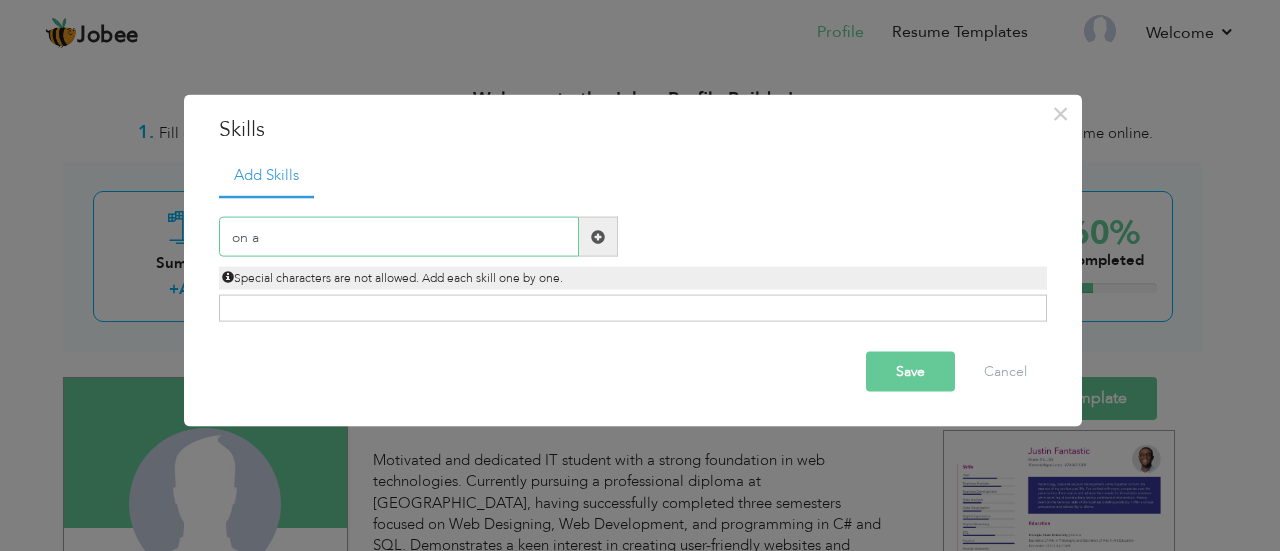 click on "on a" at bounding box center (399, 237) 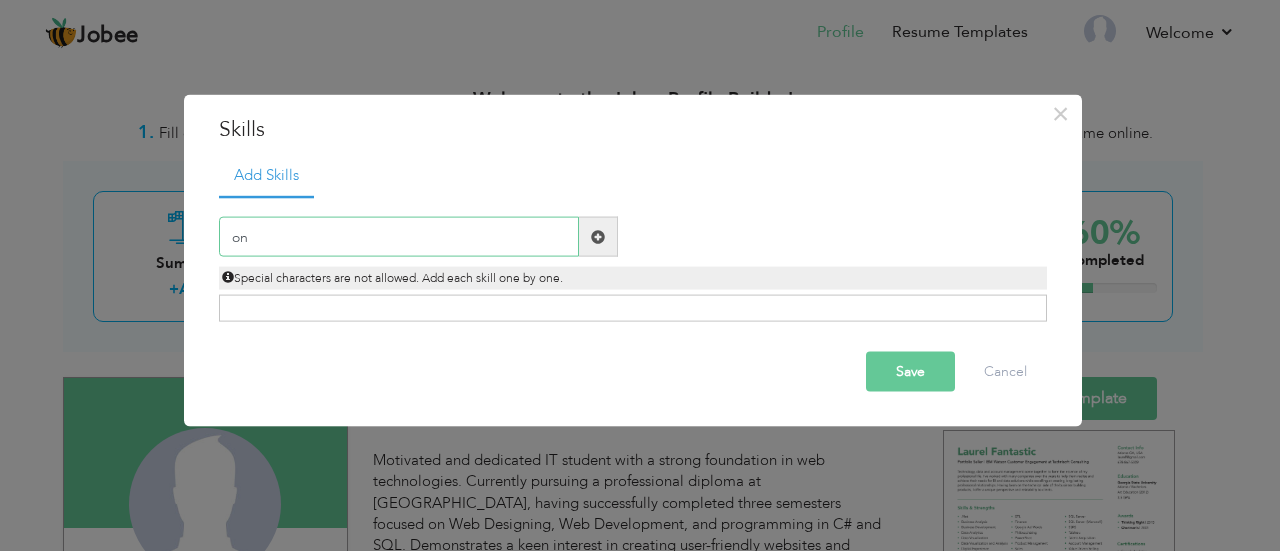 type on "o" 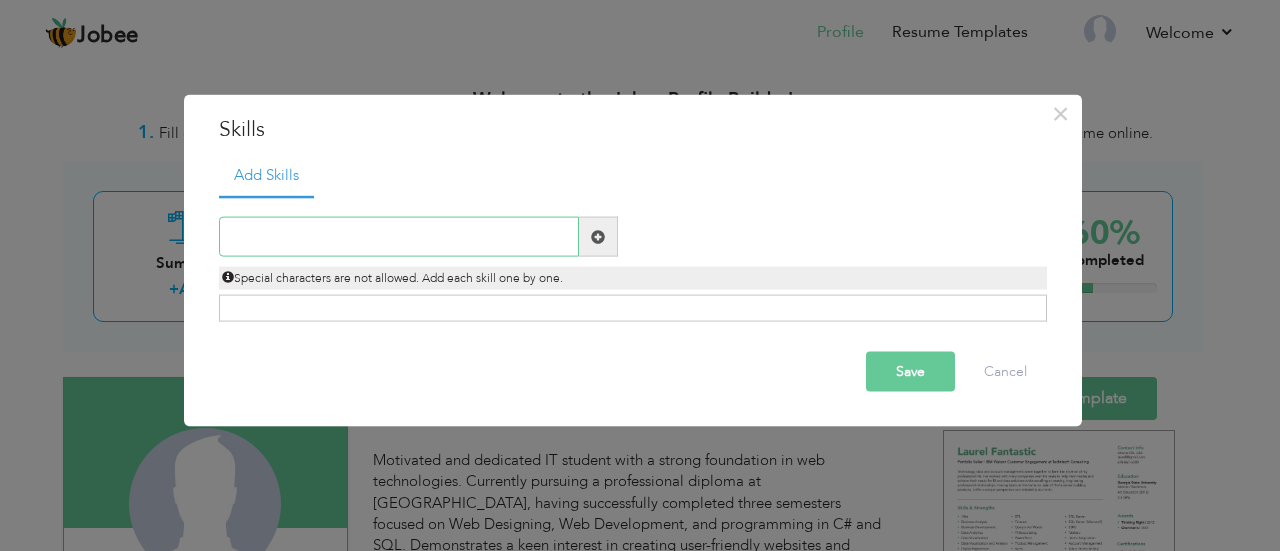 click at bounding box center [399, 237] 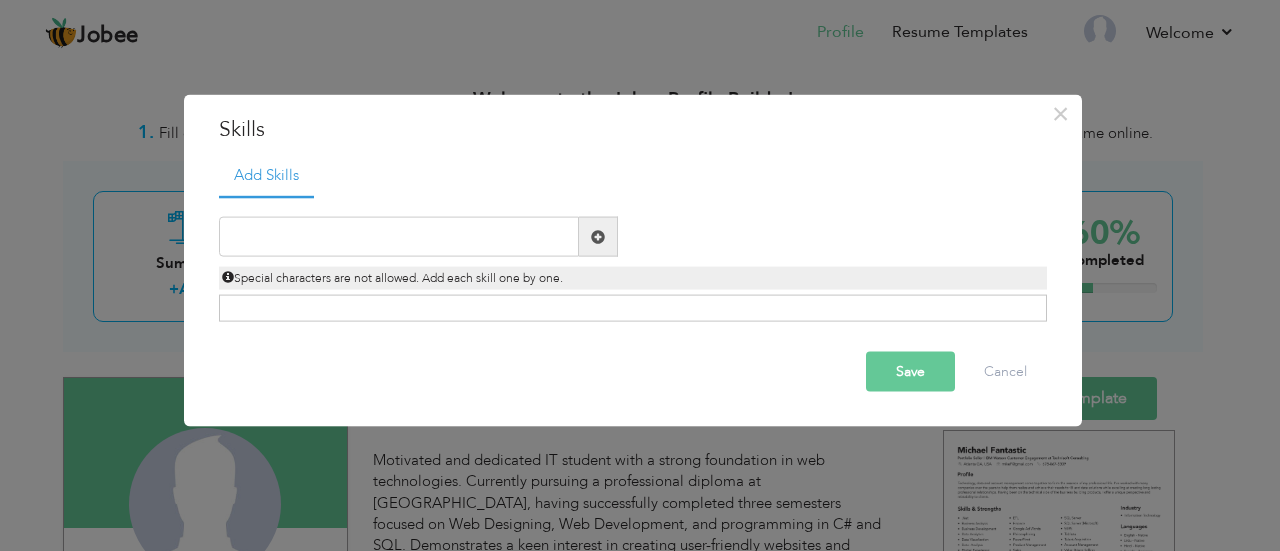 click on "Click on  , to mark skill as primary." at bounding box center [633, 308] 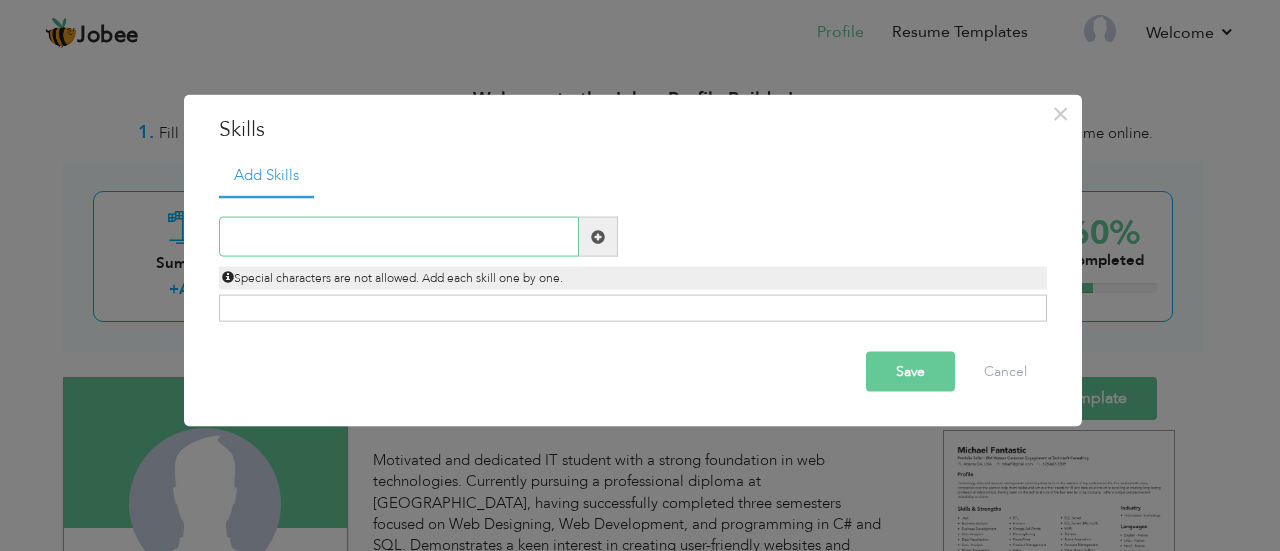 click at bounding box center [399, 237] 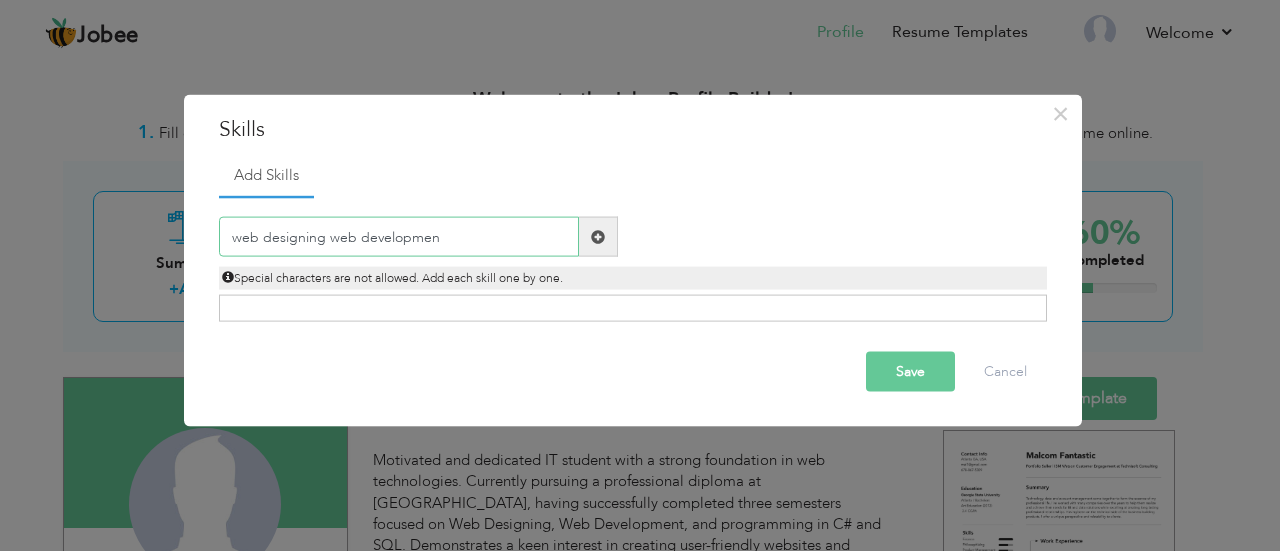 type on "web designing web development" 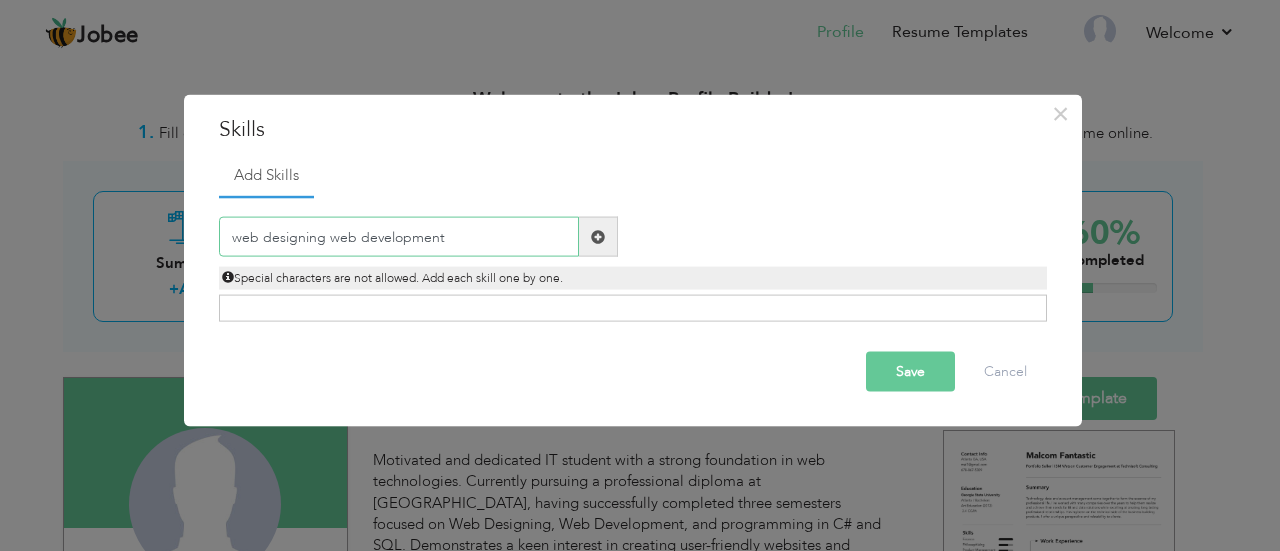 type 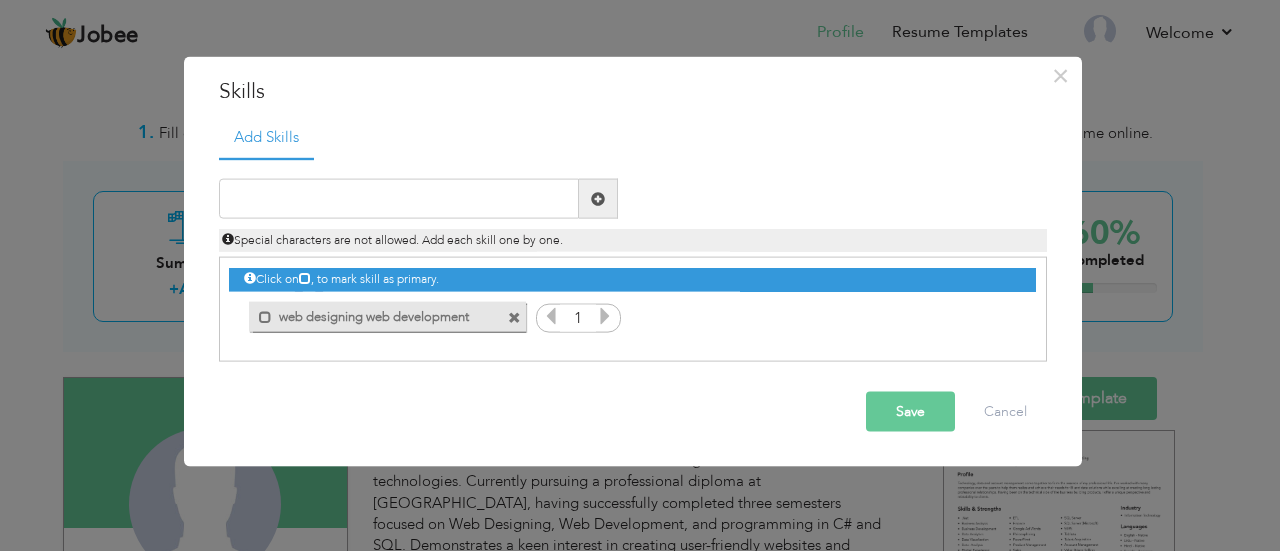 click at bounding box center [551, 316] 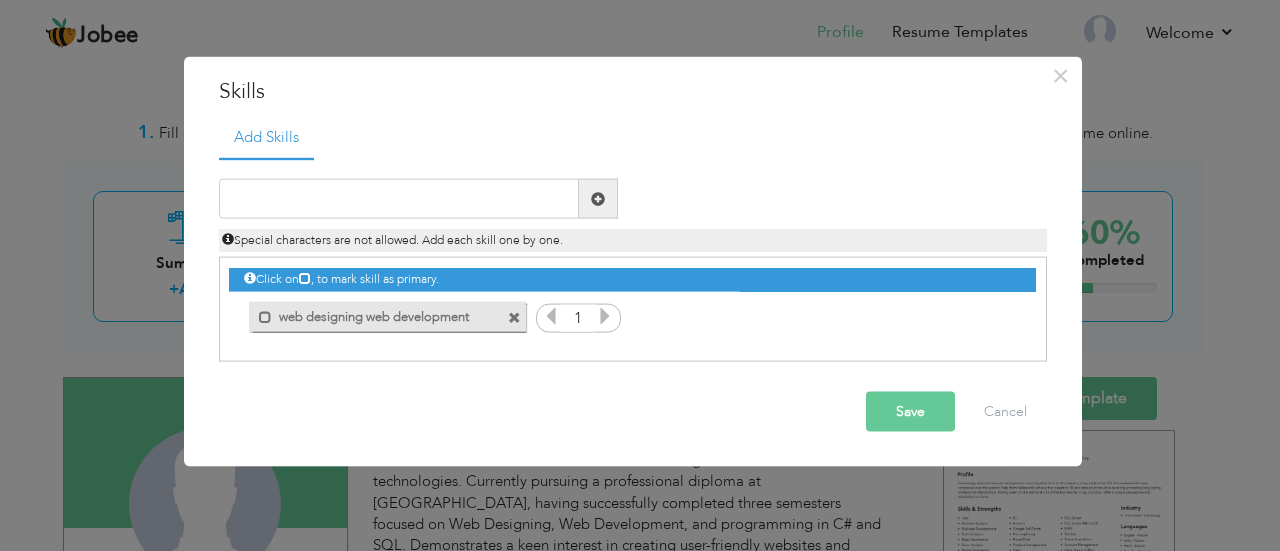 click at bounding box center [605, 316] 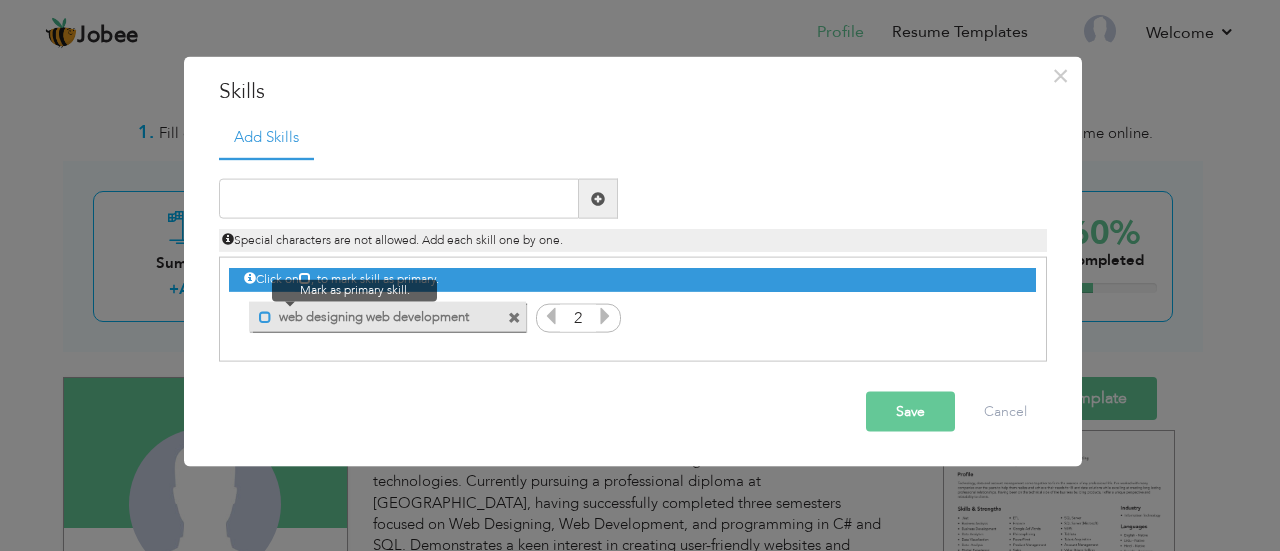 click at bounding box center (265, 316) 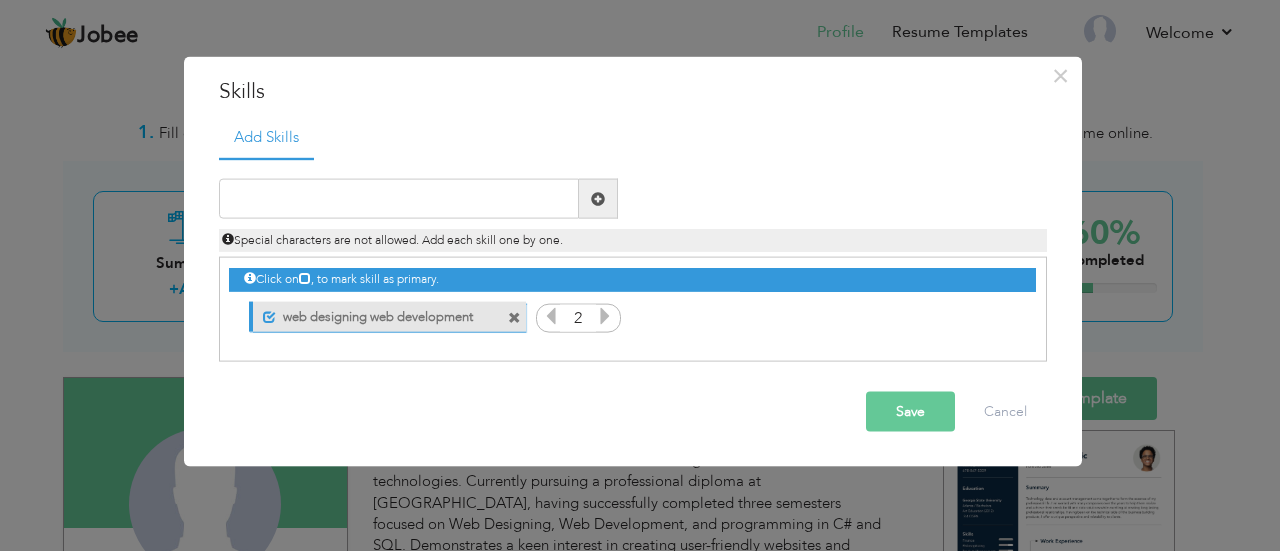 click on "Save" at bounding box center (910, 412) 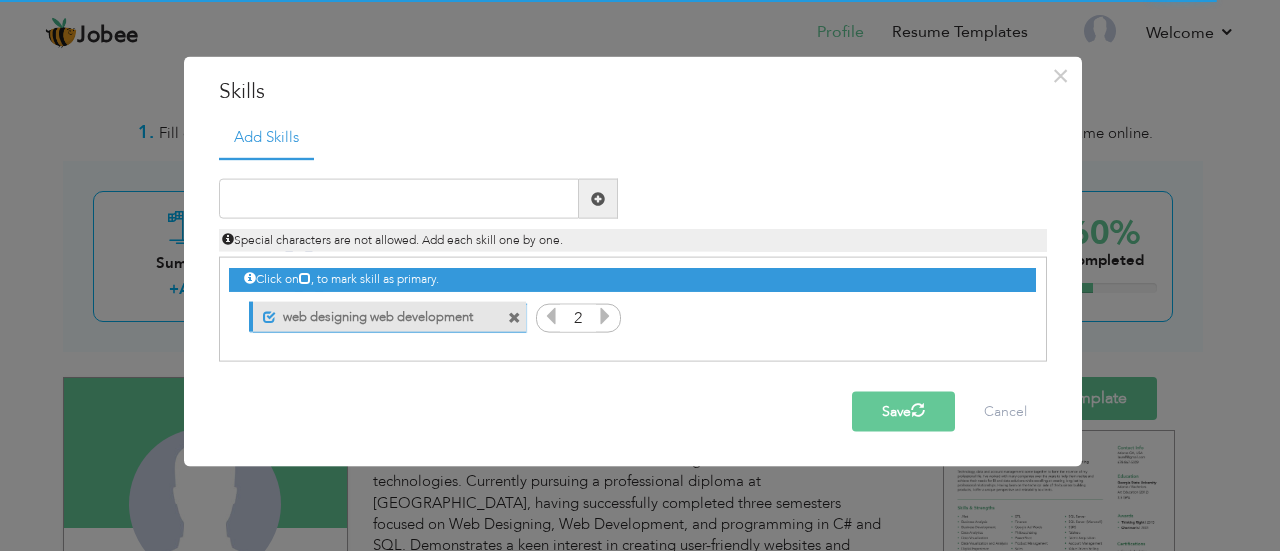 click at bounding box center [551, 316] 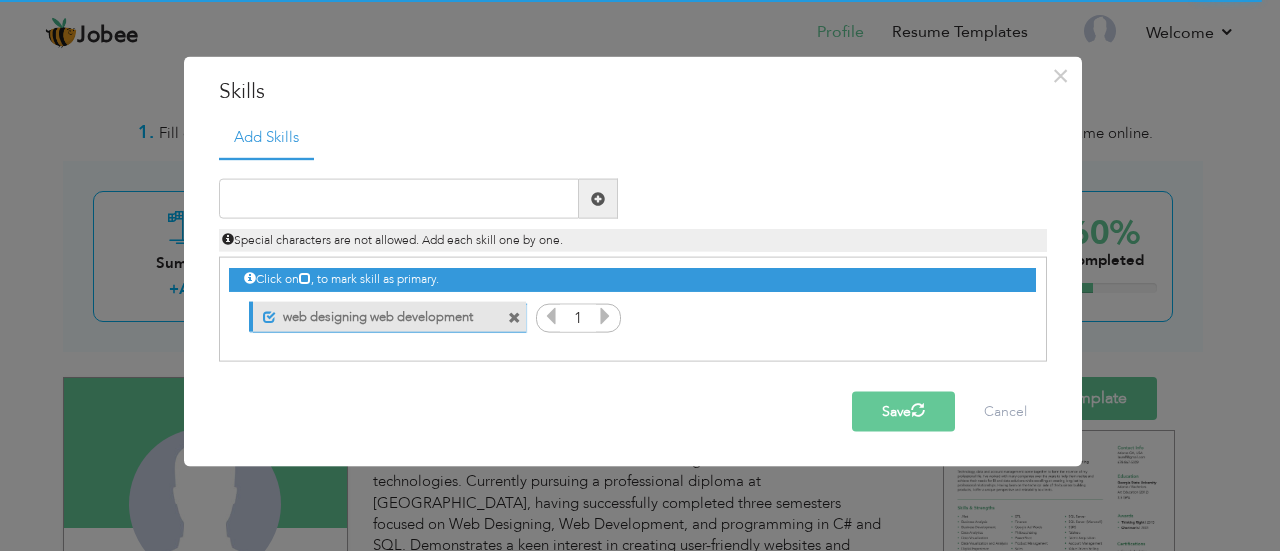 click on "Save" at bounding box center (903, 412) 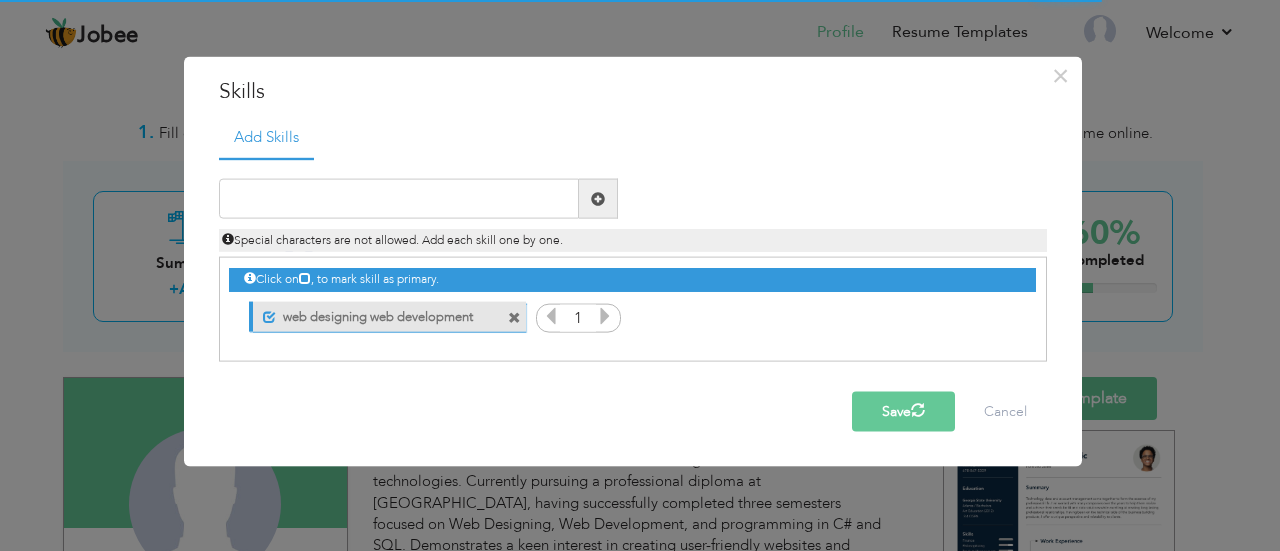 click at bounding box center (305, 278) 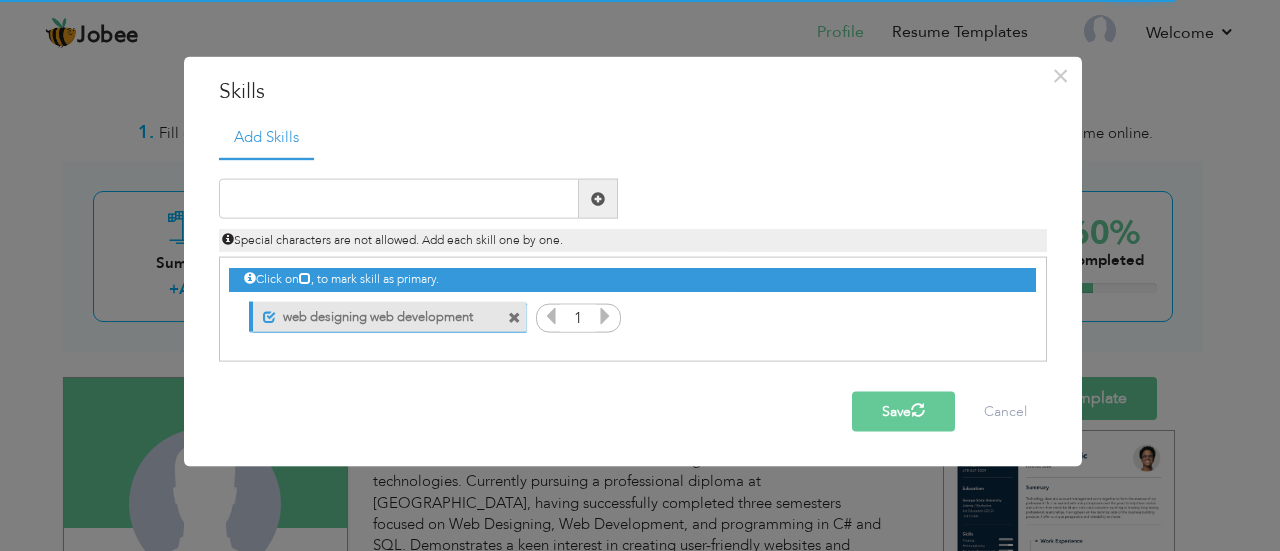 click on "Save" at bounding box center [903, 412] 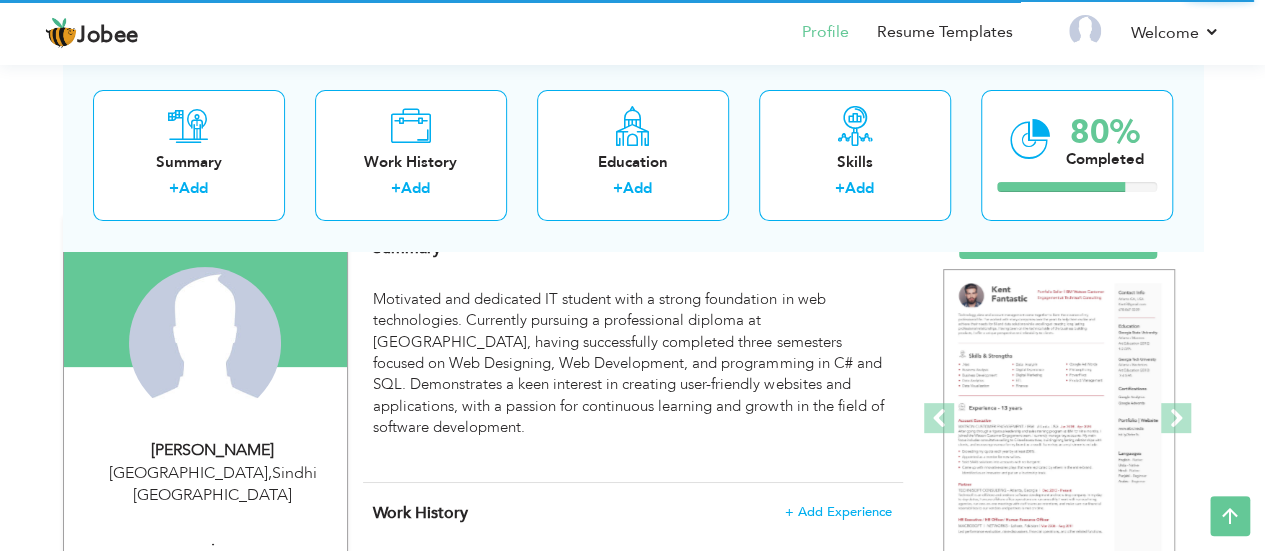 scroll, scrollTop: 160, scrollLeft: 0, axis: vertical 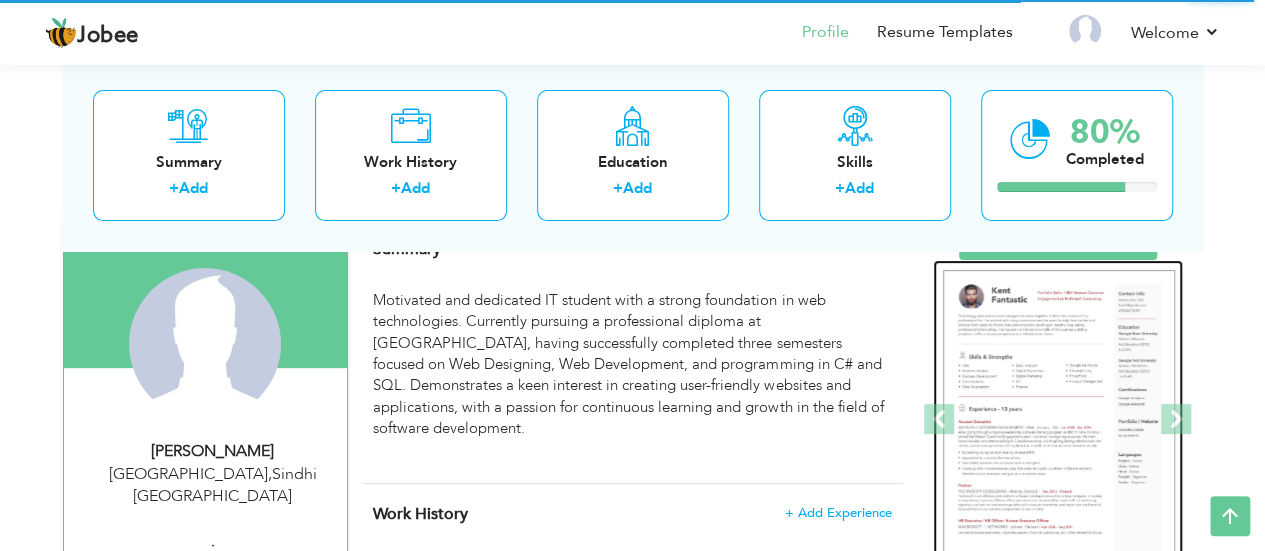click at bounding box center [1059, 420] 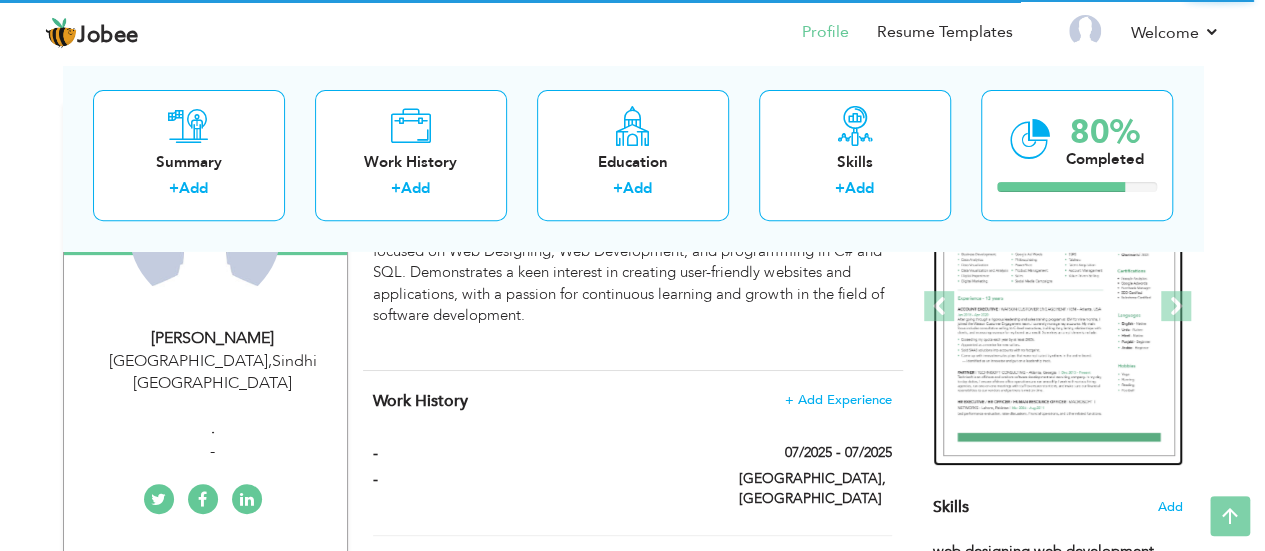 scroll, scrollTop: 0, scrollLeft: 0, axis: both 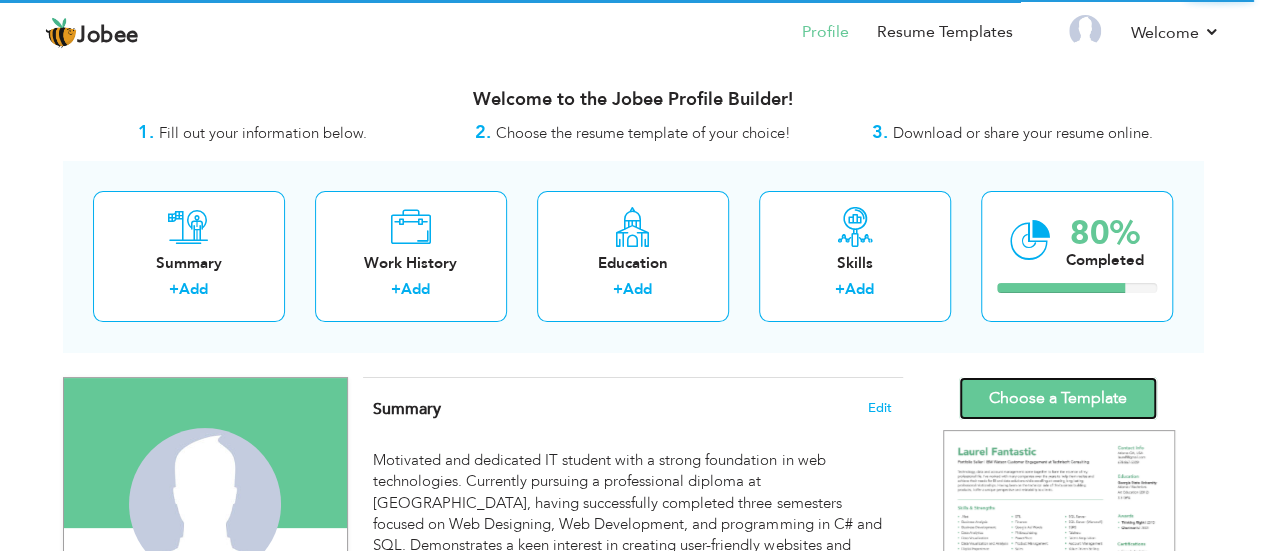 click on "Choose a Template" at bounding box center [1058, 398] 